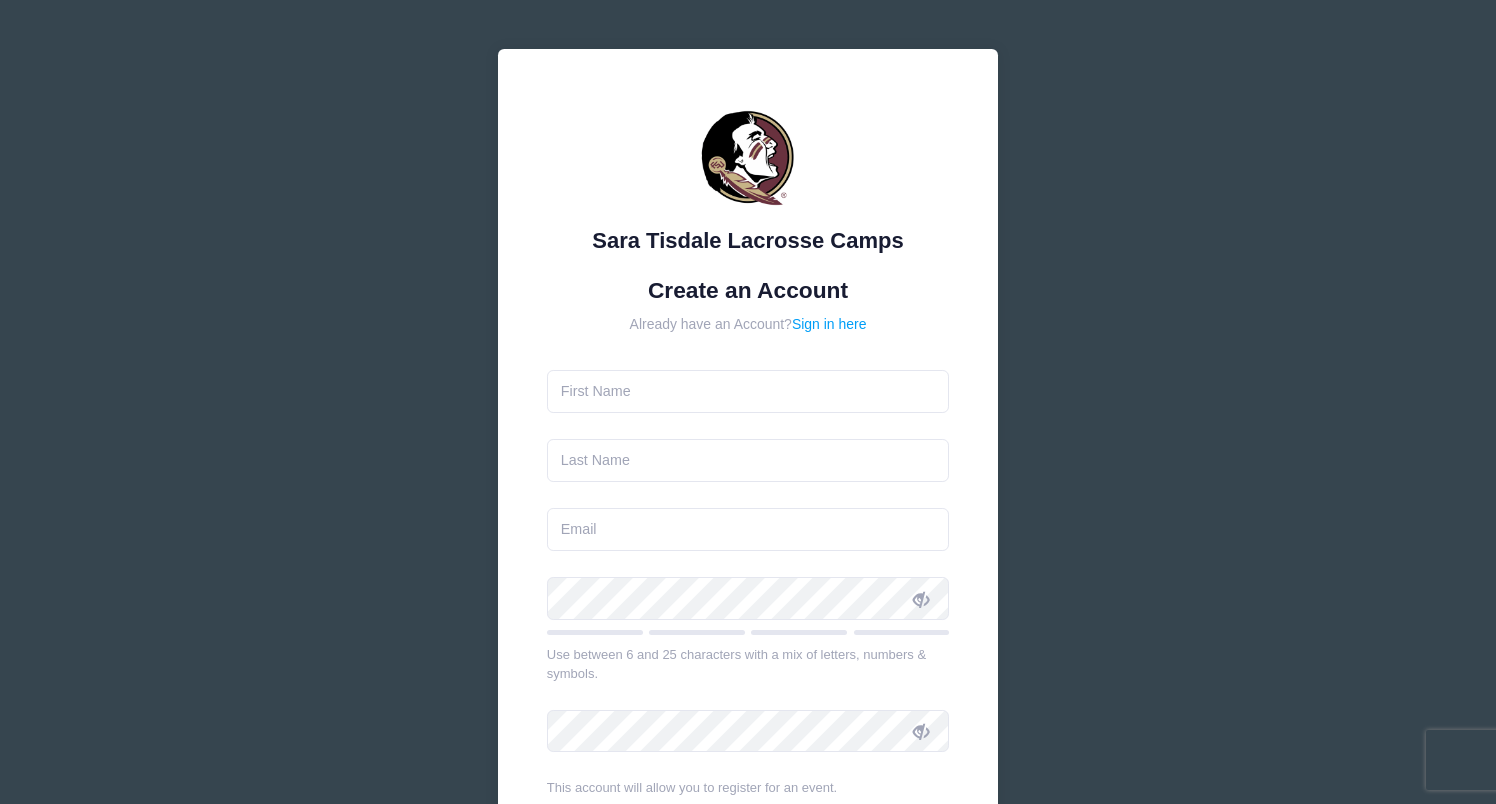 scroll, scrollTop: 0, scrollLeft: 0, axis: both 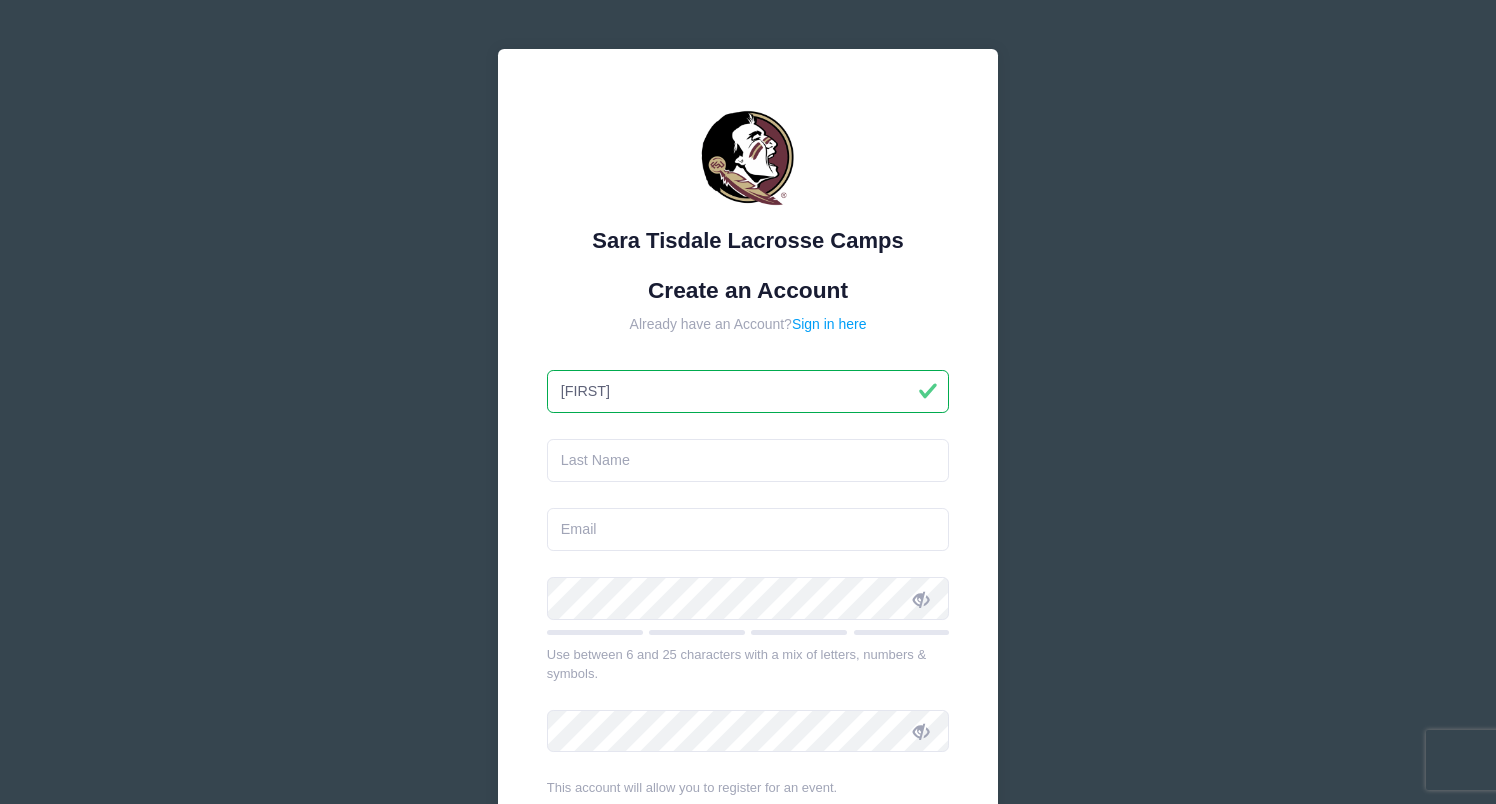 type on "phoebe" 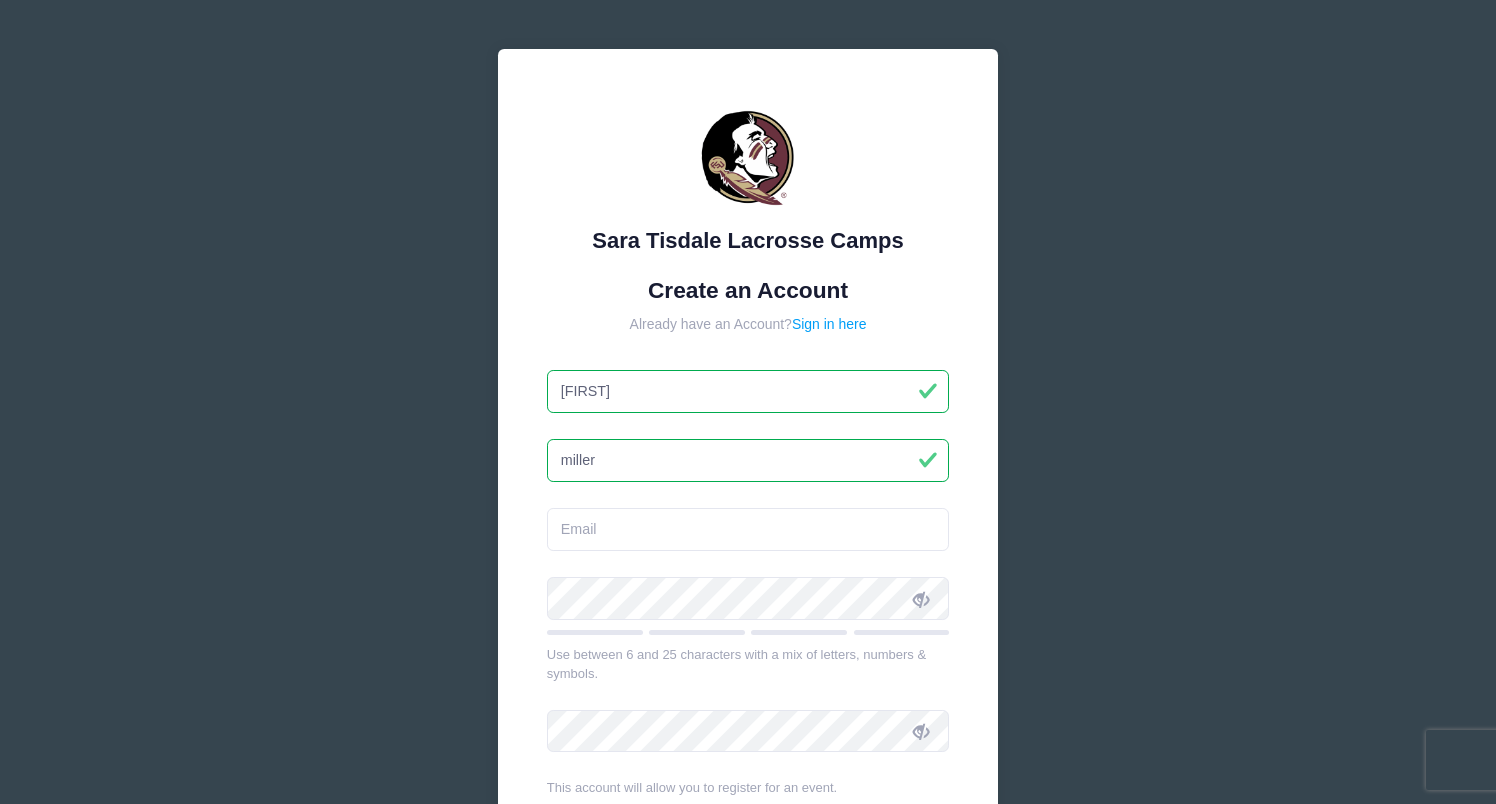 type on "miller" 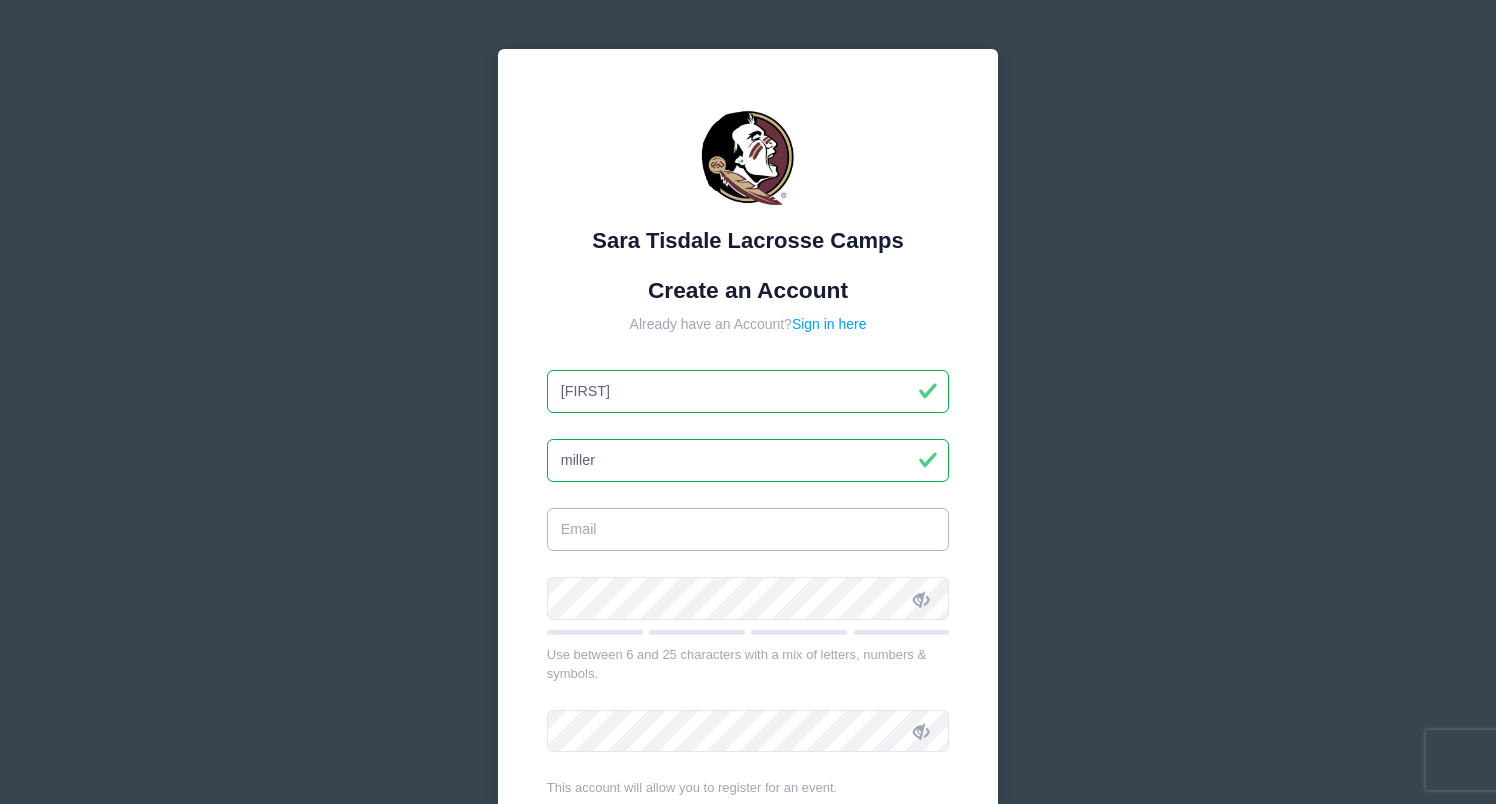 type on "[EMAIL]" 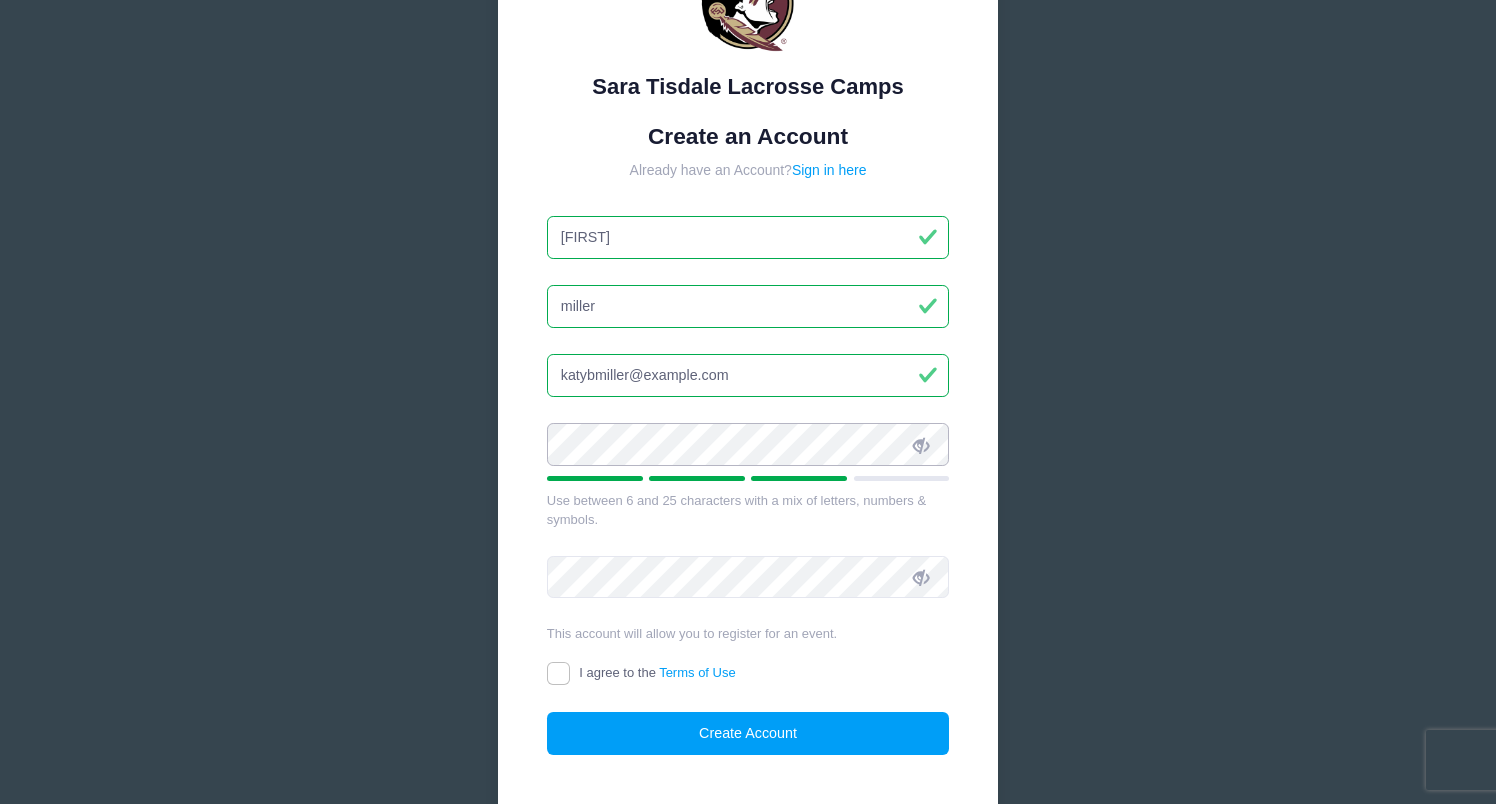 scroll, scrollTop: 162, scrollLeft: 0, axis: vertical 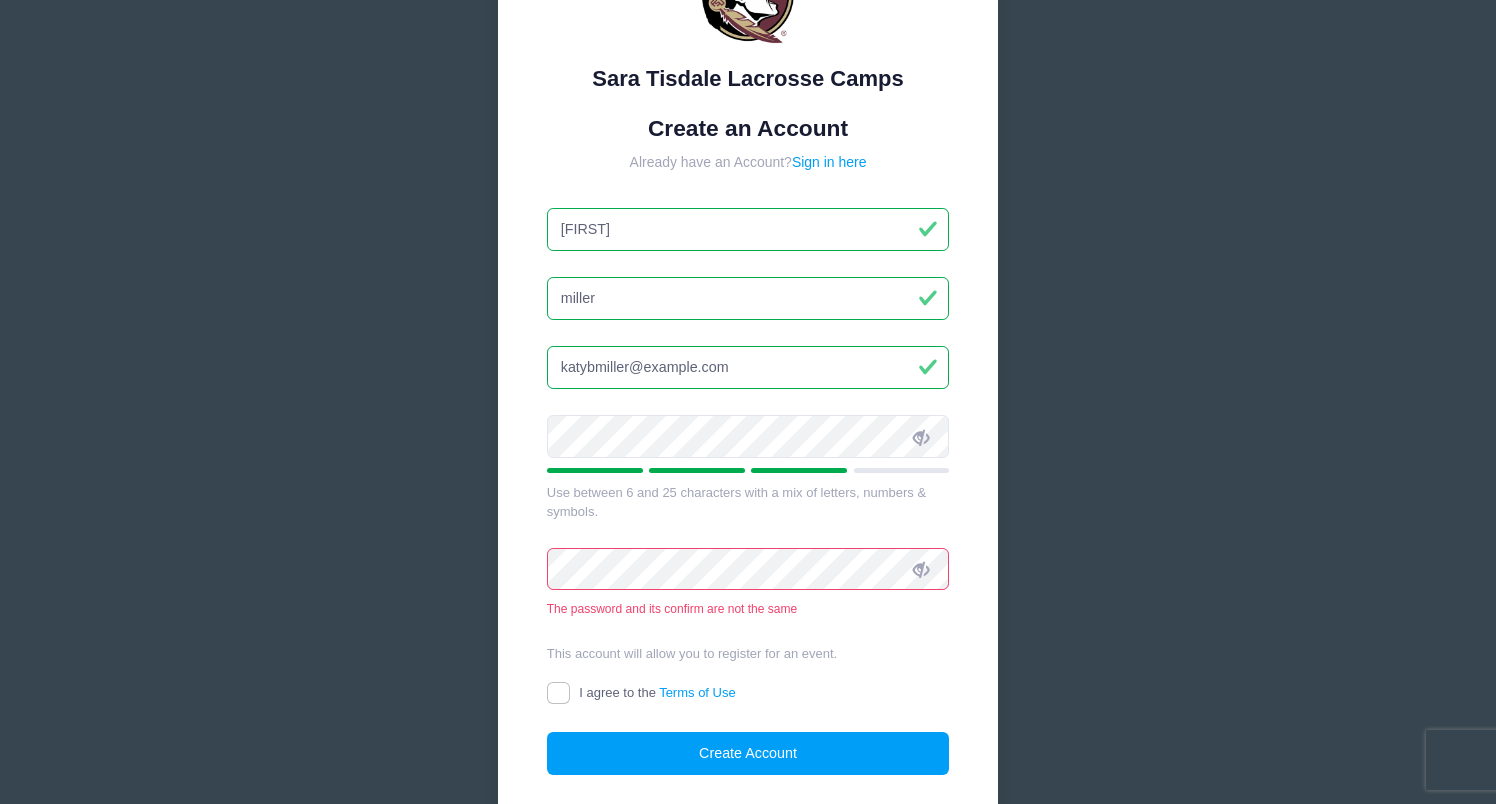 click at bounding box center [921, 437] 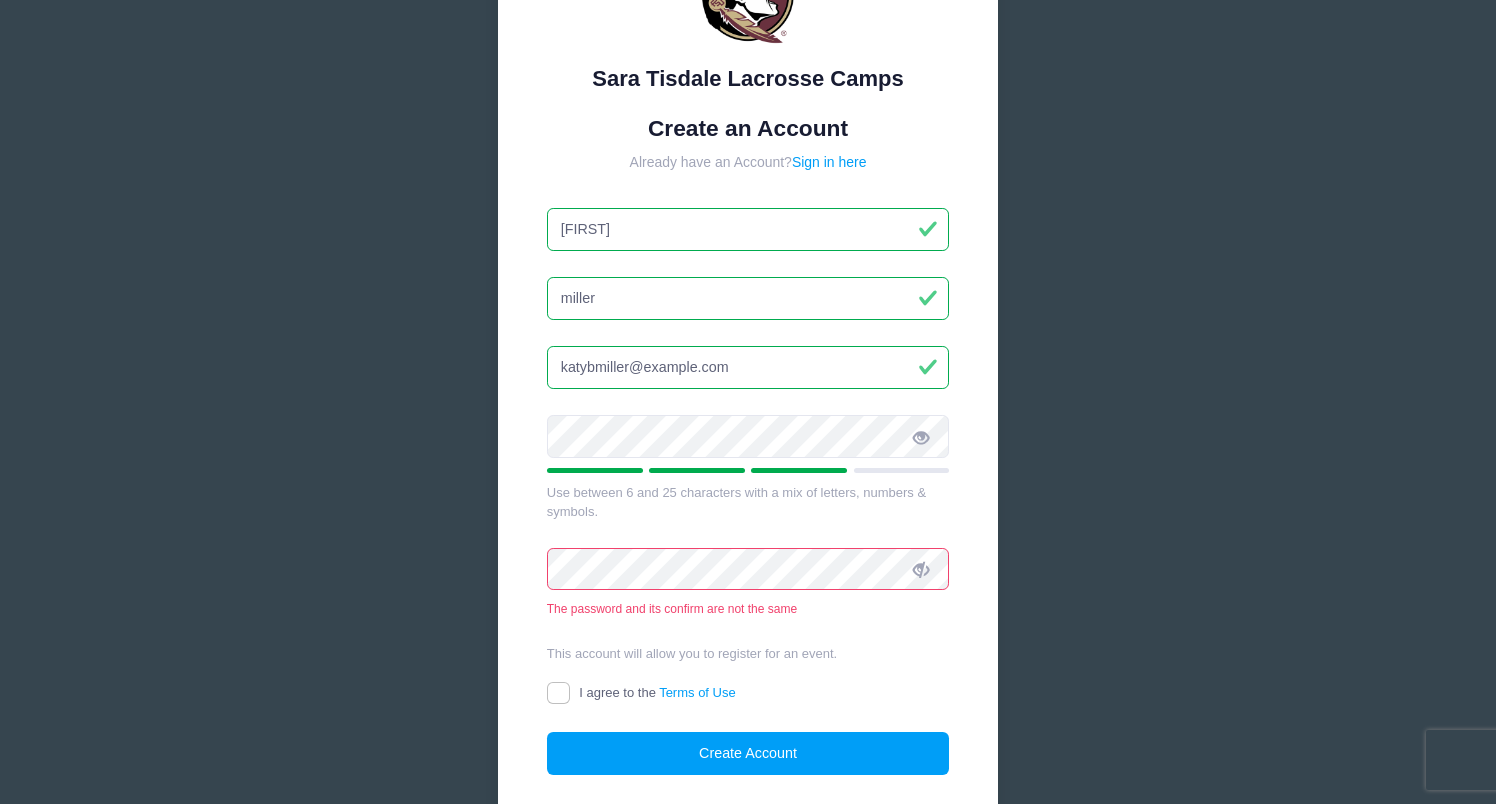 click at bounding box center (921, 570) 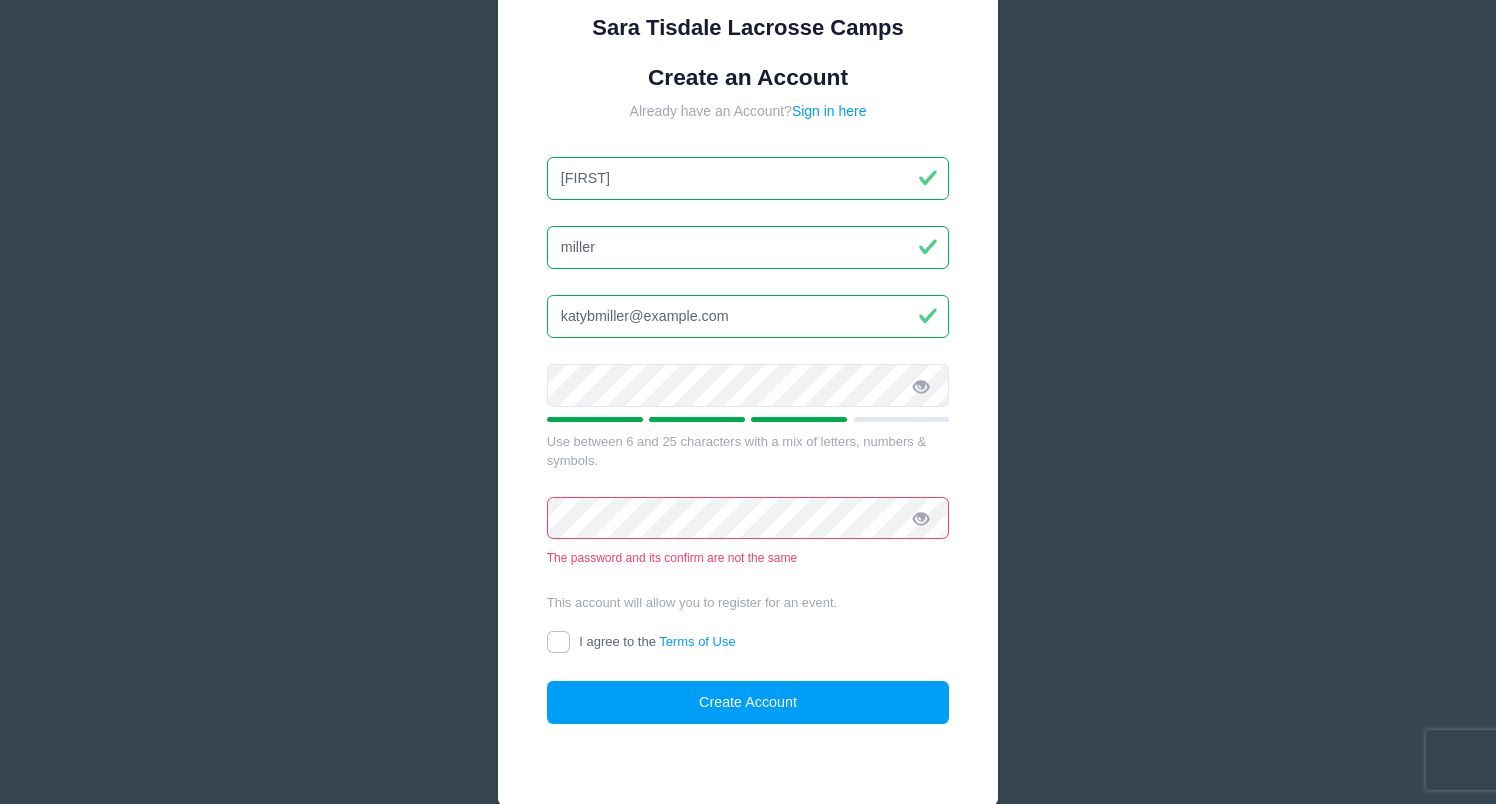 scroll, scrollTop: 226, scrollLeft: 0, axis: vertical 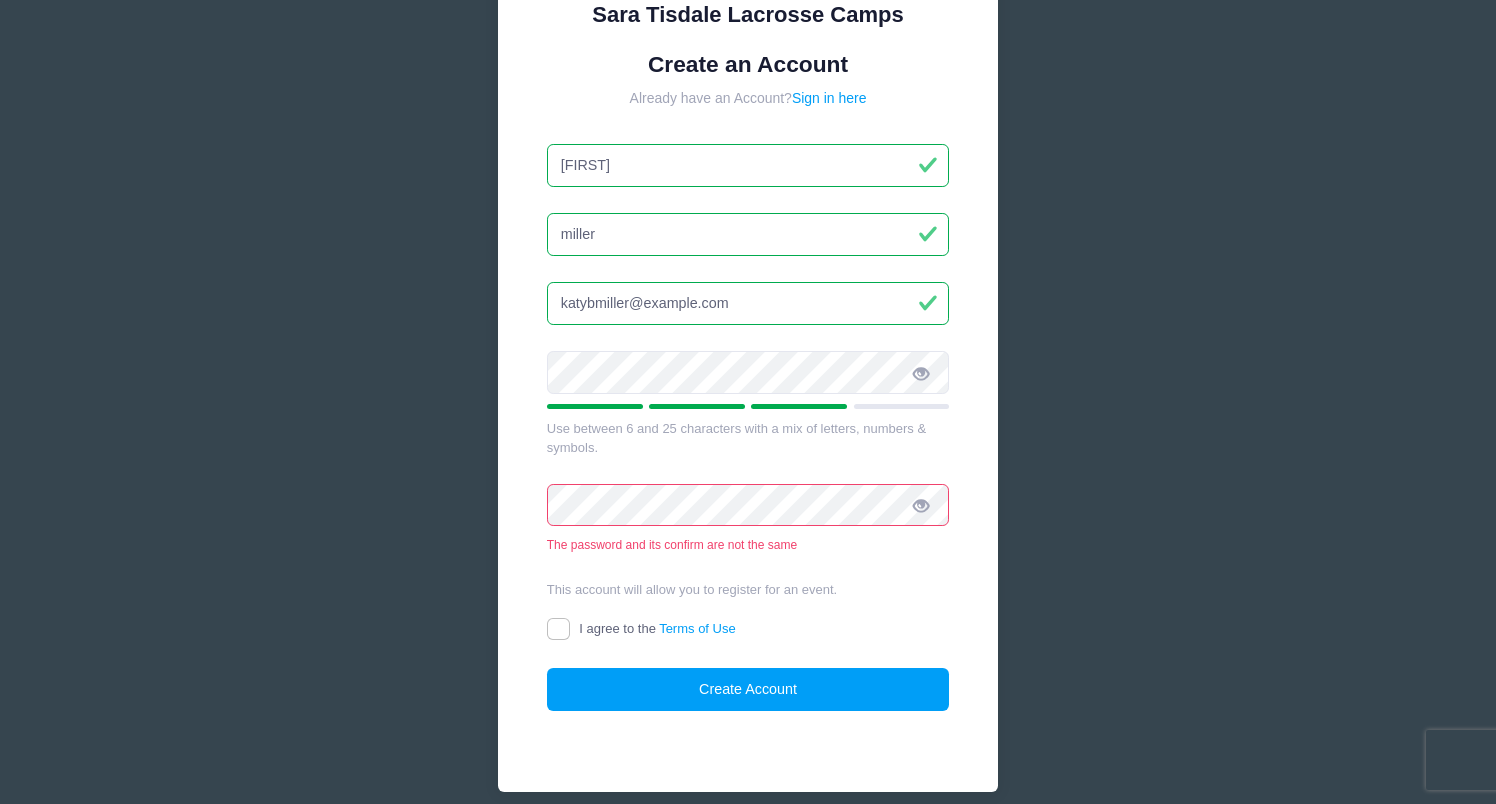 click on "I agree to the
Terms of Use" at bounding box center (558, 629) 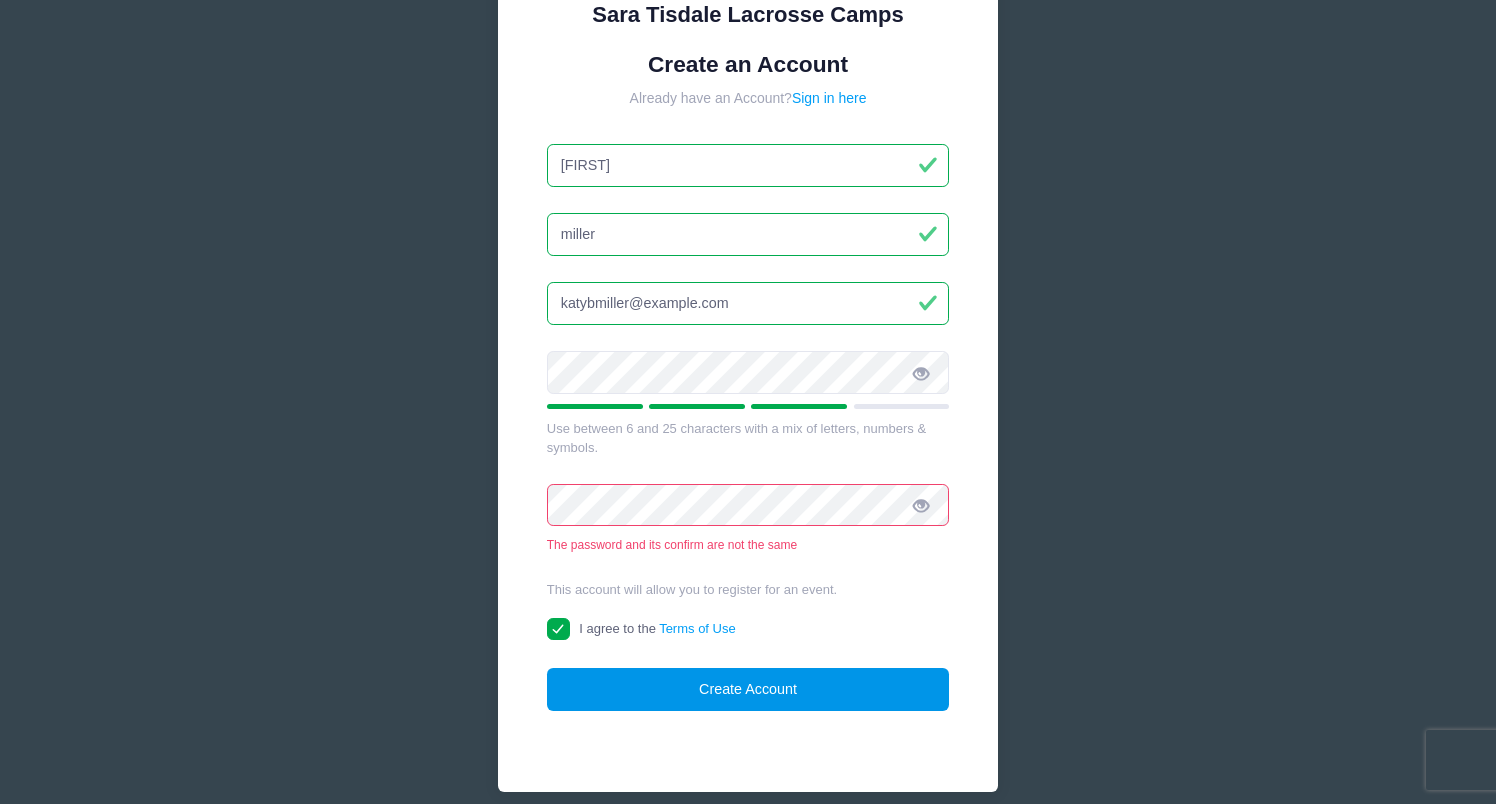 click on "Create Account" at bounding box center [748, 689] 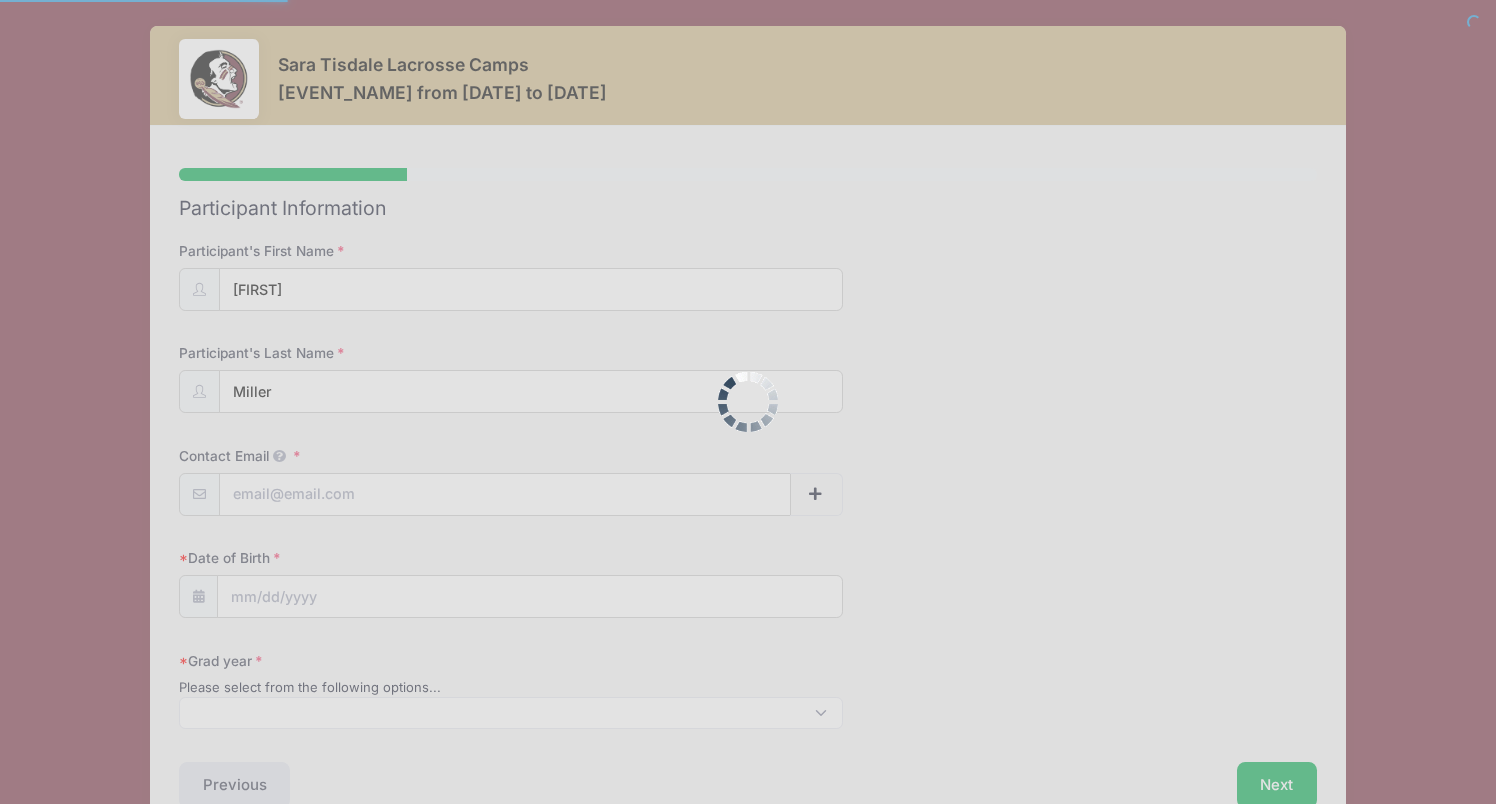select 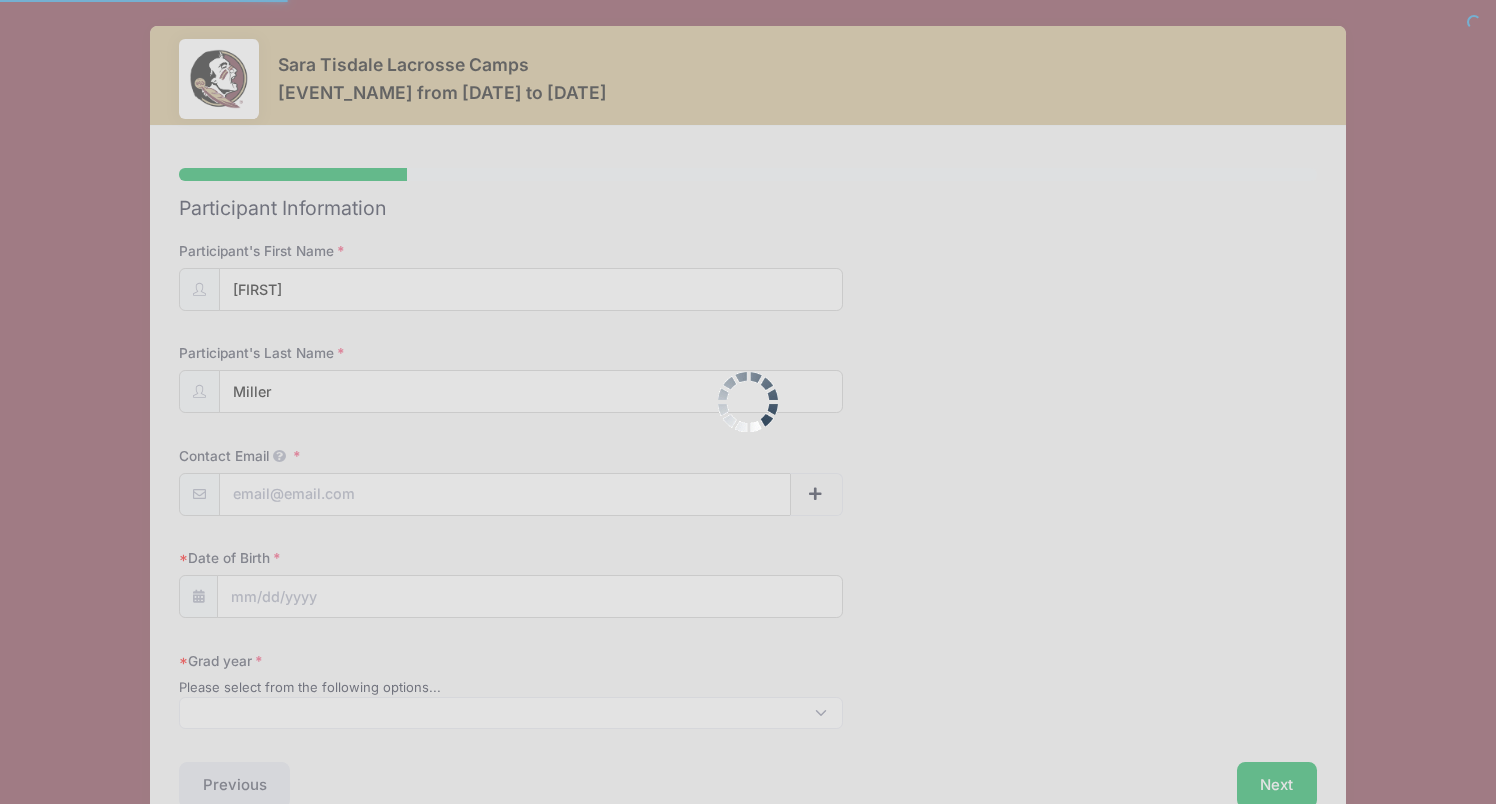 scroll, scrollTop: 0, scrollLeft: 0, axis: both 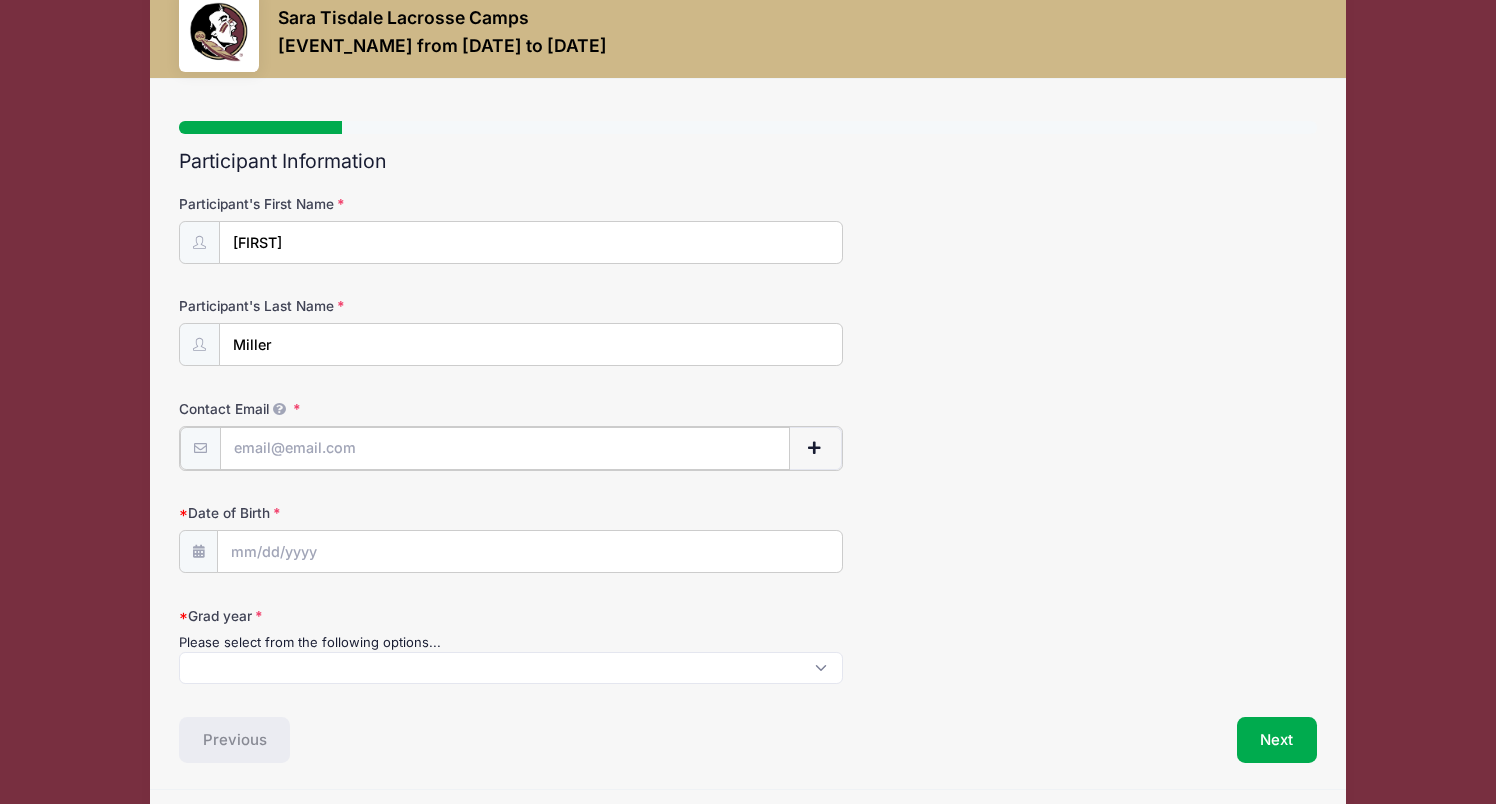 type on "katybmiller@gmail.com" 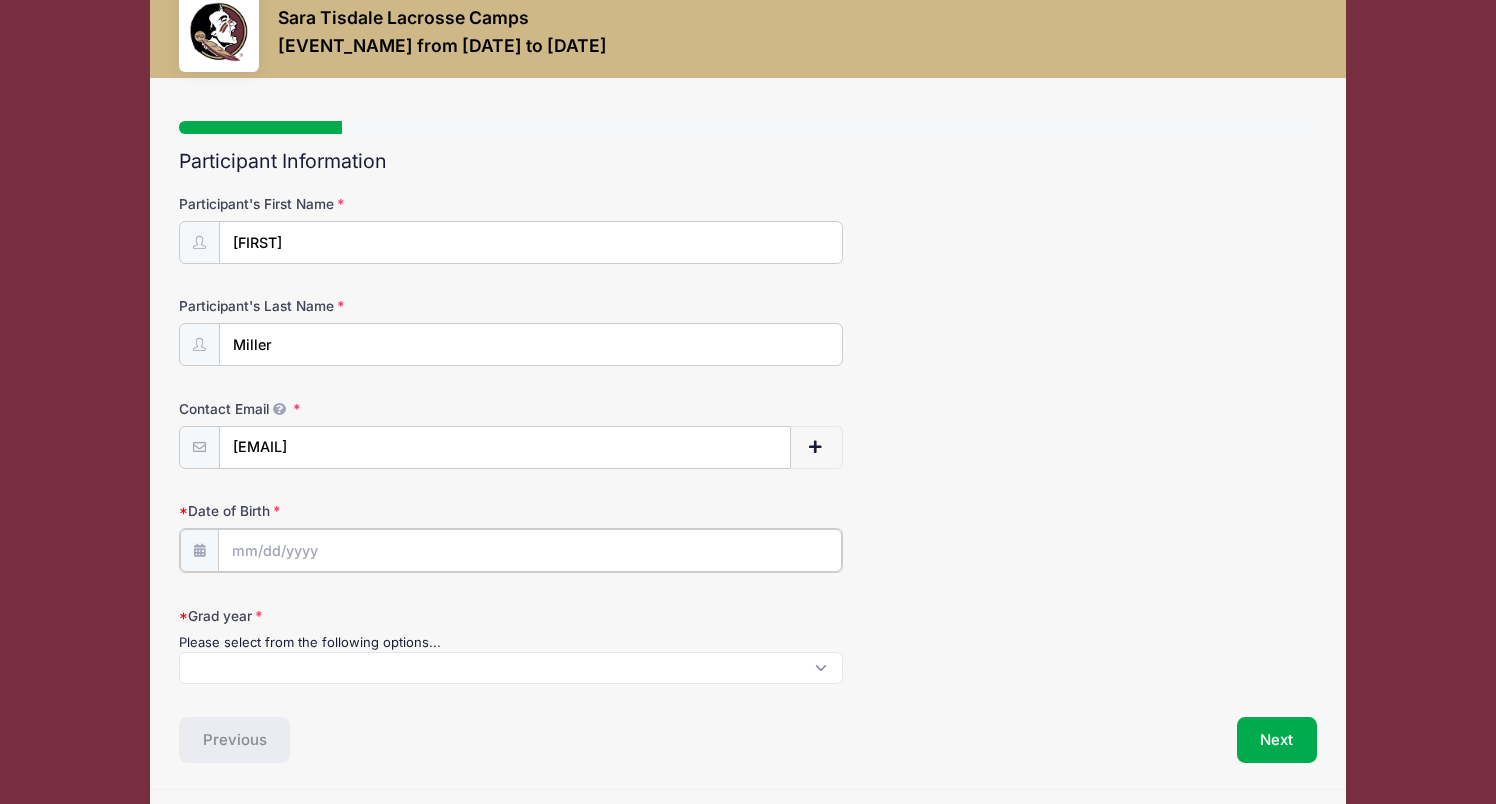 click on "Date of Birth" at bounding box center [530, 550] 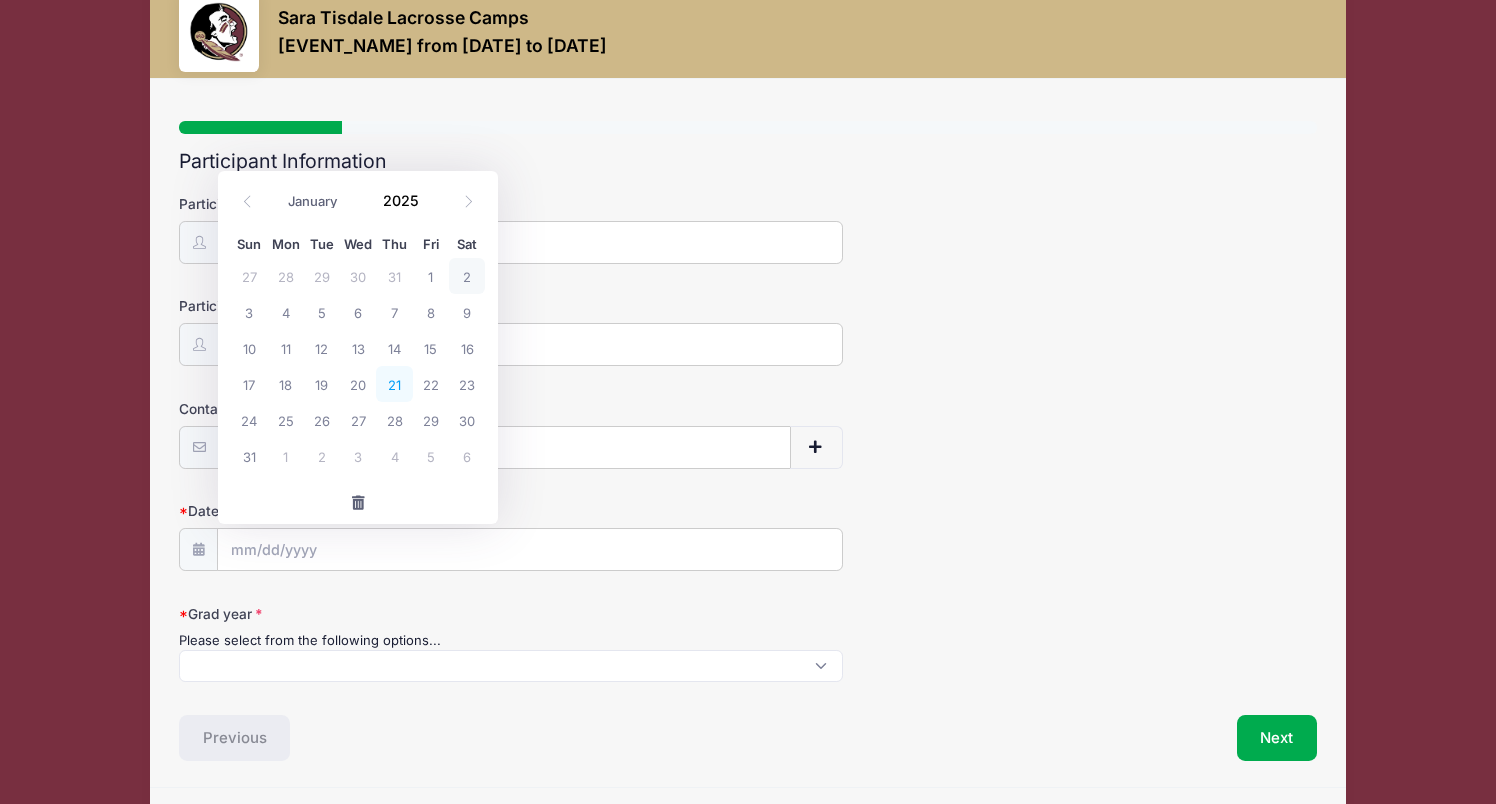 click on "21" at bounding box center (394, 384) 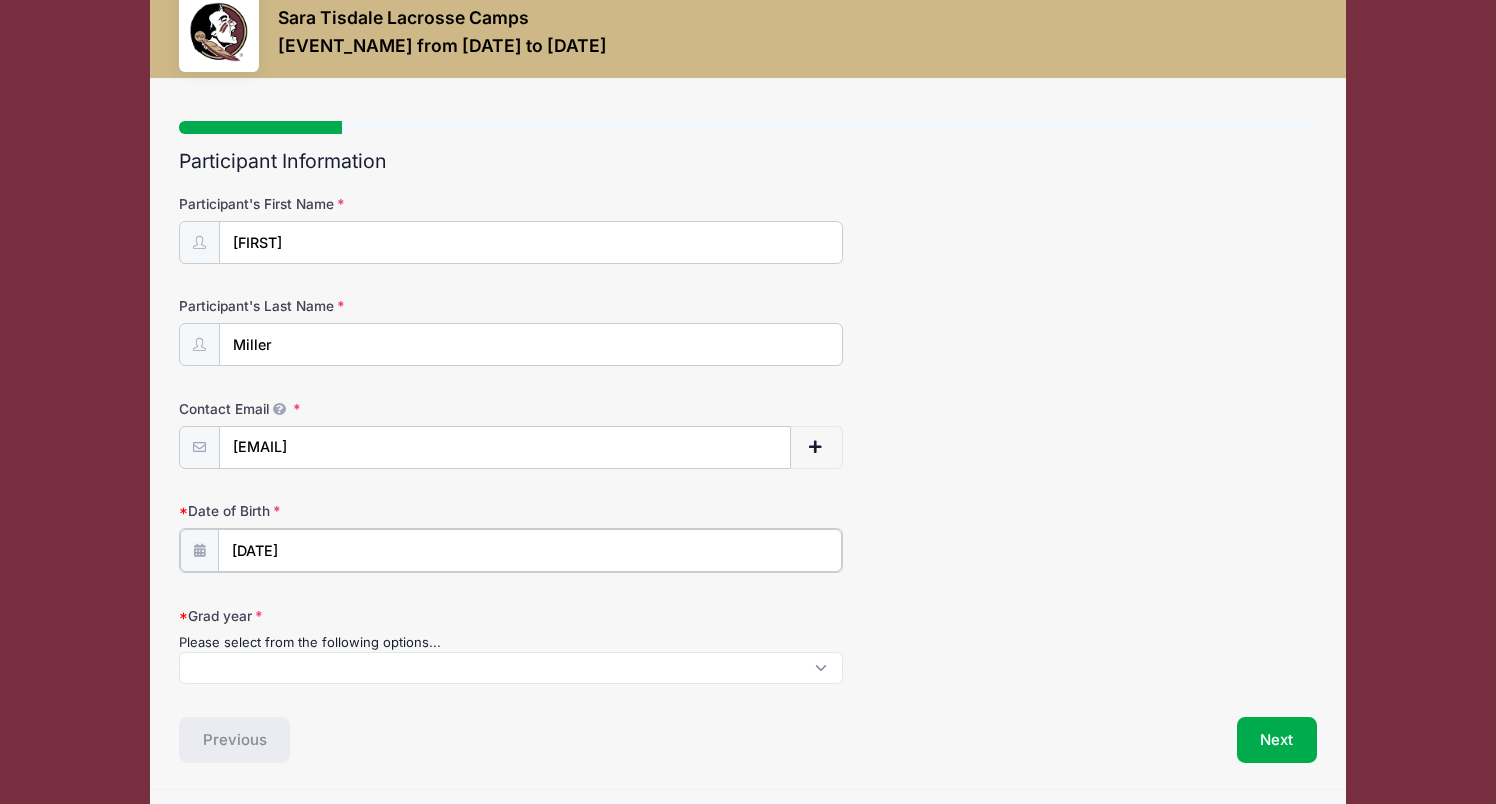 click on "08/21/2025" at bounding box center [530, 550] 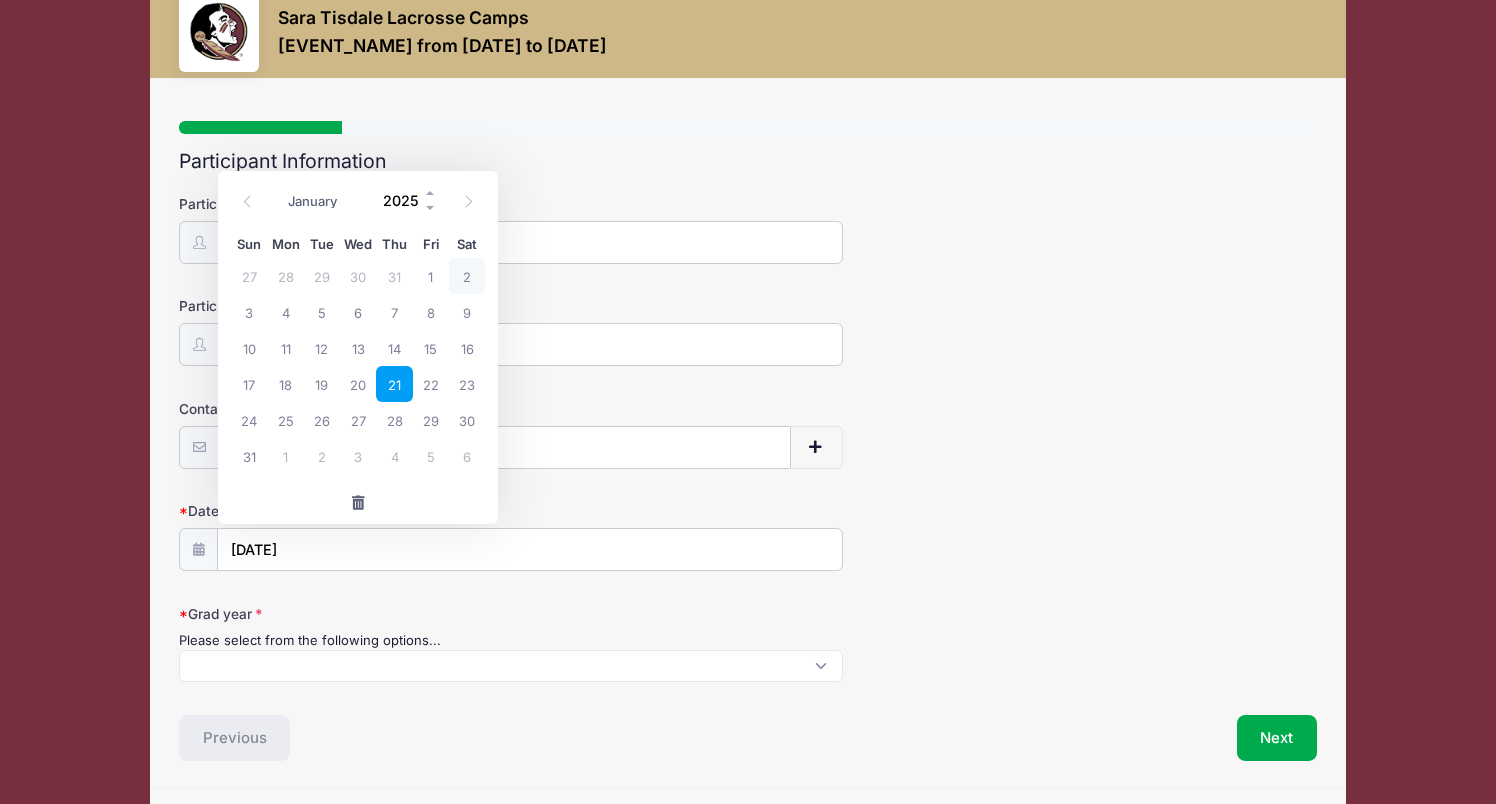 click on "2025" at bounding box center [405, 200] 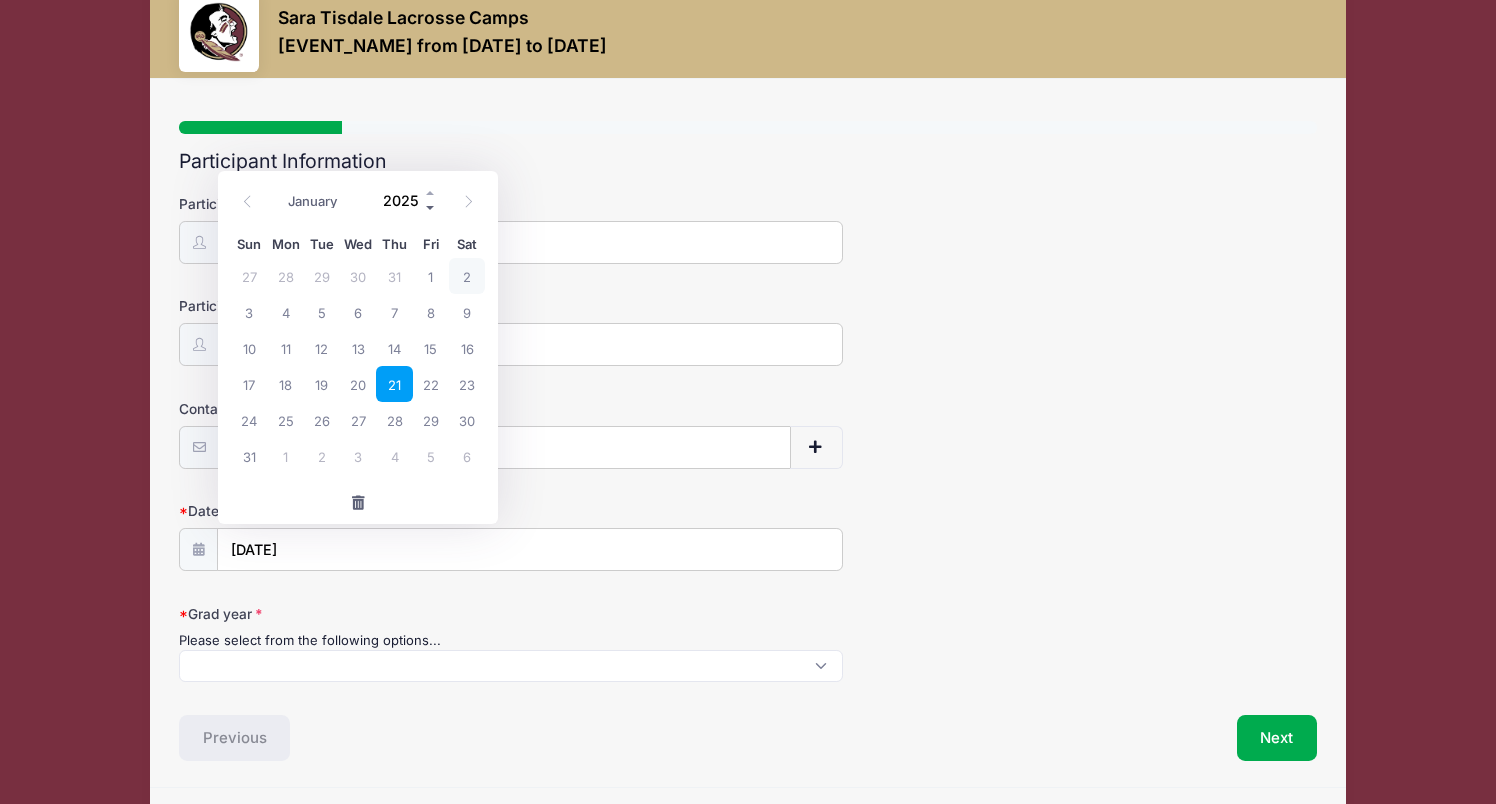 click at bounding box center (431, 207) 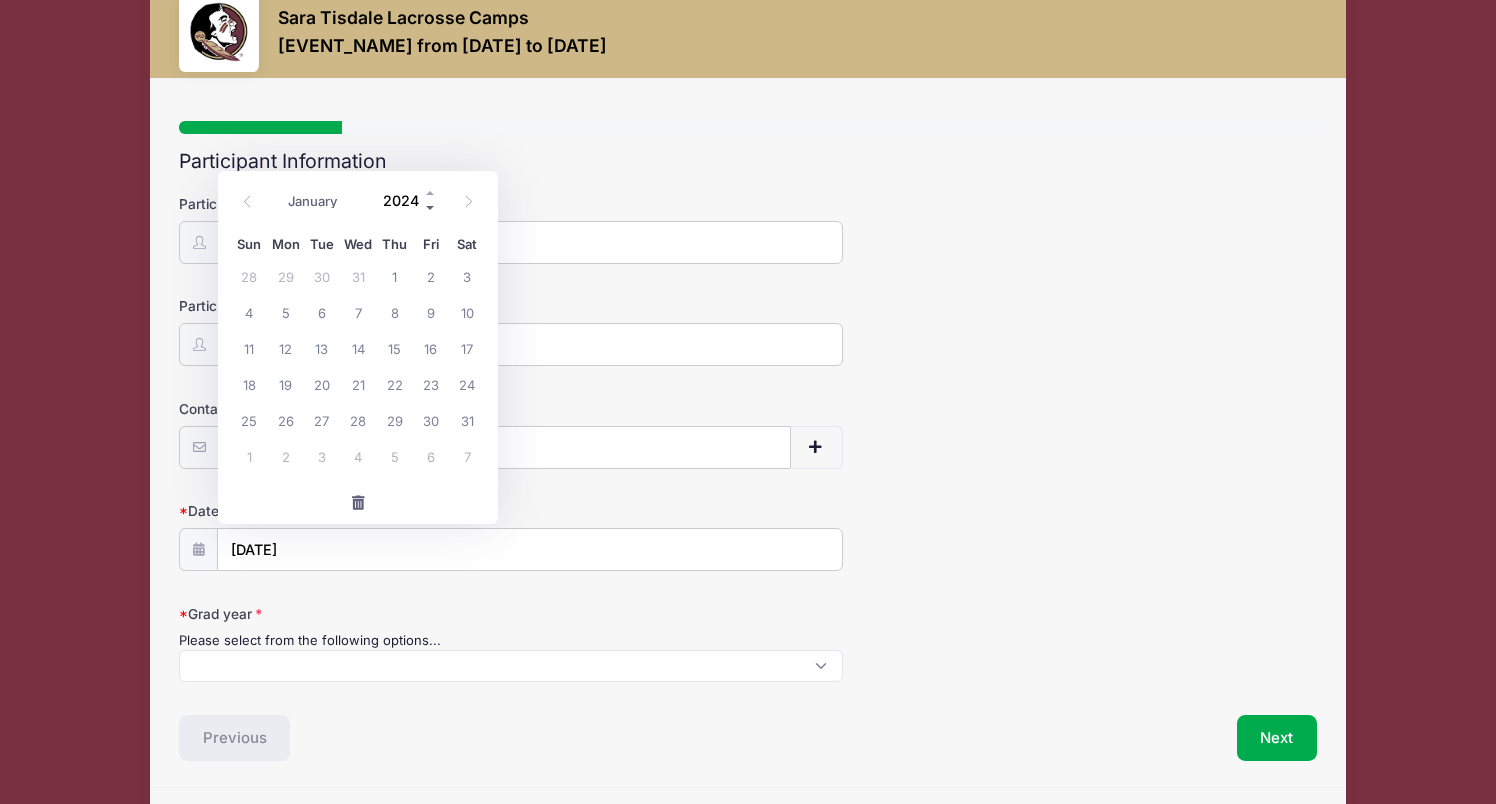 click at bounding box center [431, 207] 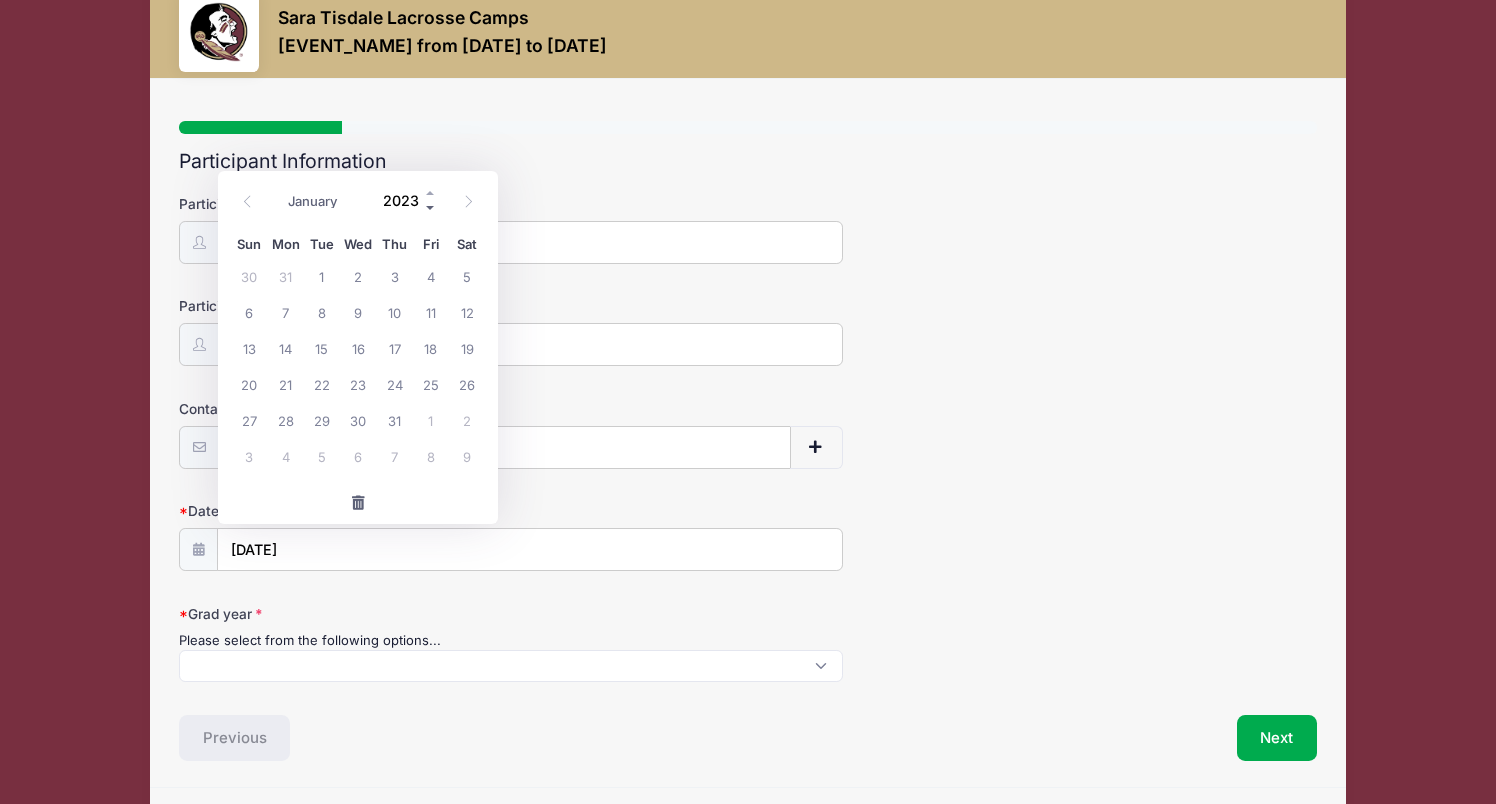 click at bounding box center [431, 207] 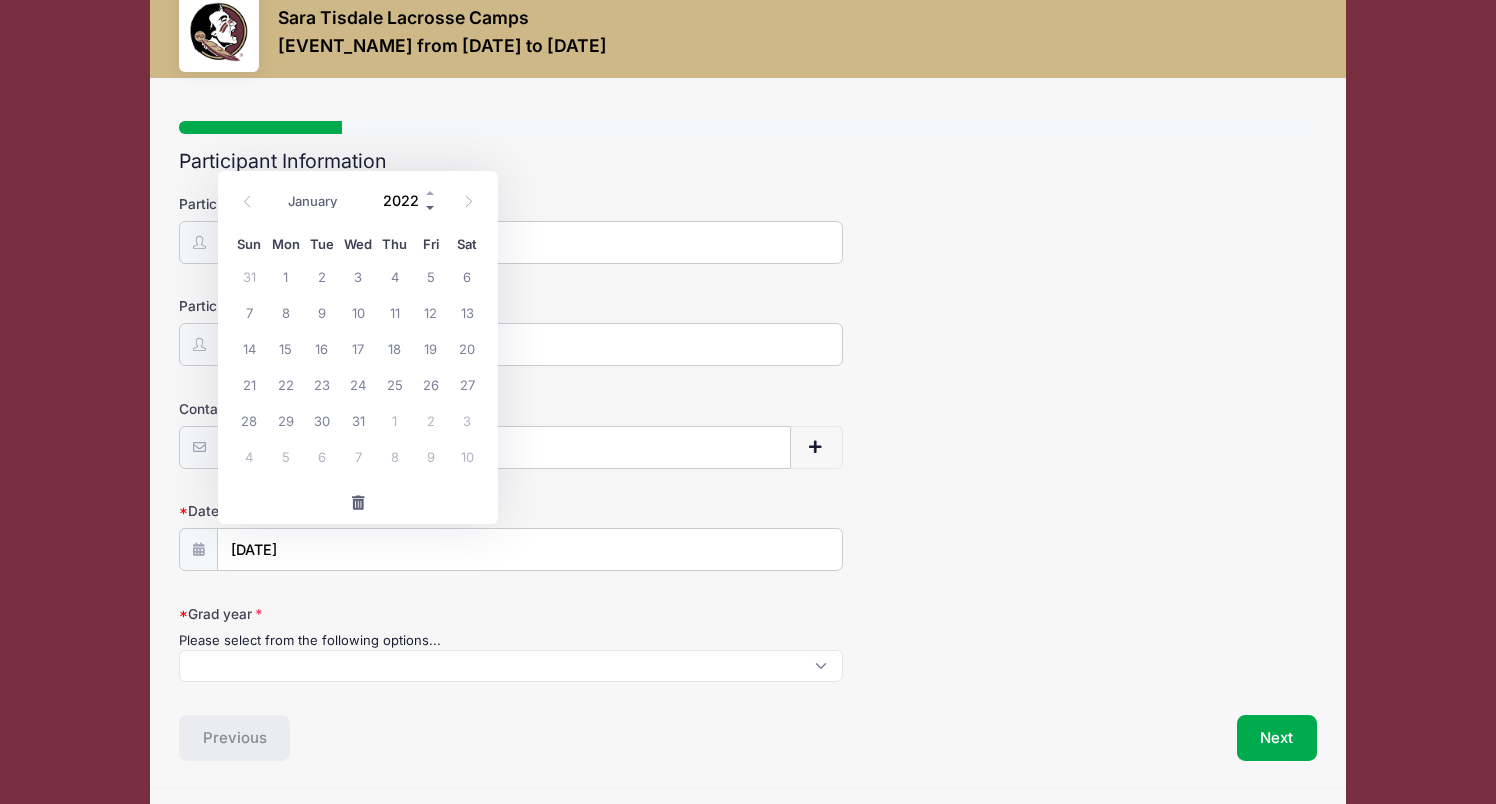 click at bounding box center (431, 207) 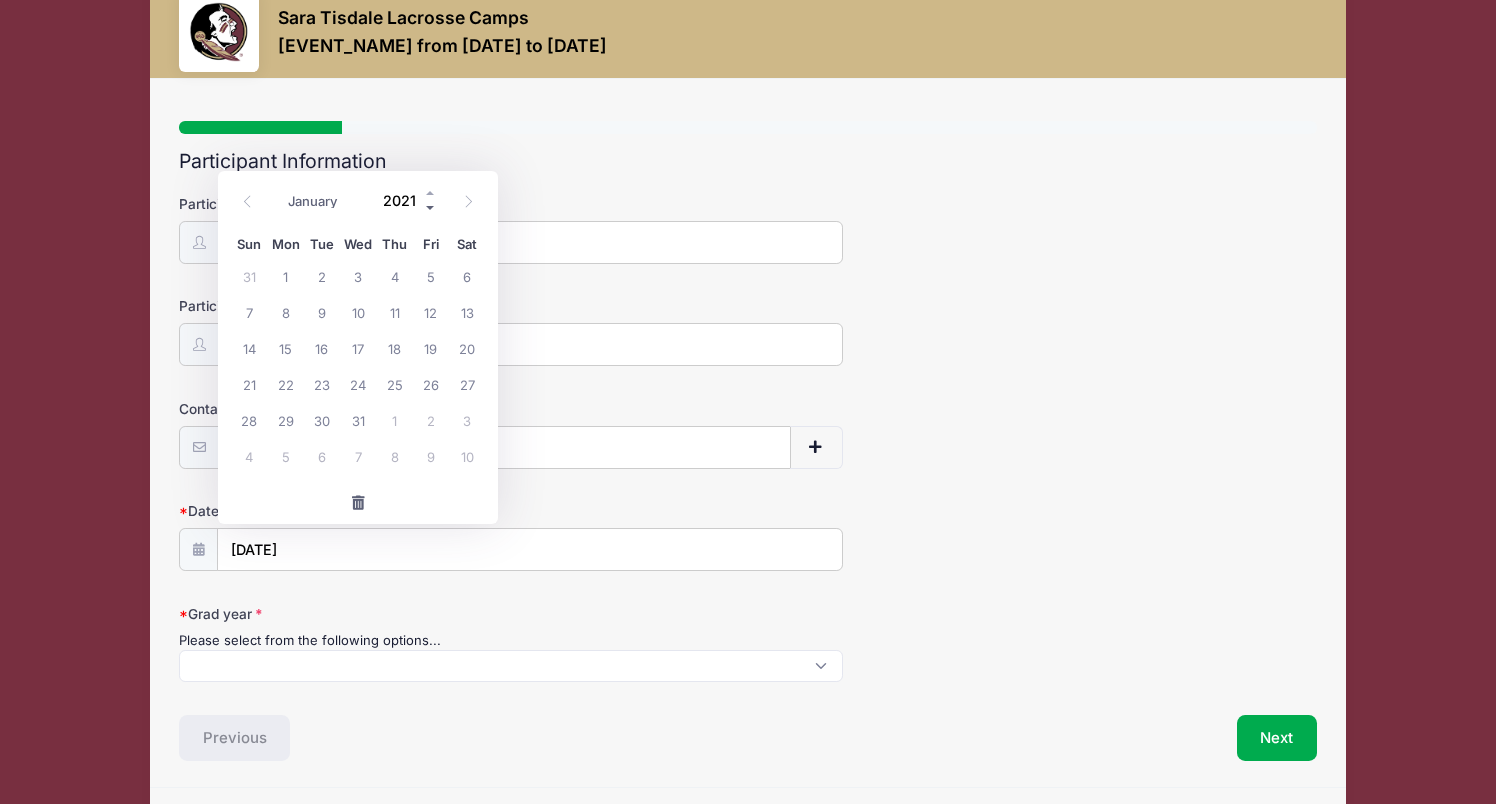 click at bounding box center (431, 207) 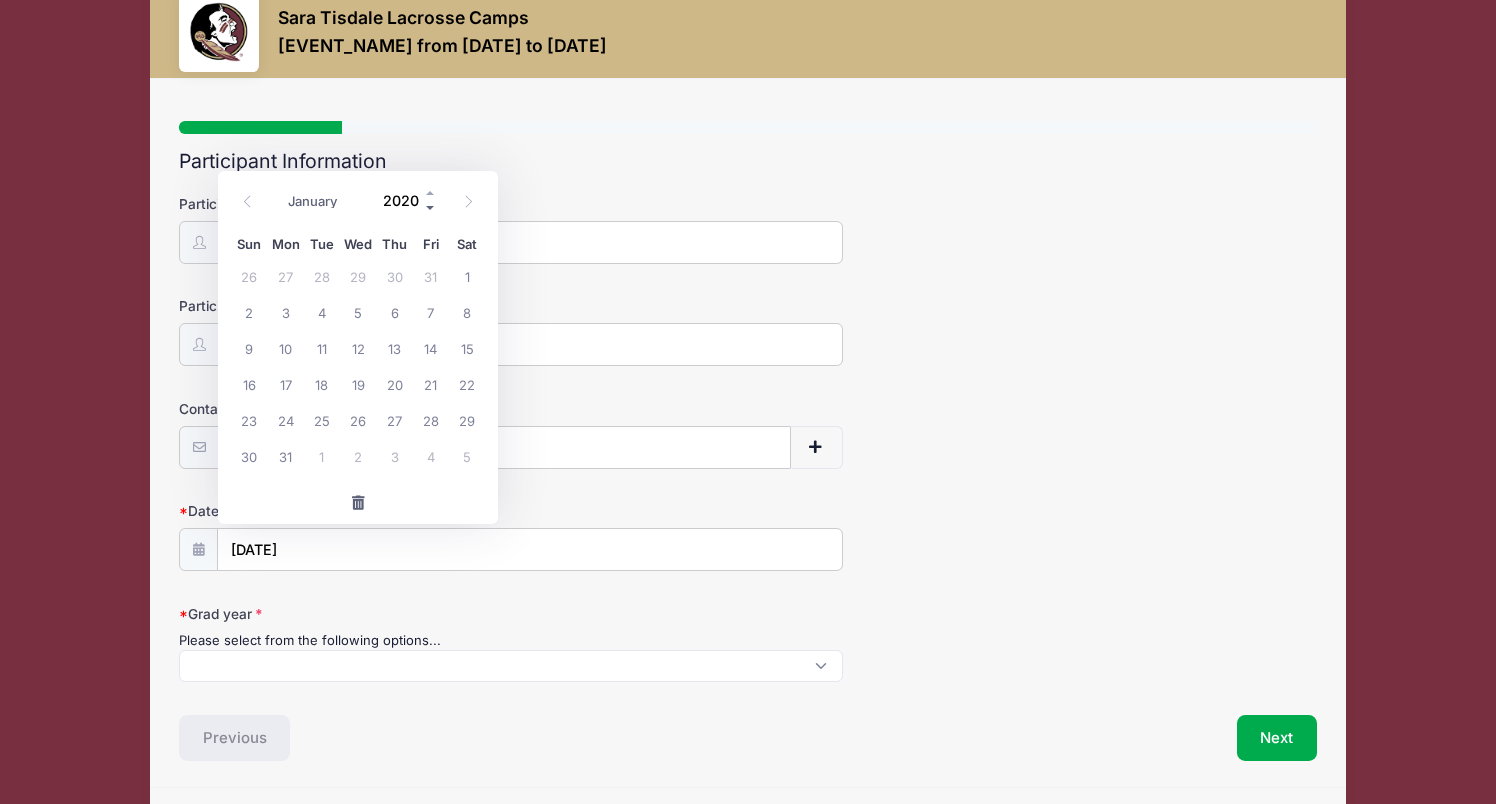 click at bounding box center (431, 207) 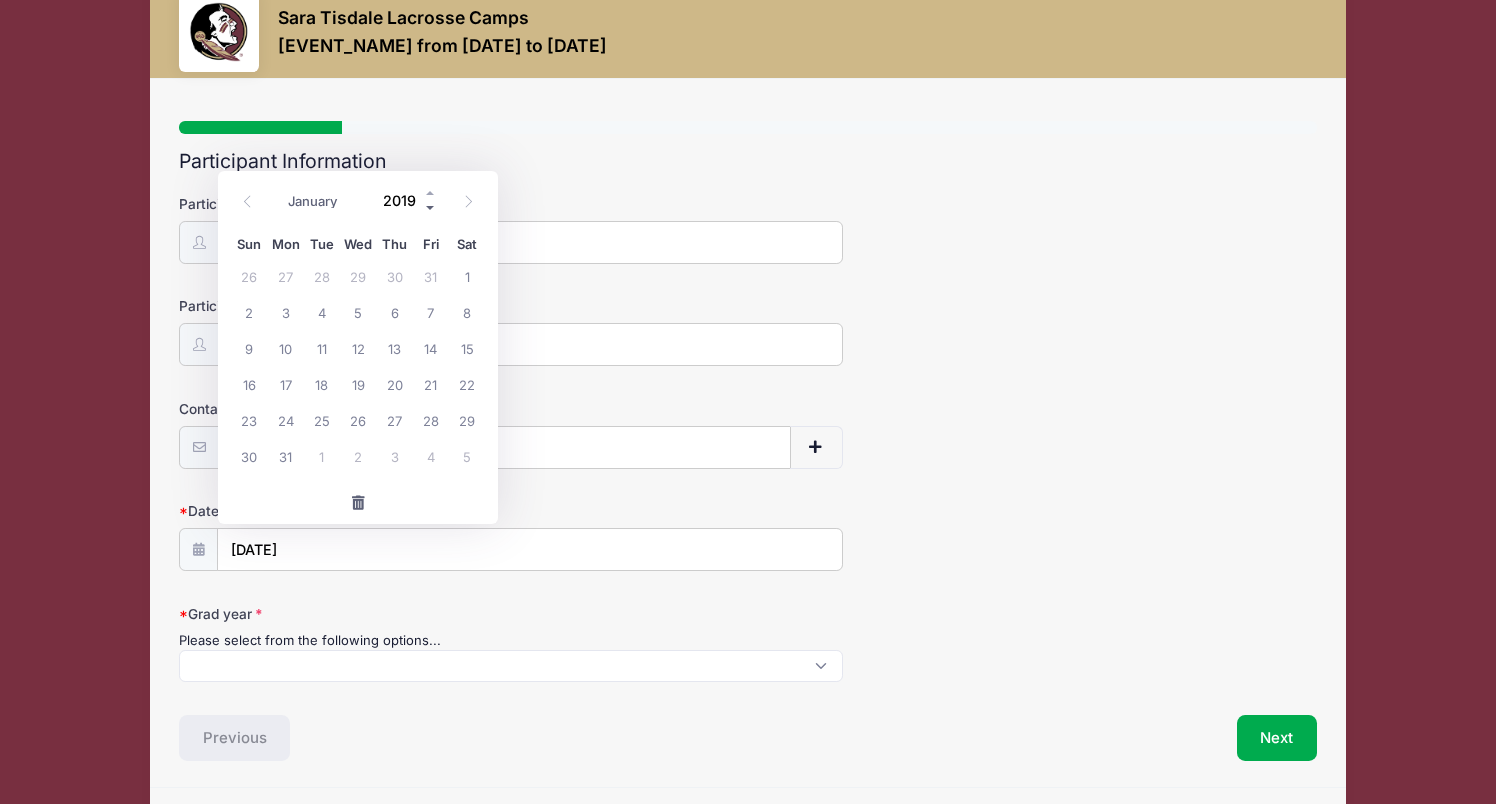 click at bounding box center (431, 207) 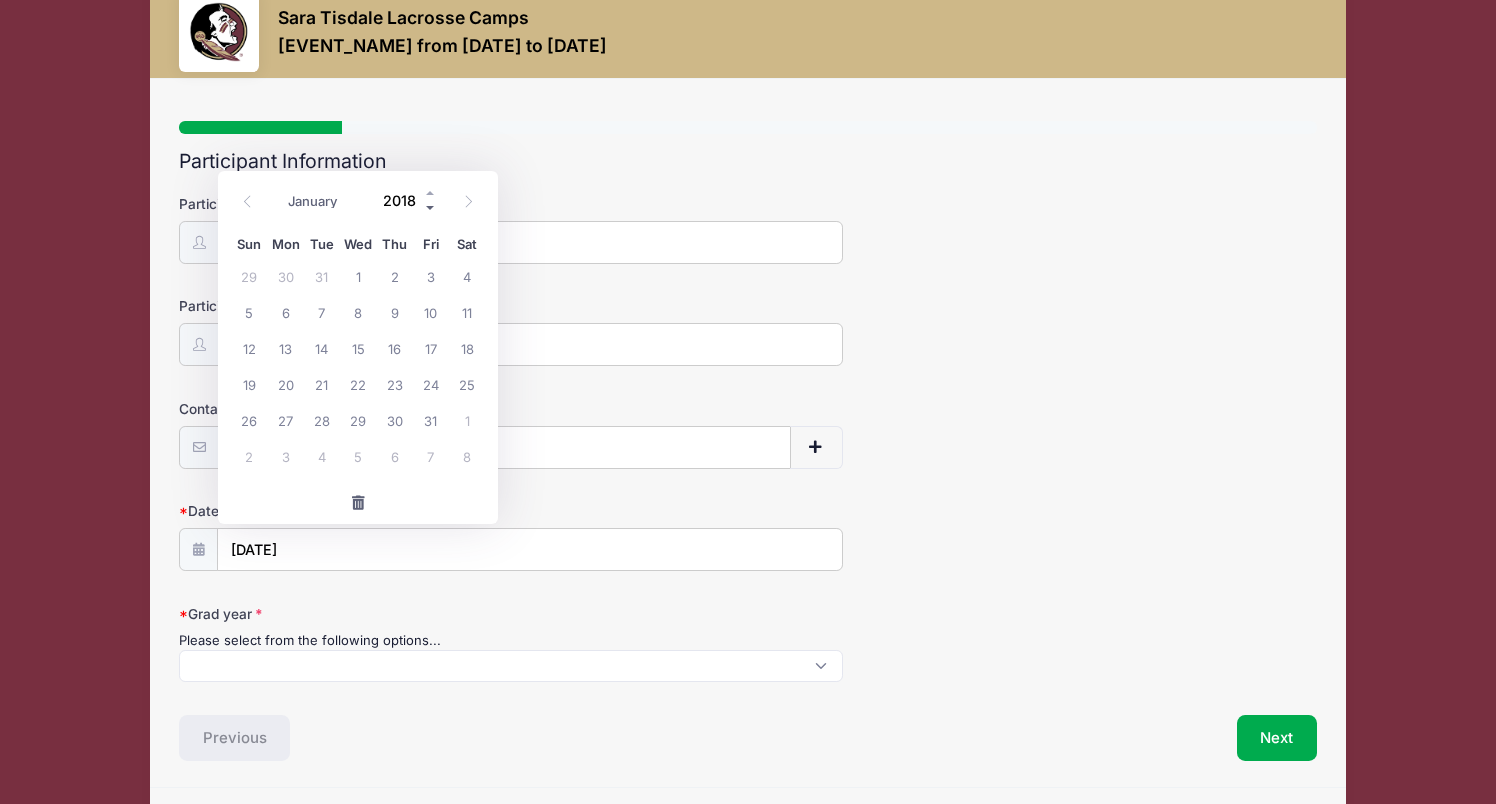 click at bounding box center (431, 207) 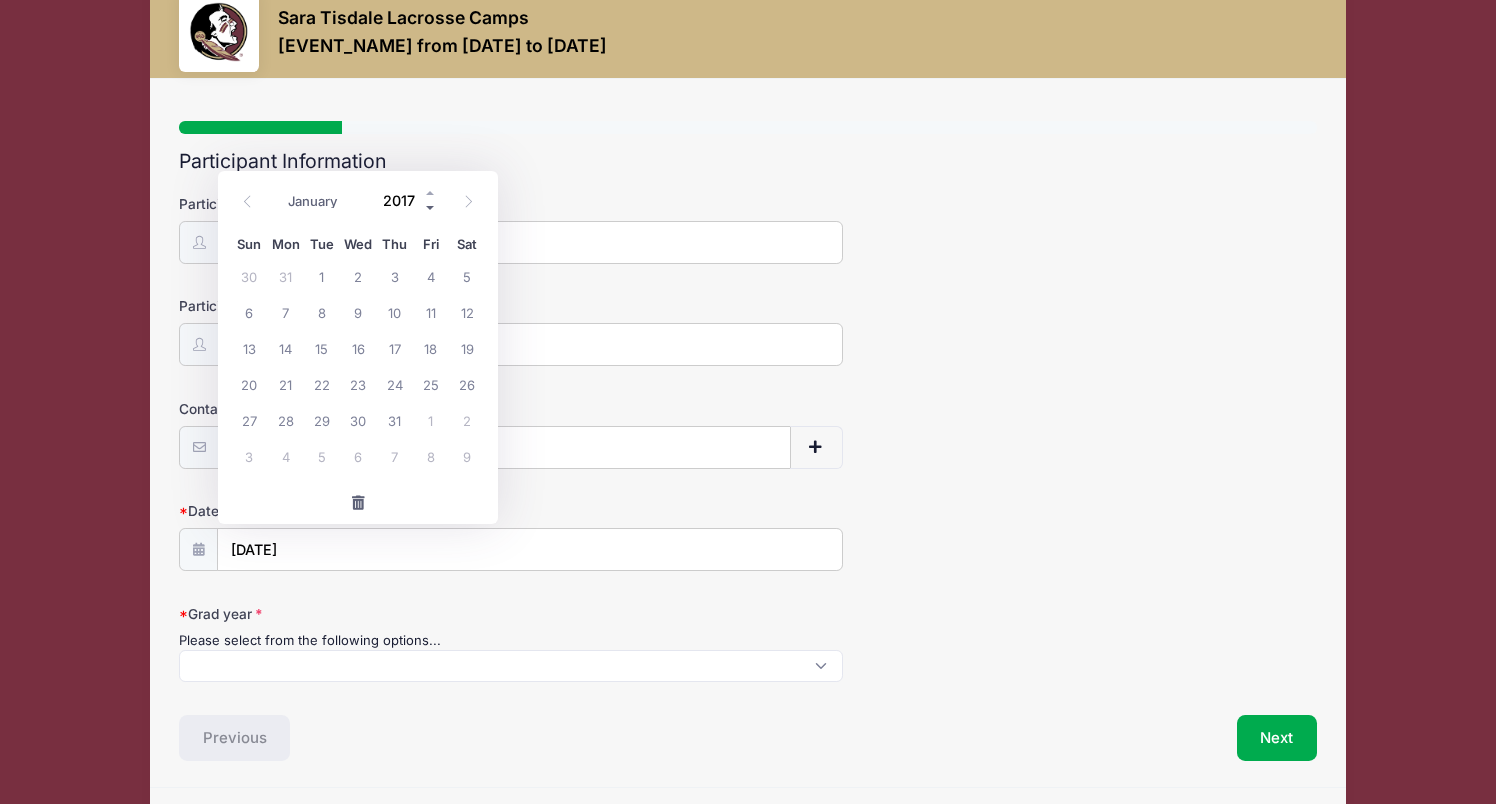 click at bounding box center [431, 207] 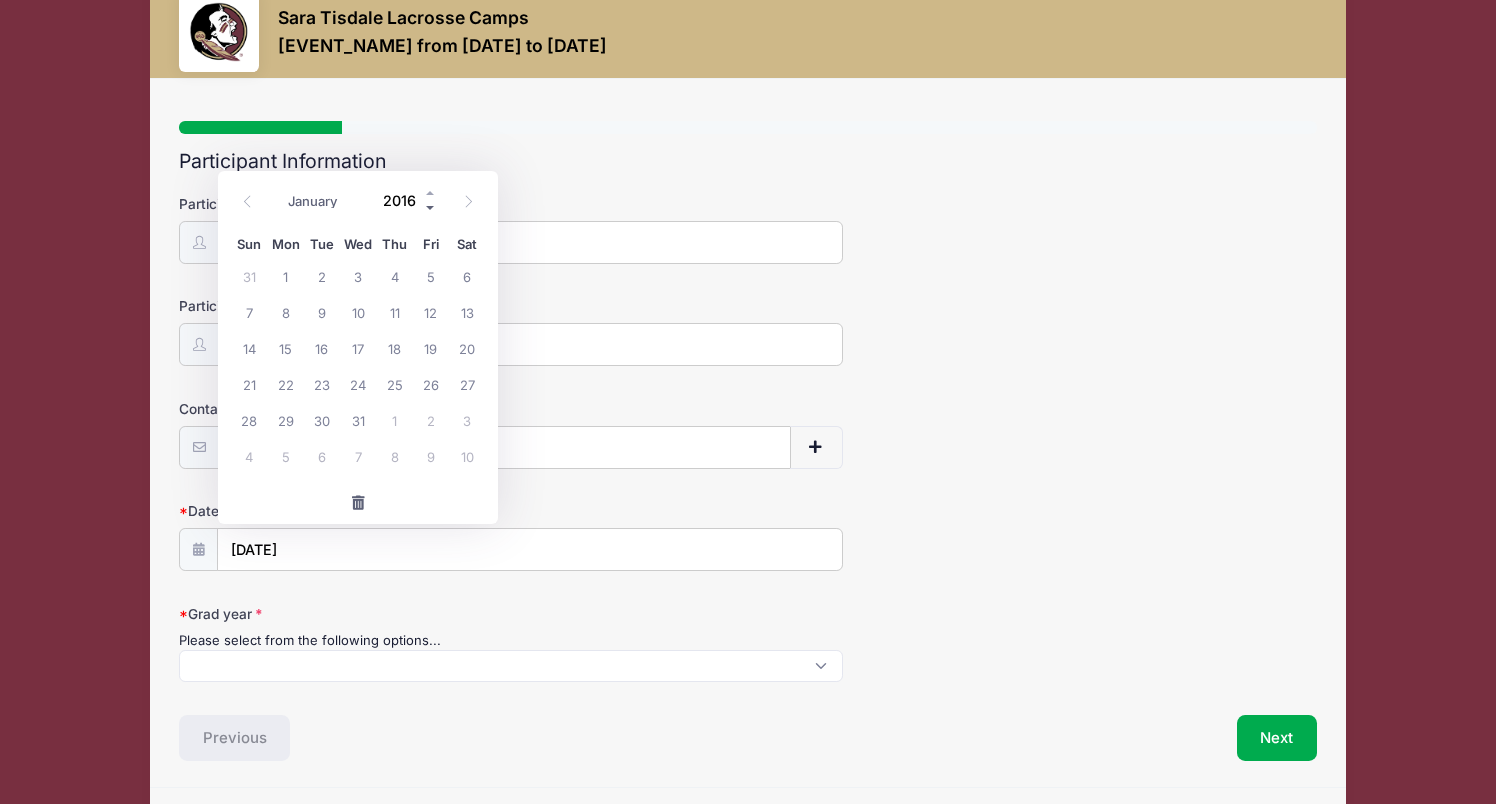 click at bounding box center (431, 207) 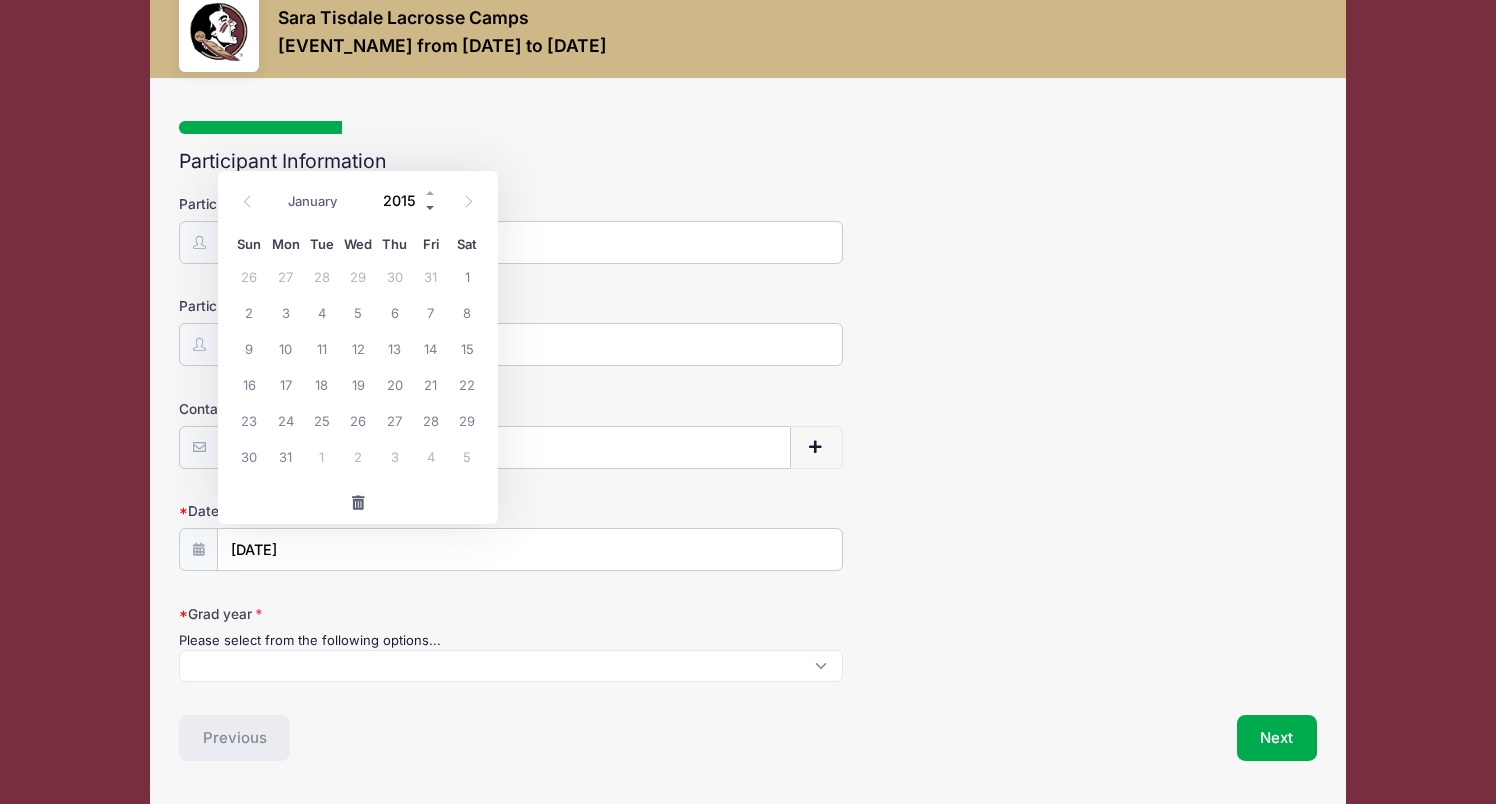 click at bounding box center (431, 207) 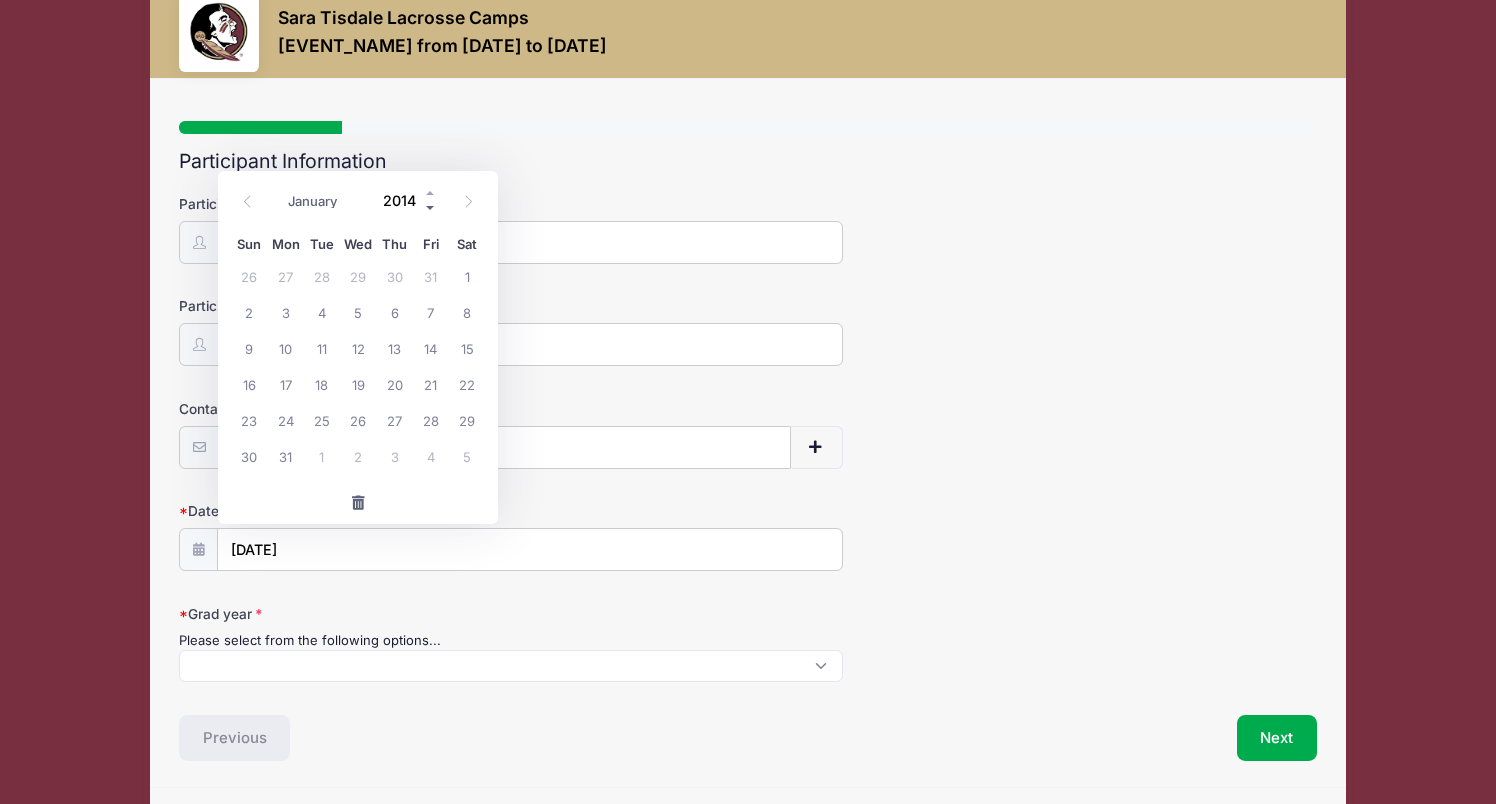 click at bounding box center (431, 207) 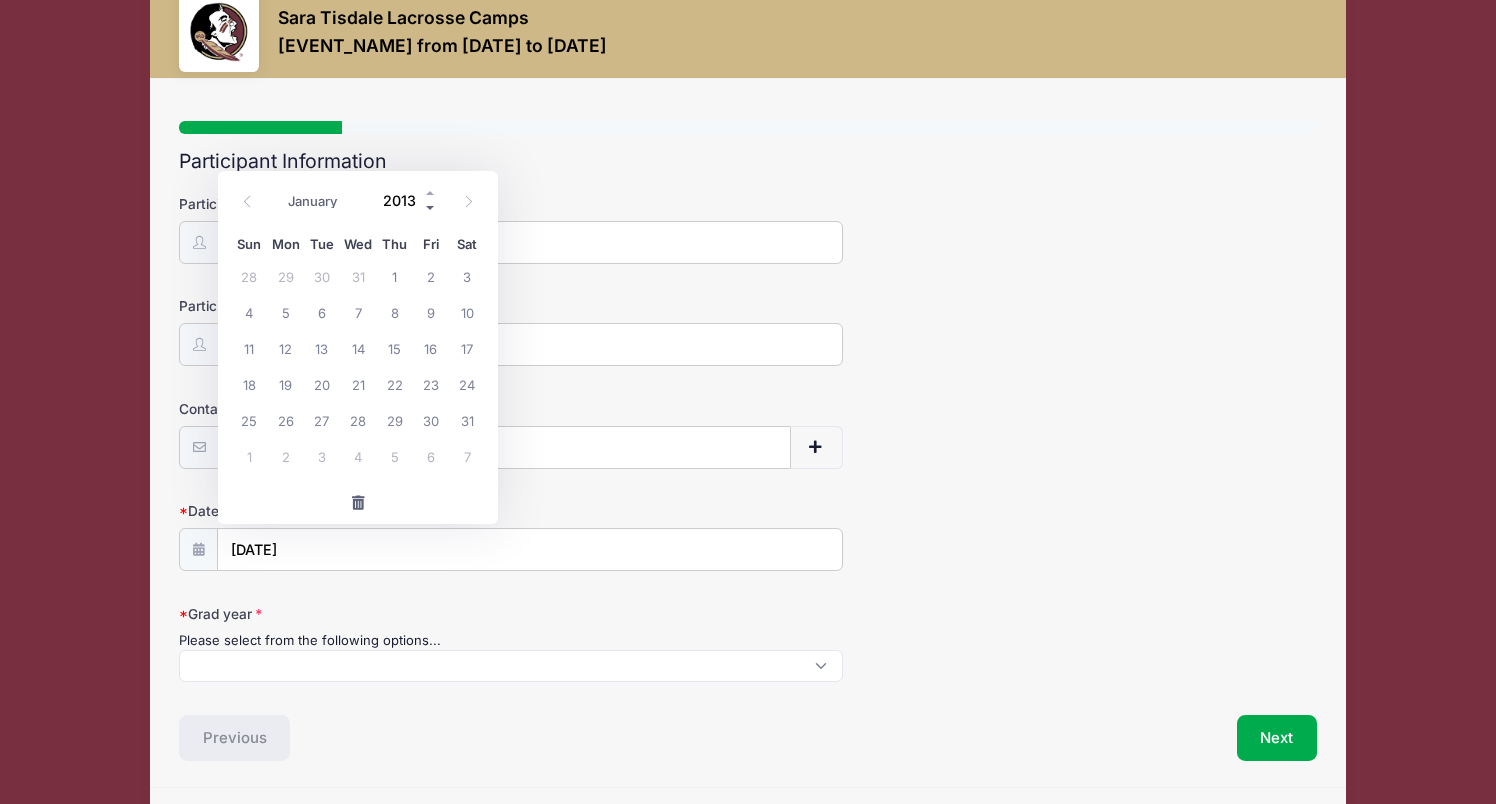 click at bounding box center [431, 207] 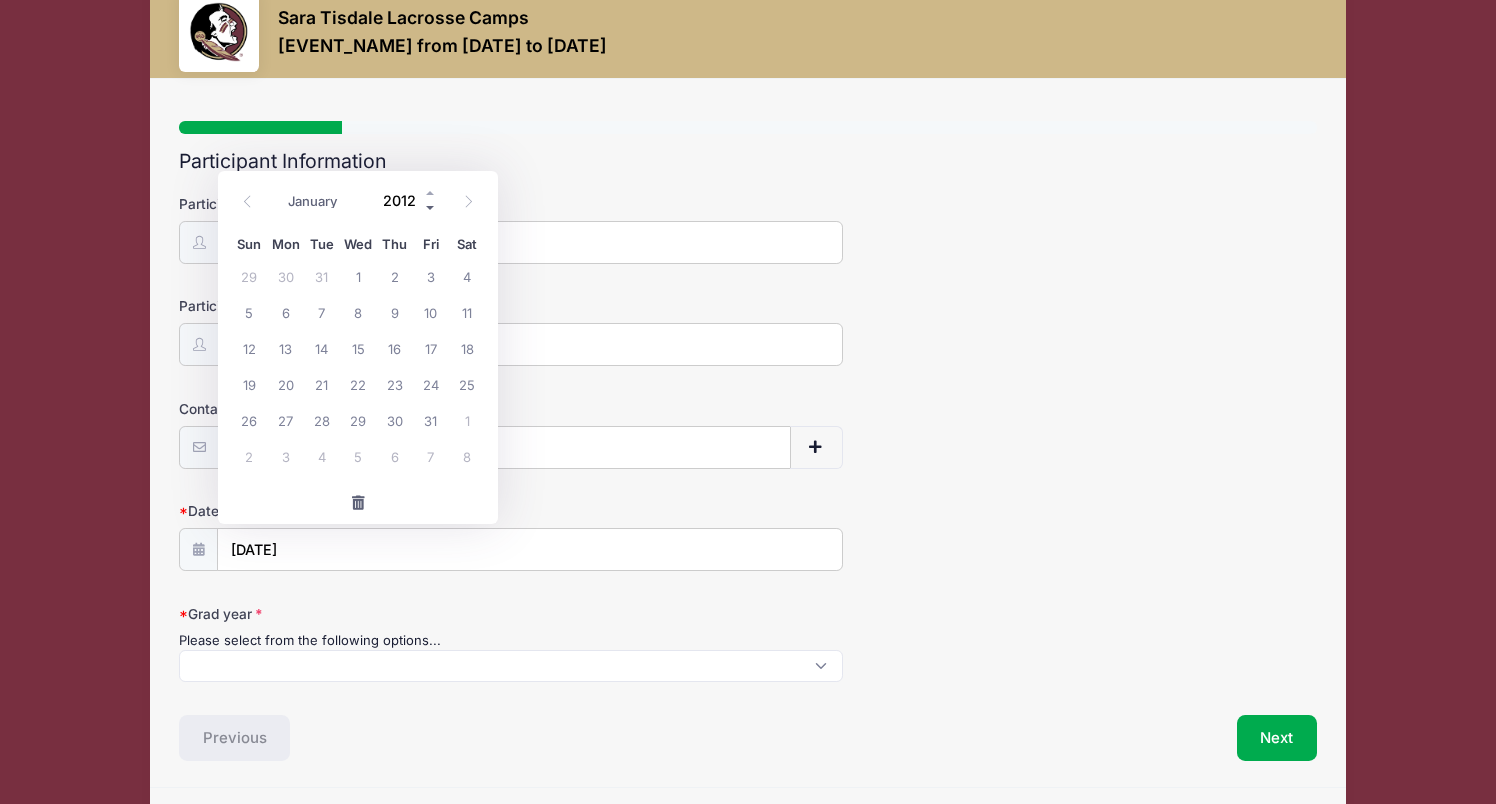 click at bounding box center (431, 207) 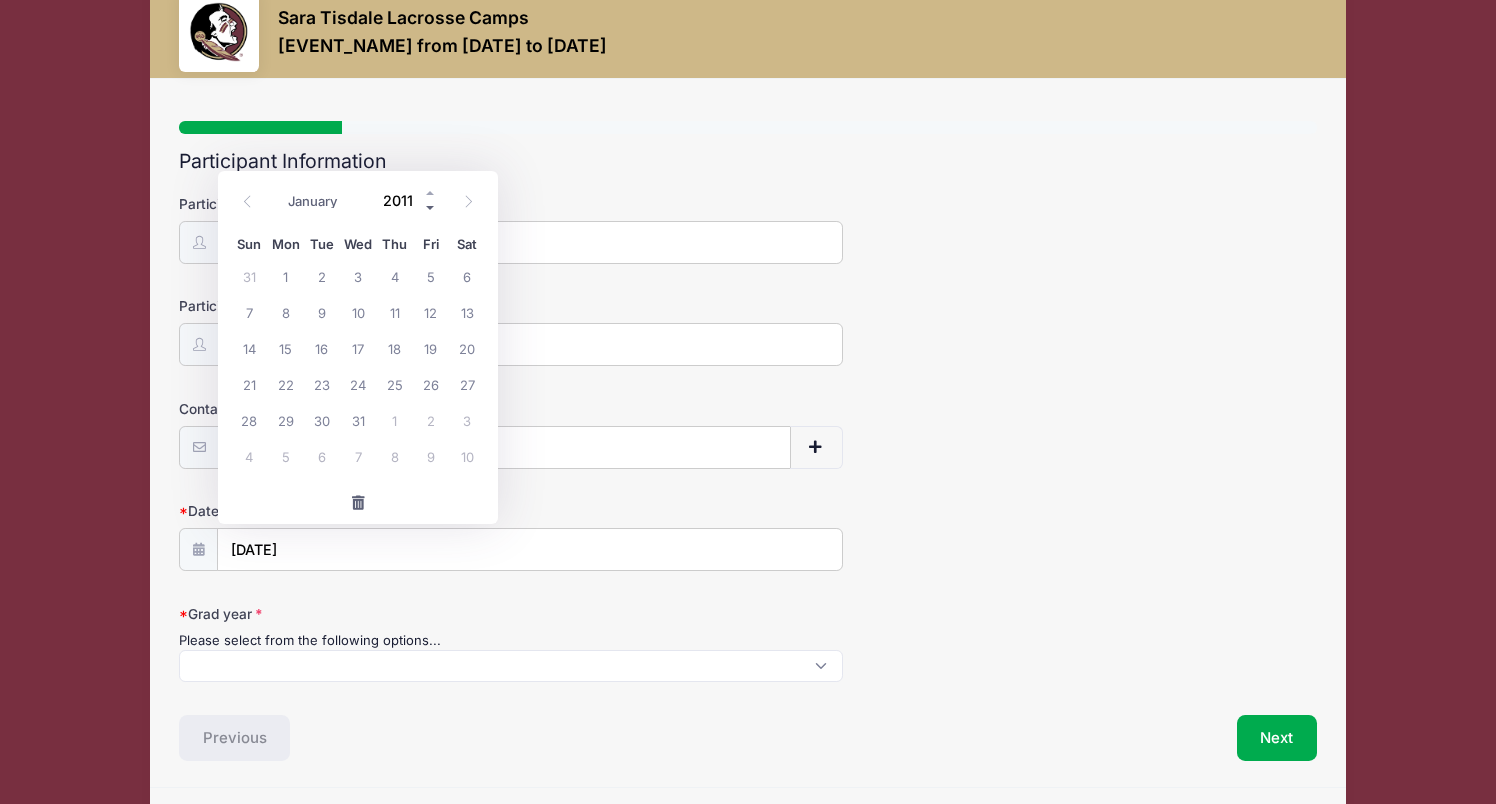 click at bounding box center [431, 207] 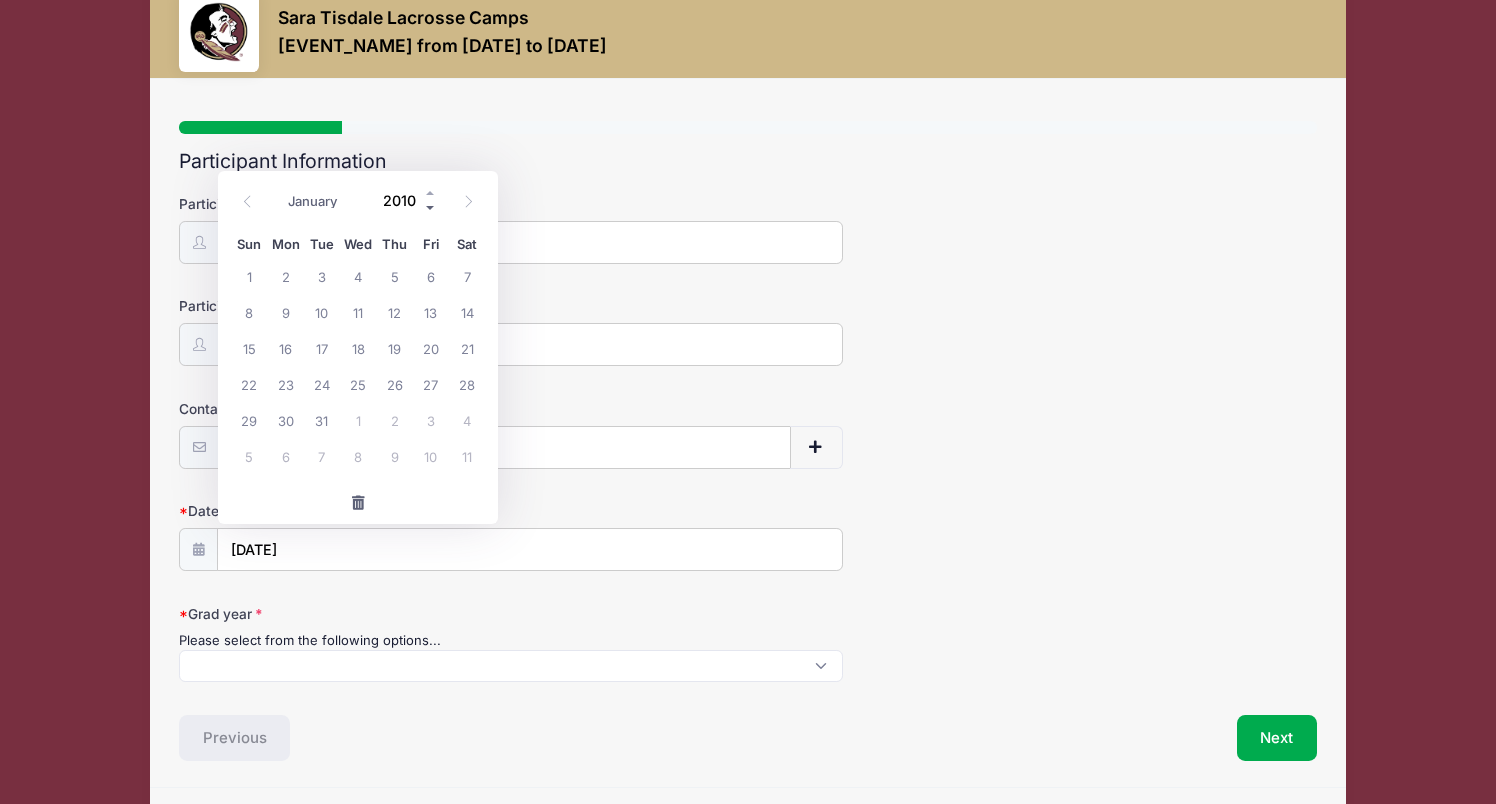 click at bounding box center (431, 207) 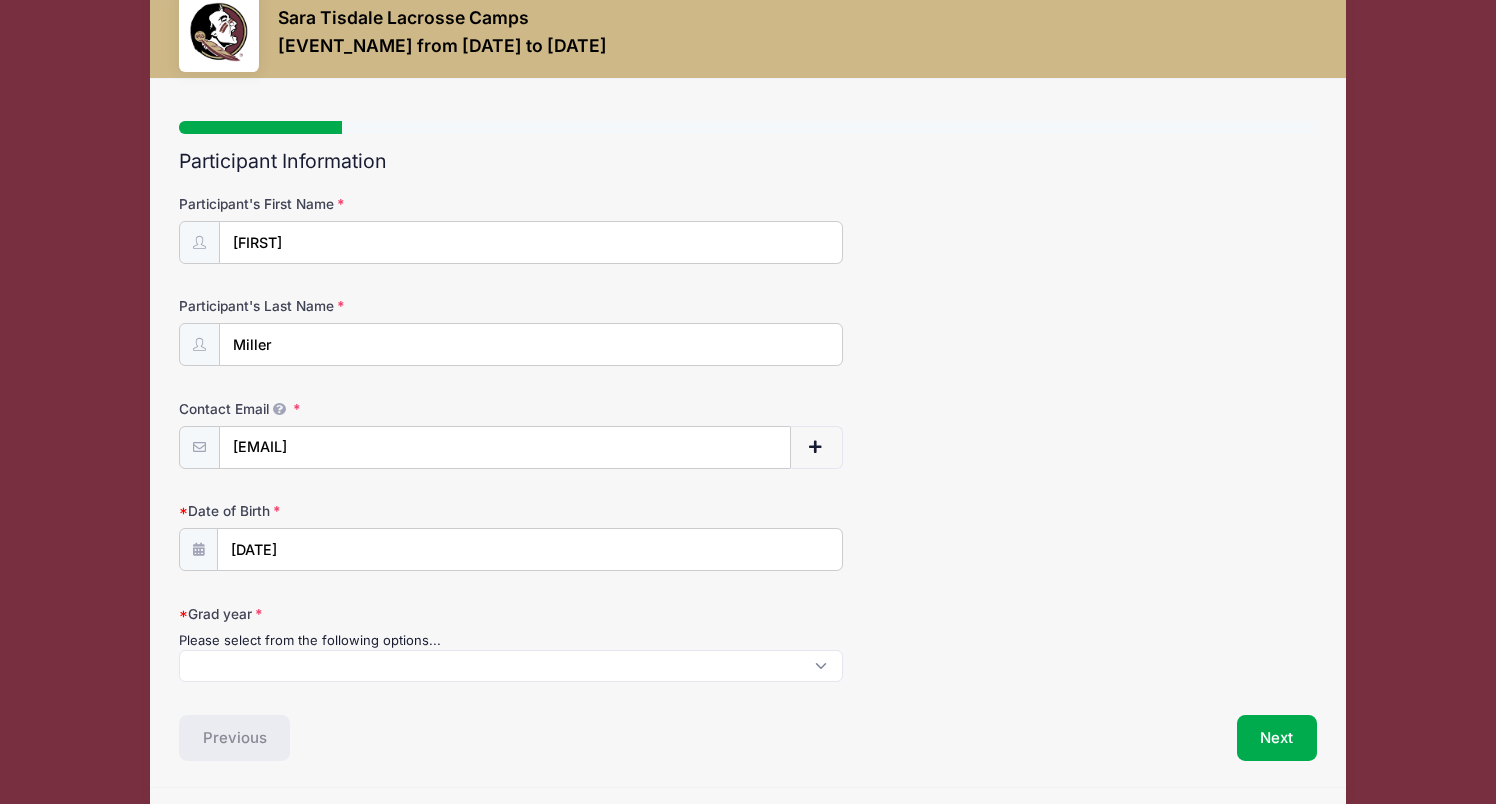 click on "Participant Information" at bounding box center [748, 161] 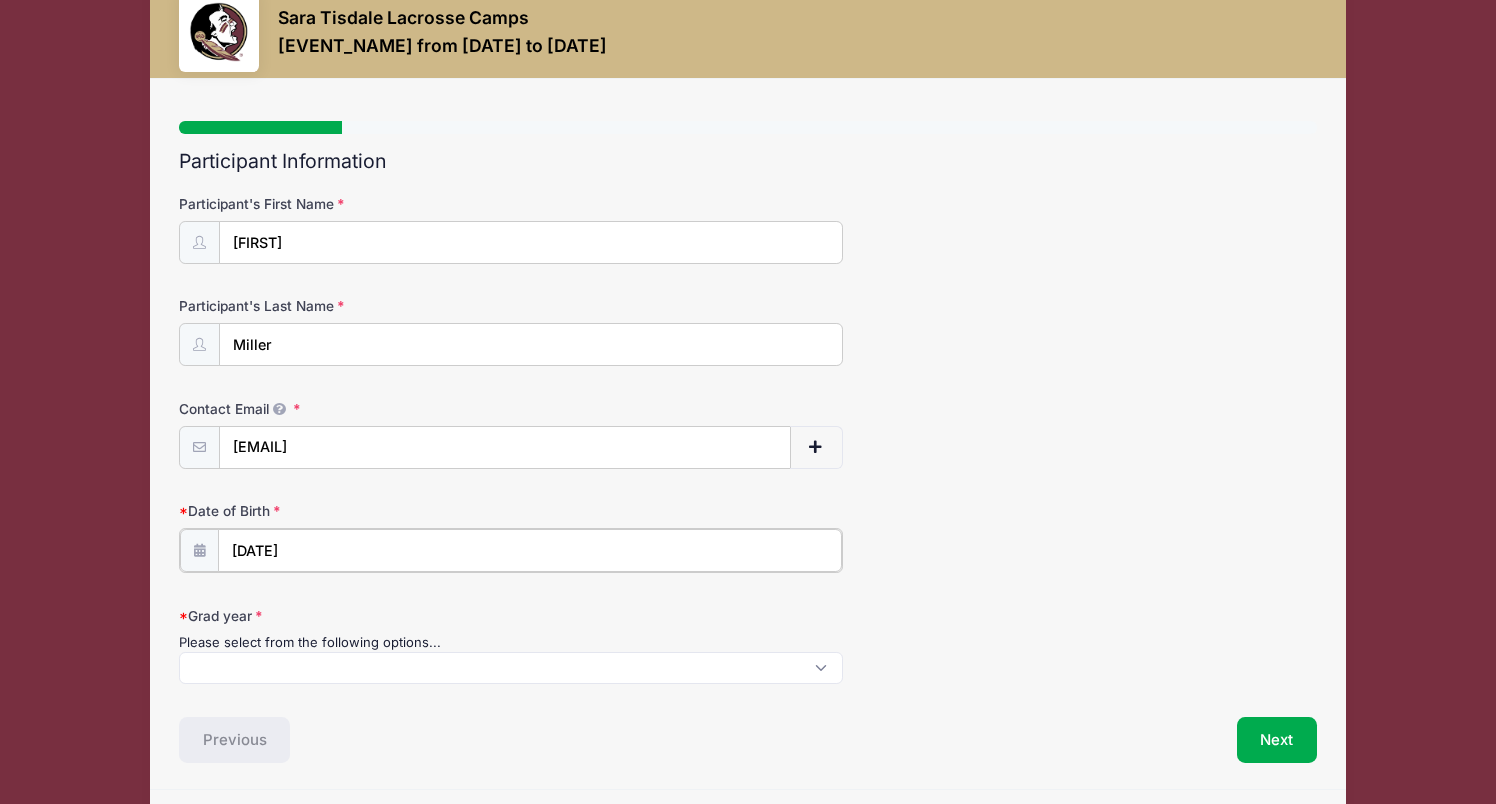 click on "08/21/2025" at bounding box center [530, 550] 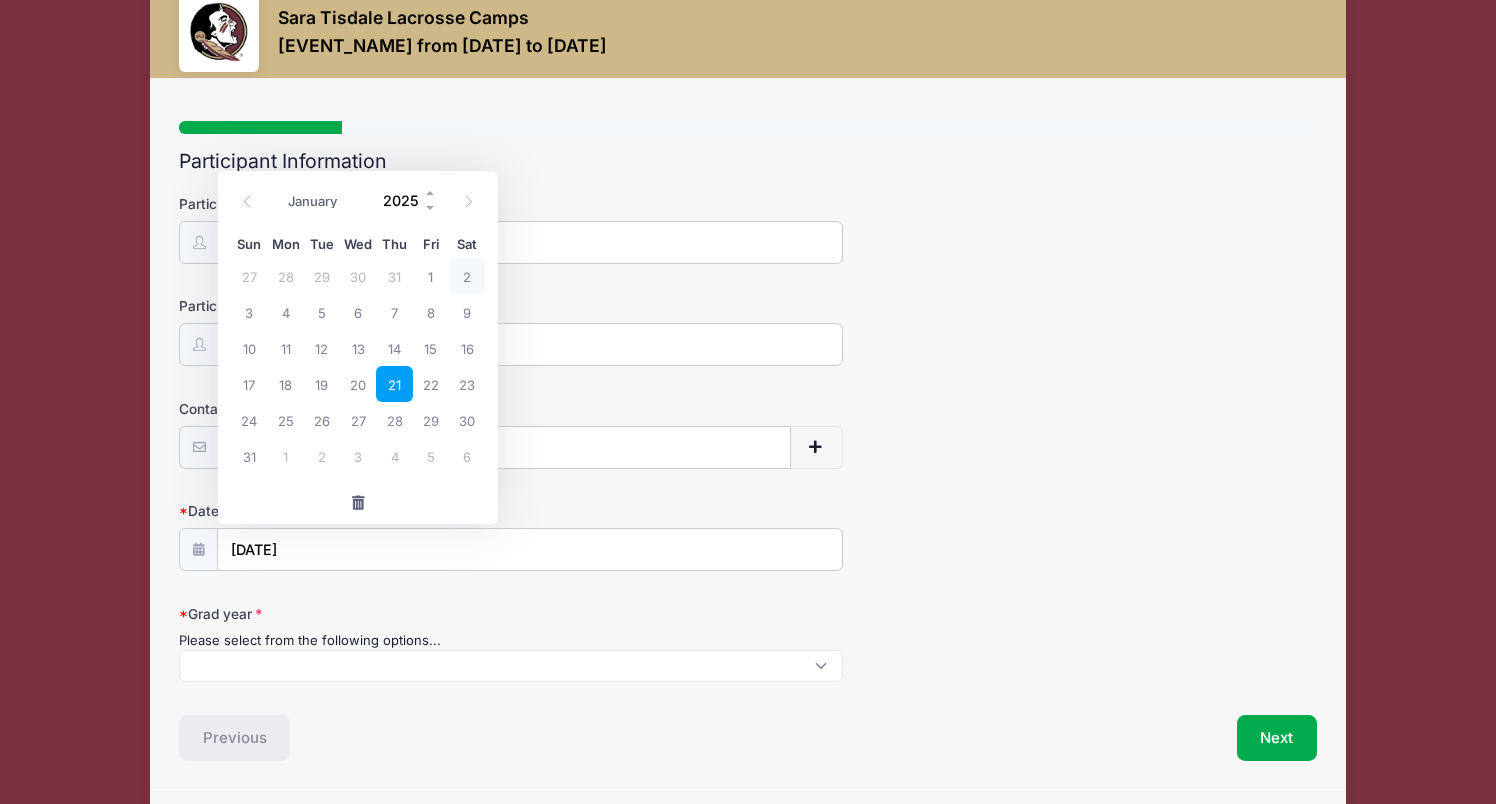click on "2025" at bounding box center (405, 200) 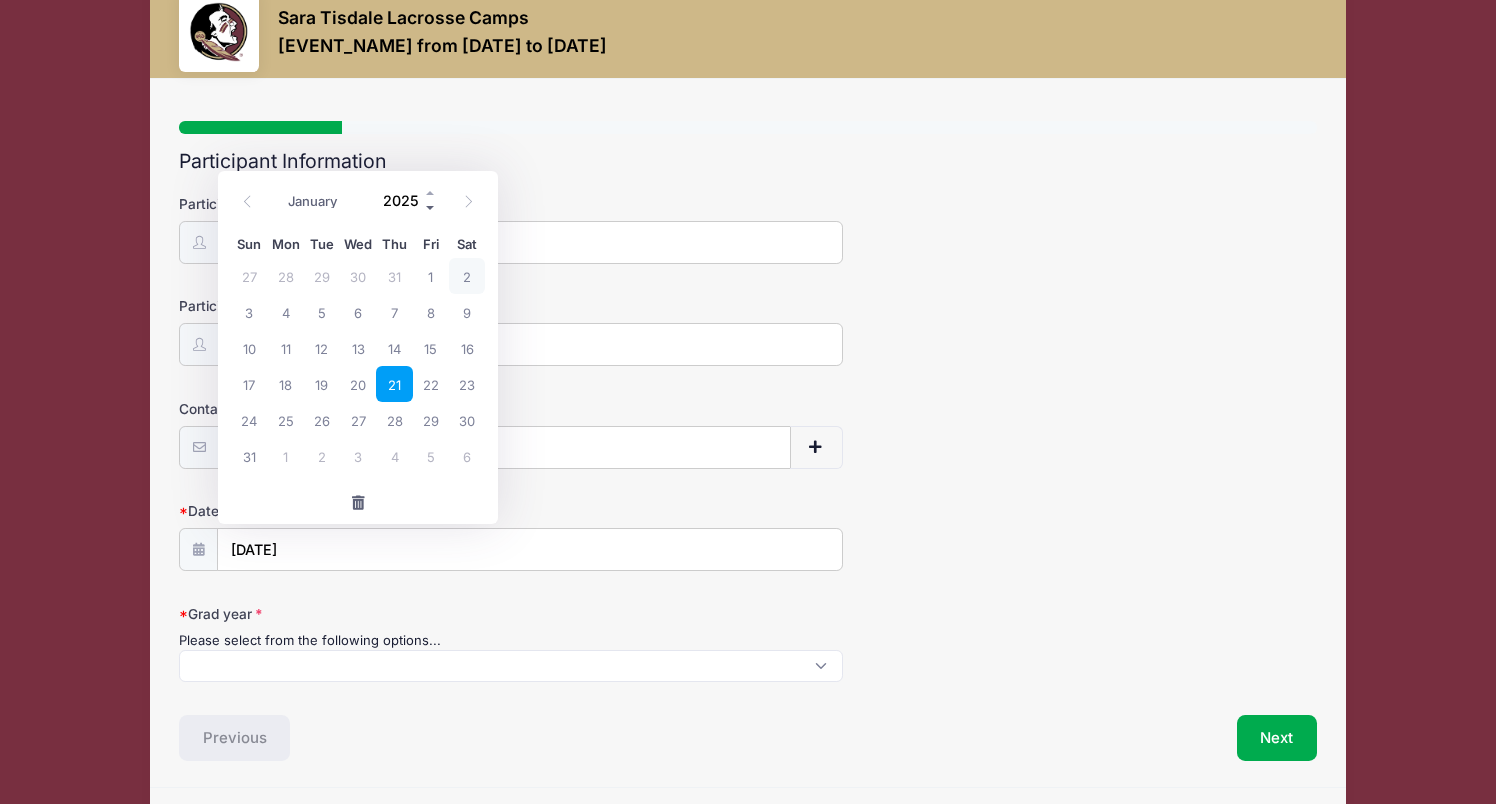 click at bounding box center (431, 207) 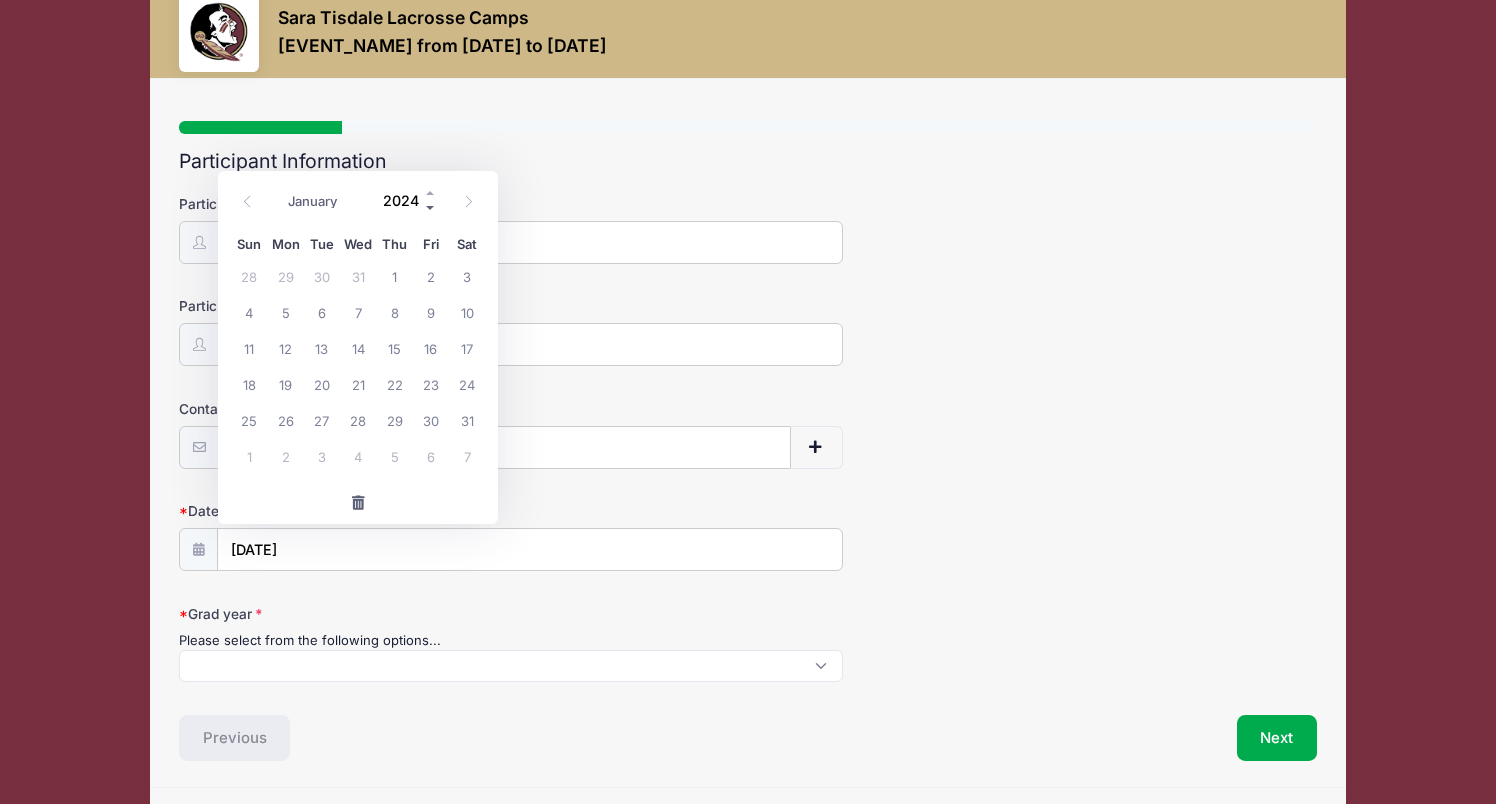 click at bounding box center [431, 207] 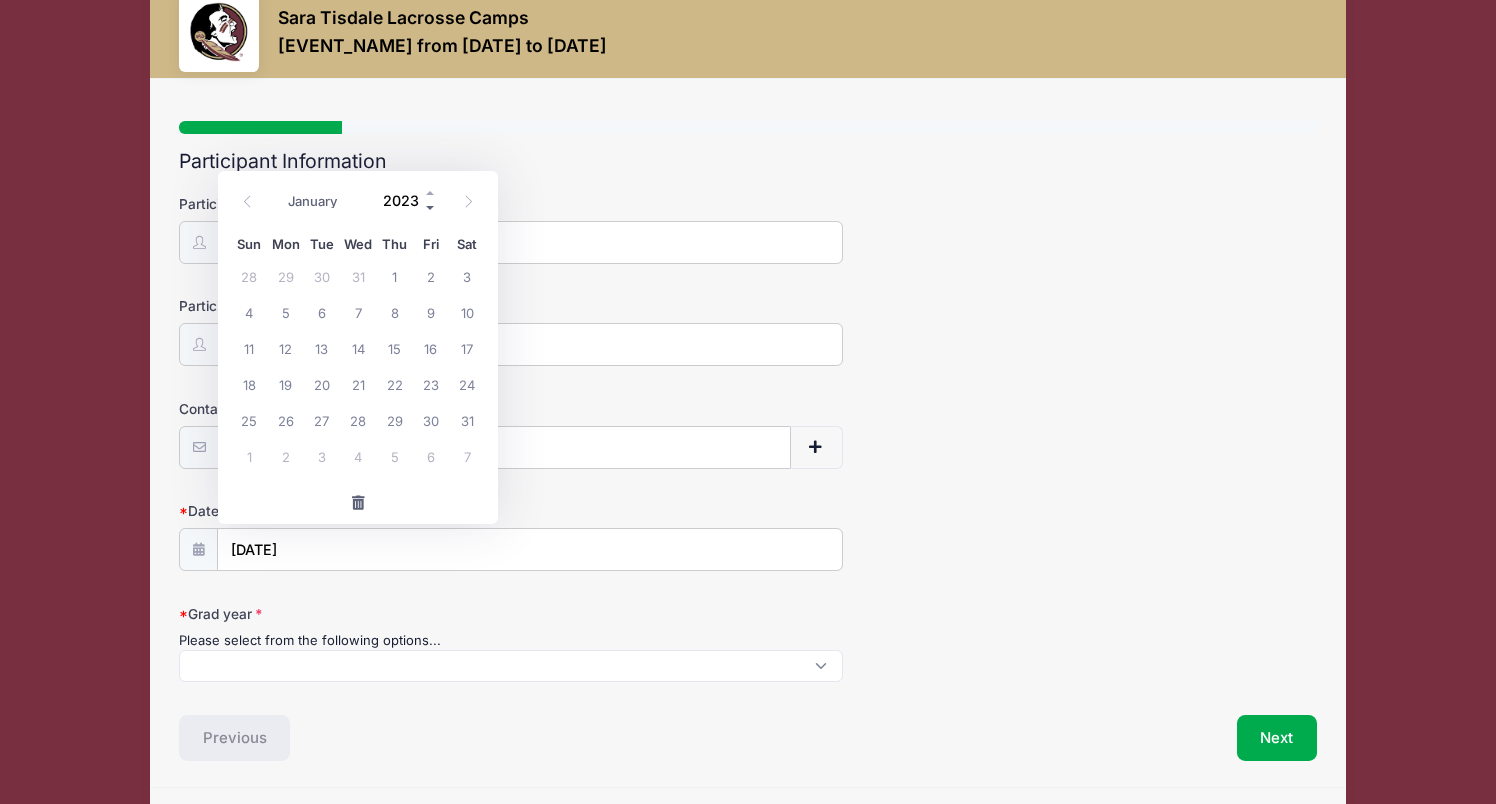 click at bounding box center [431, 207] 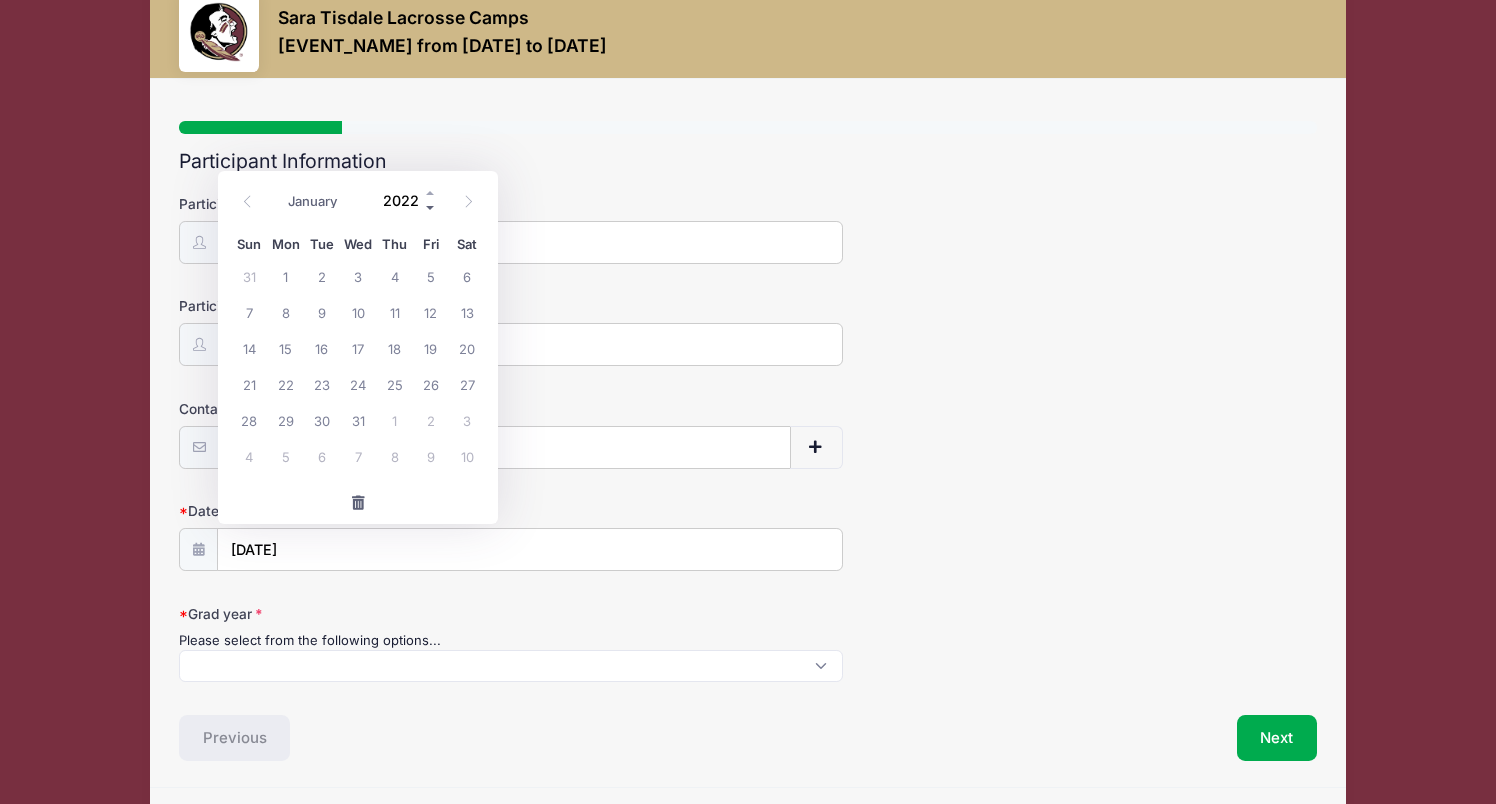 click at bounding box center (431, 207) 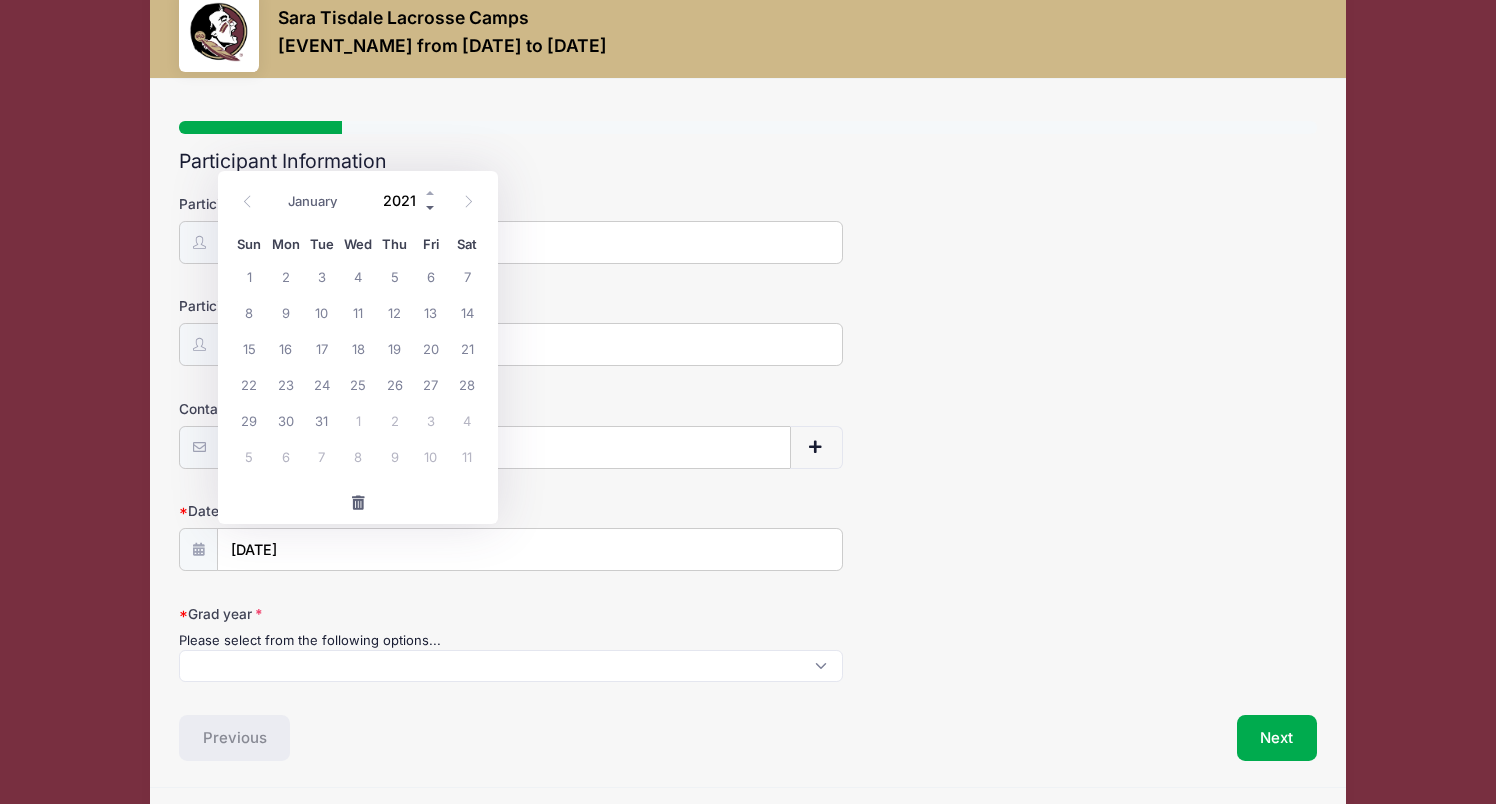 click at bounding box center [431, 207] 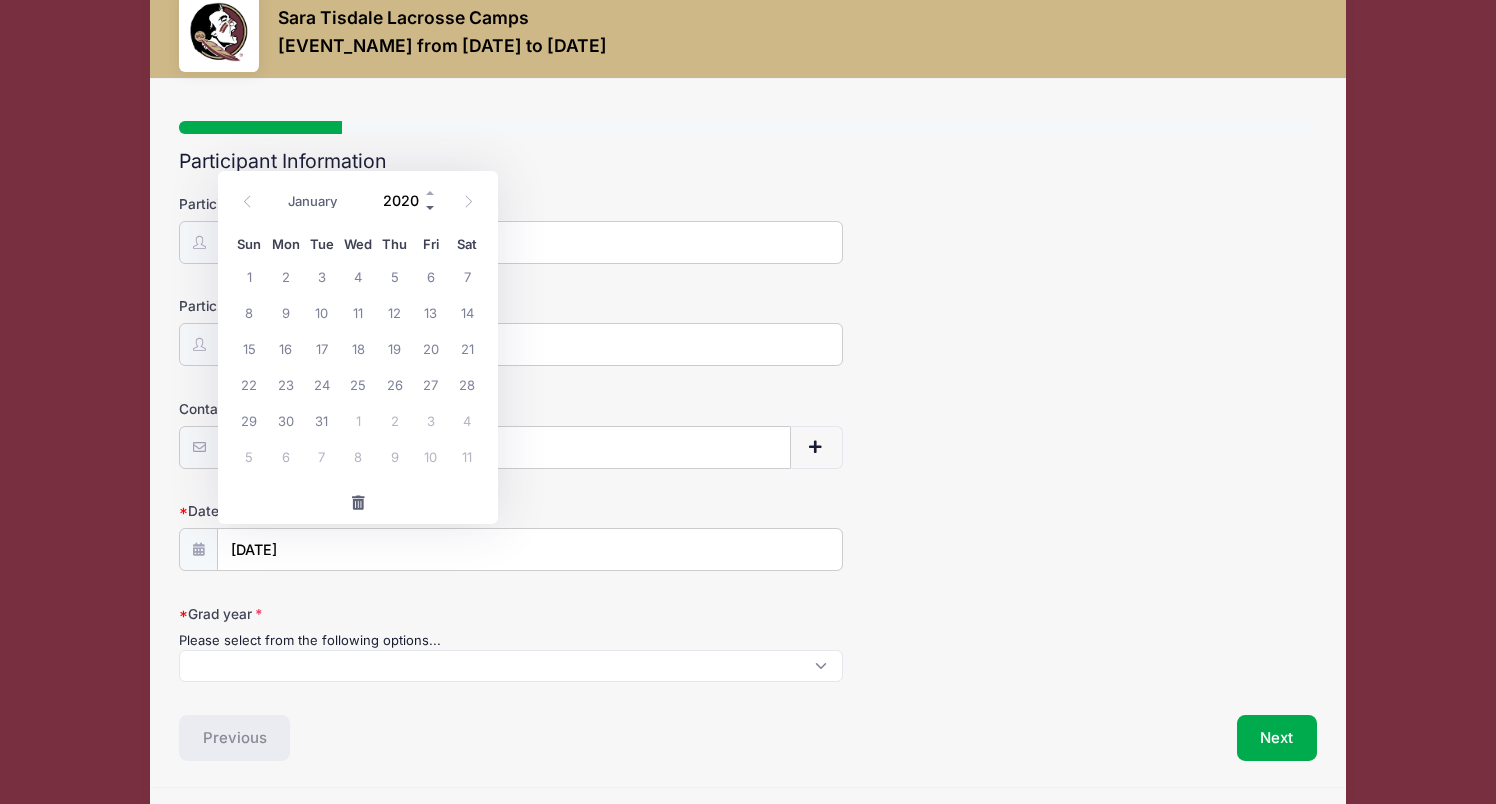 click at bounding box center [431, 207] 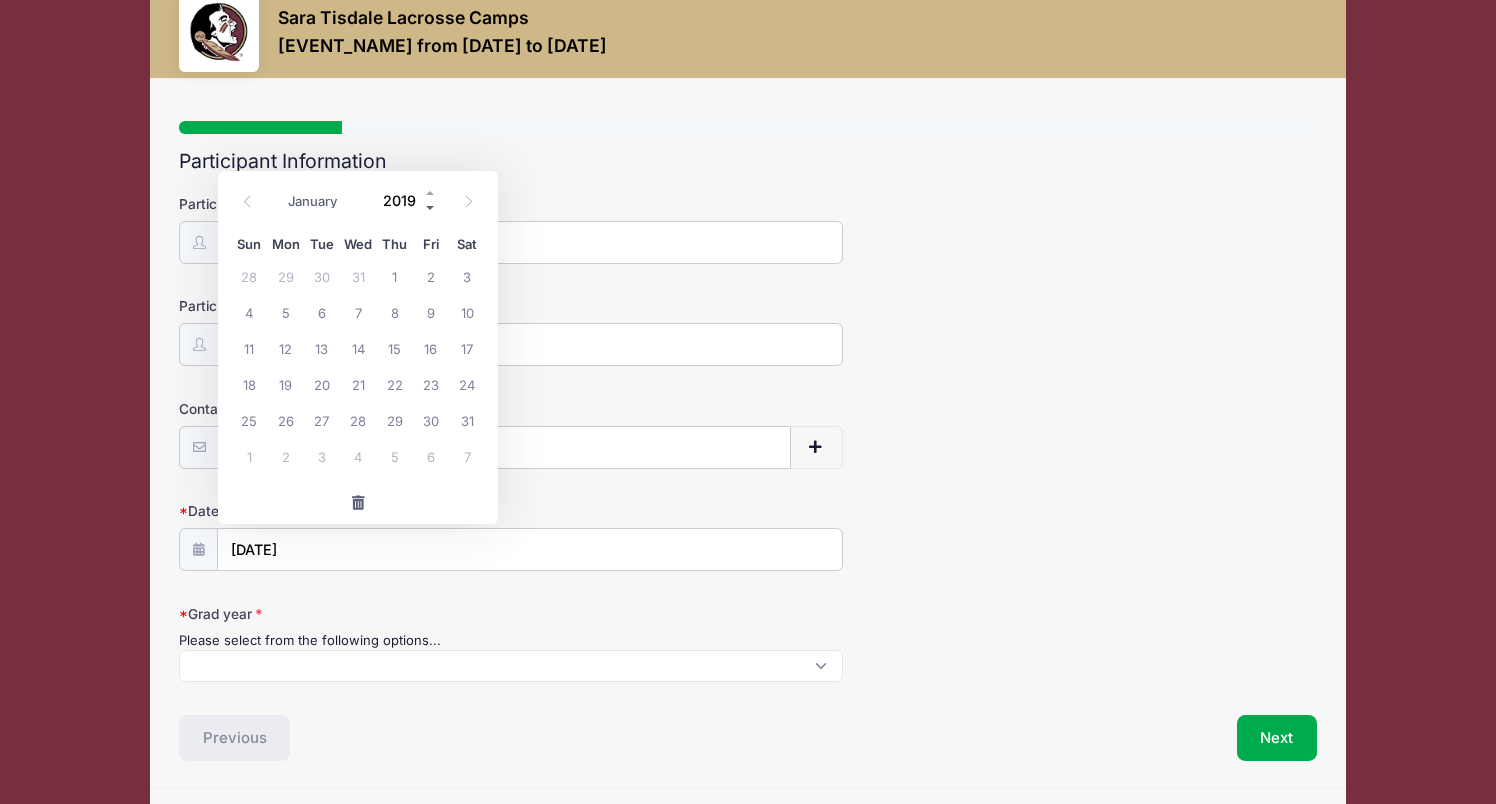 click at bounding box center (431, 207) 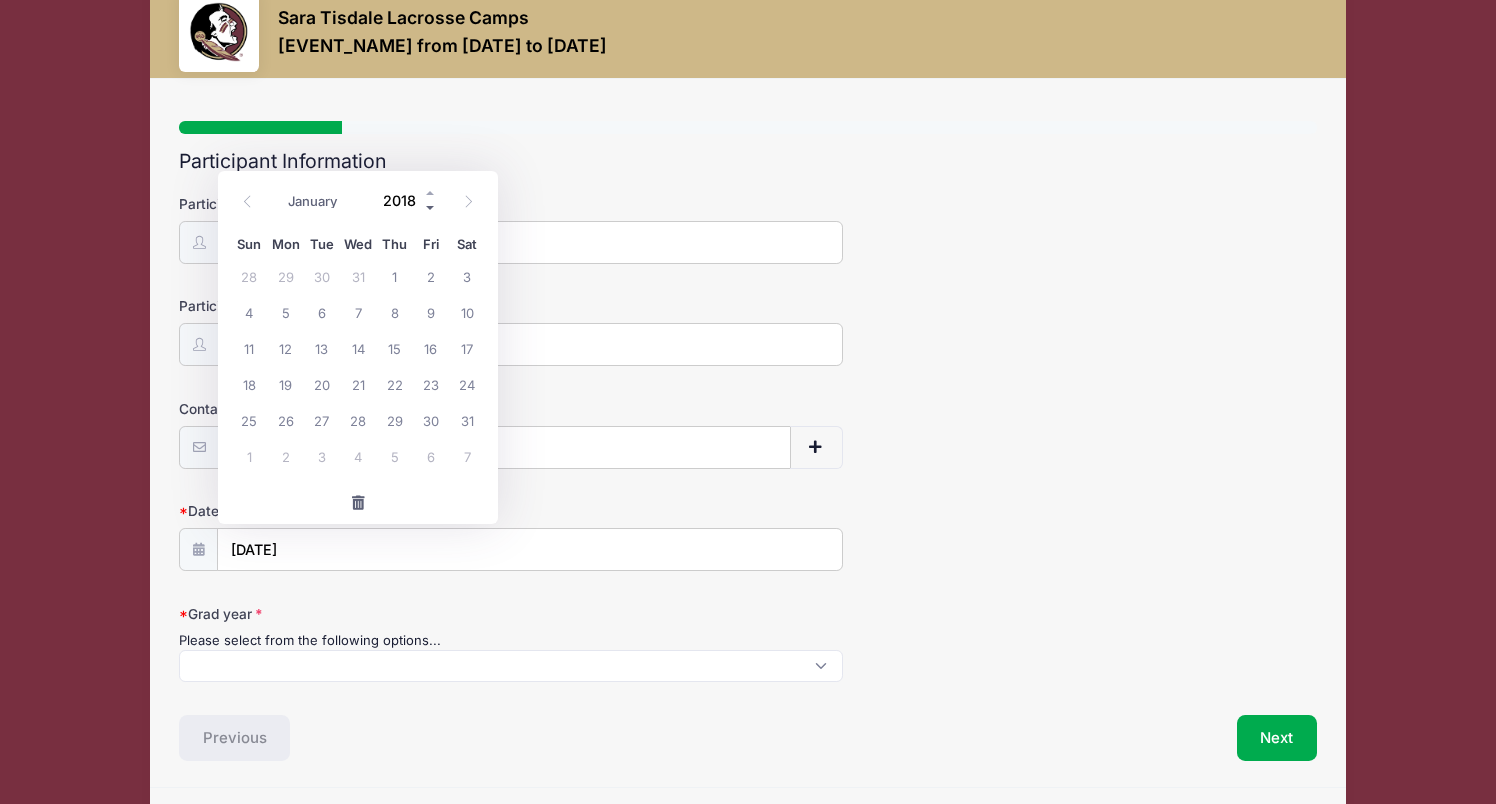 click at bounding box center (431, 207) 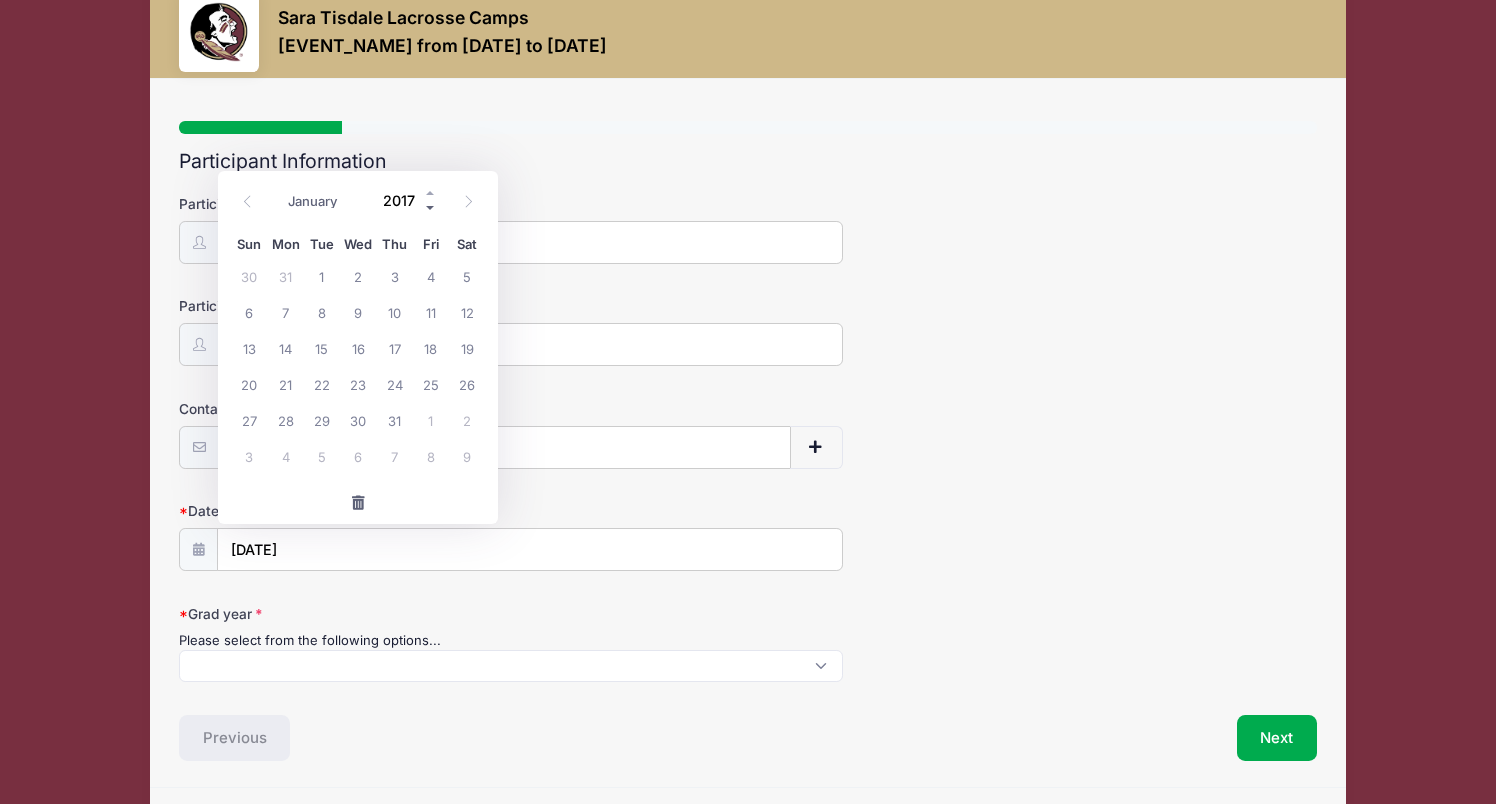 click at bounding box center [431, 207] 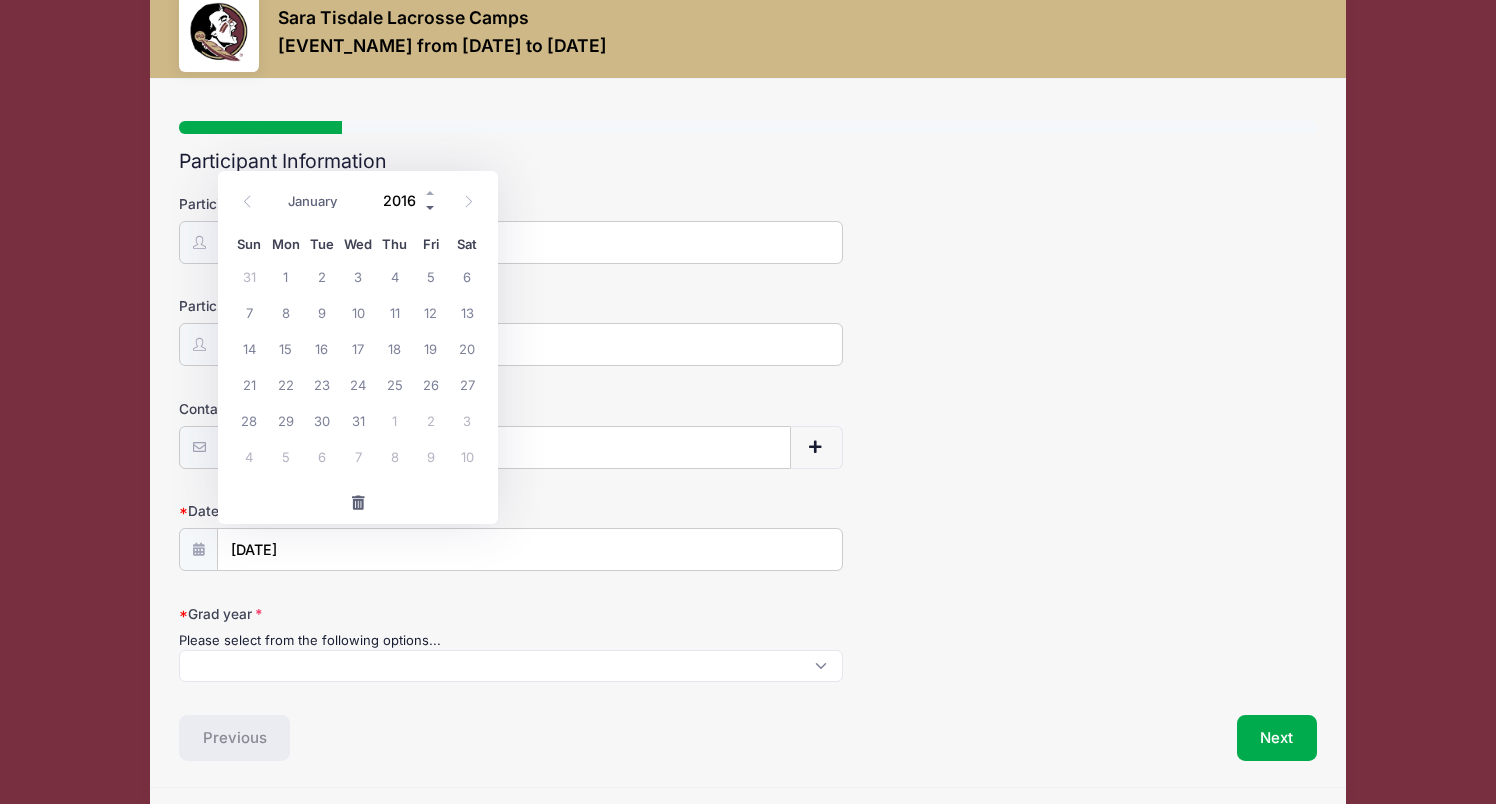 click at bounding box center (431, 207) 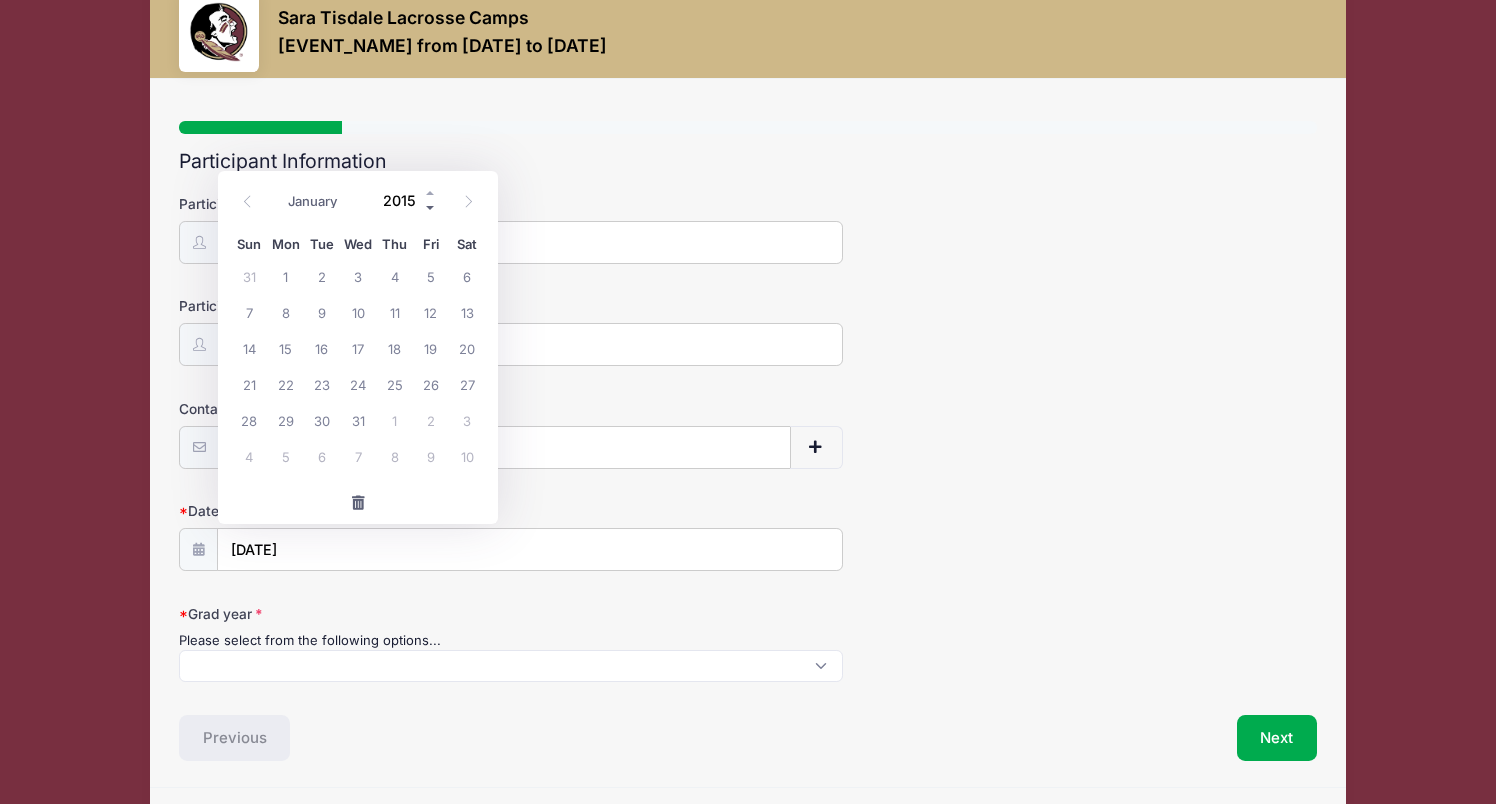 click at bounding box center (431, 207) 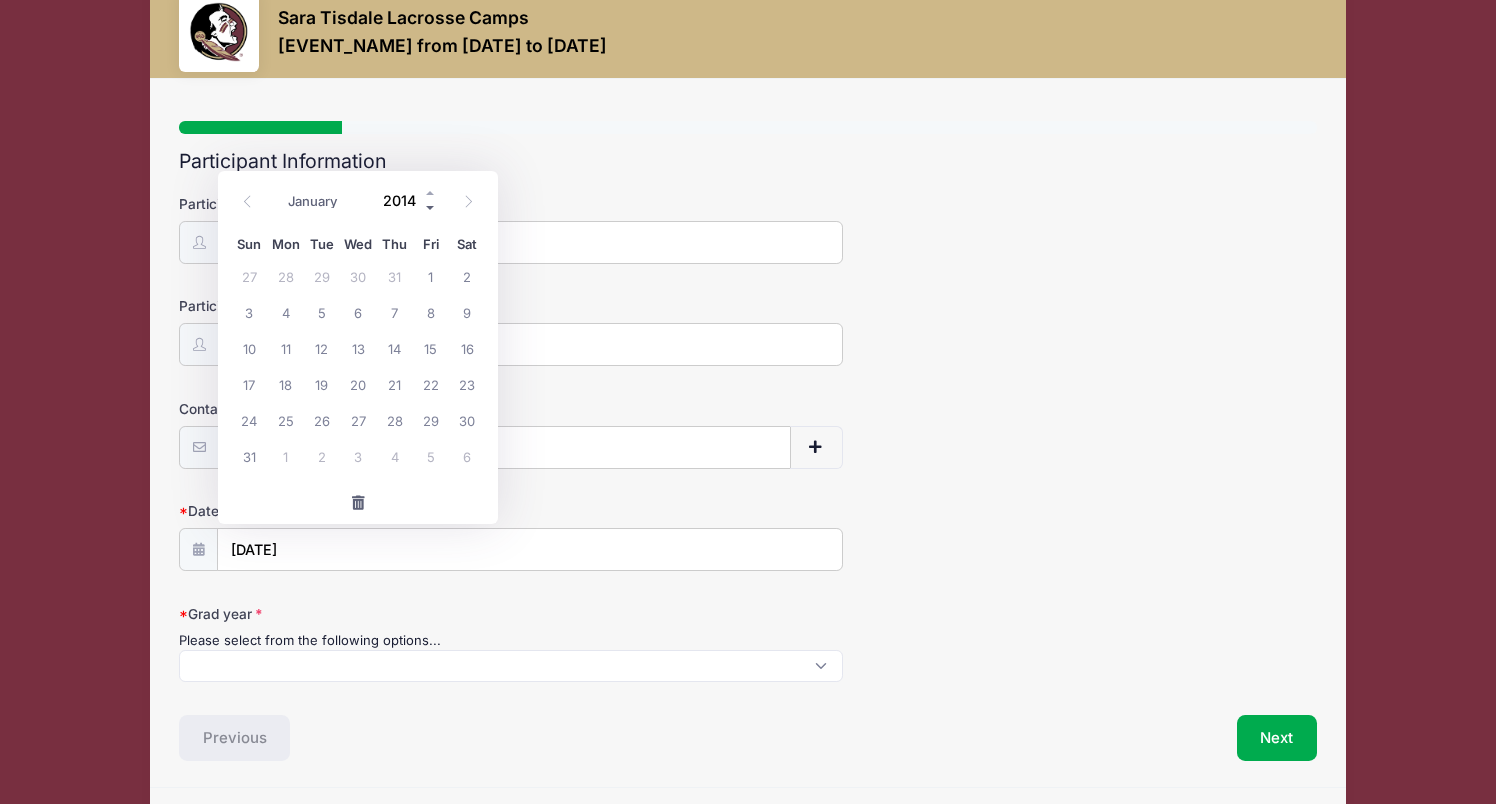 click at bounding box center (431, 207) 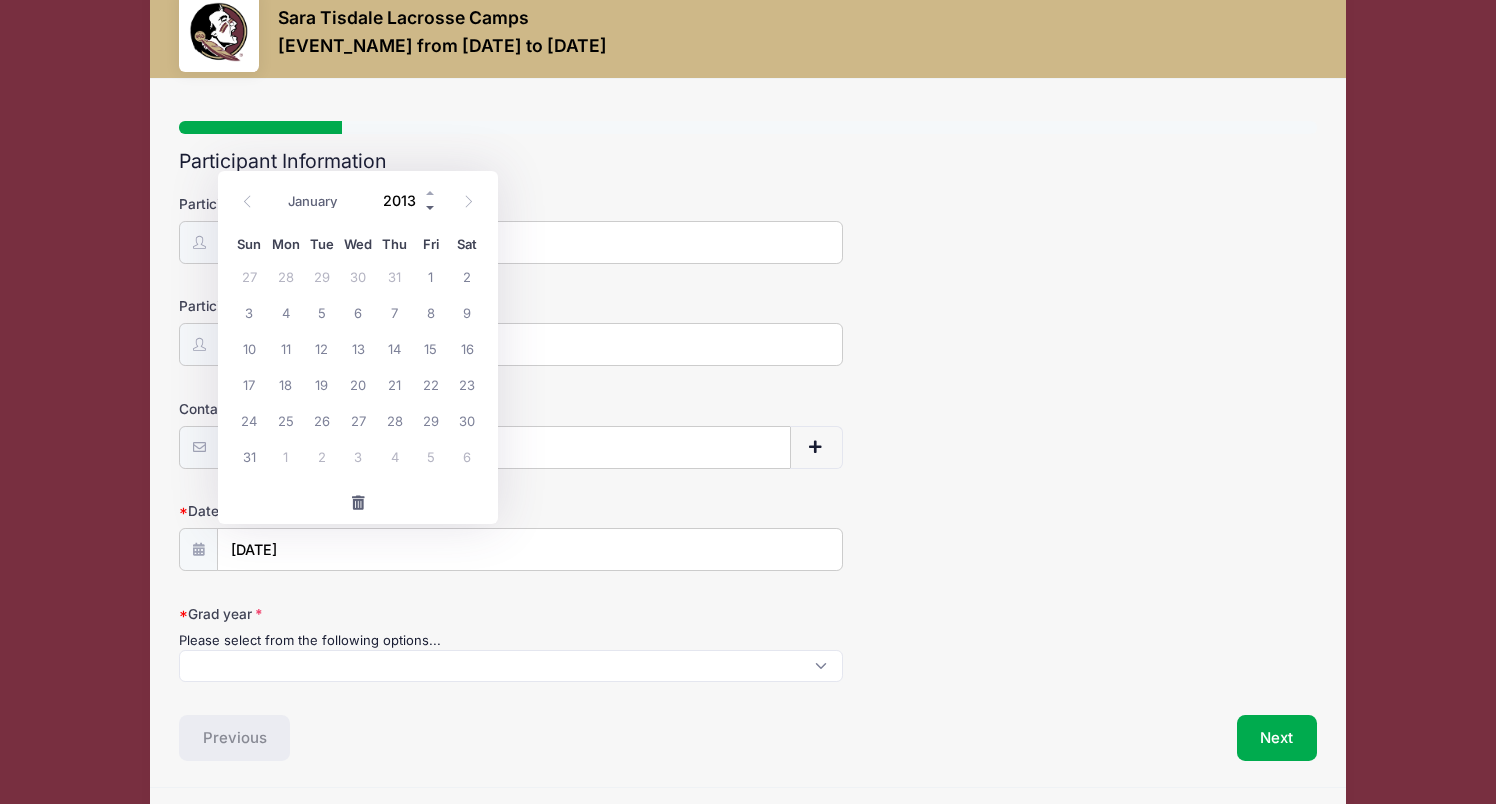 click at bounding box center [431, 207] 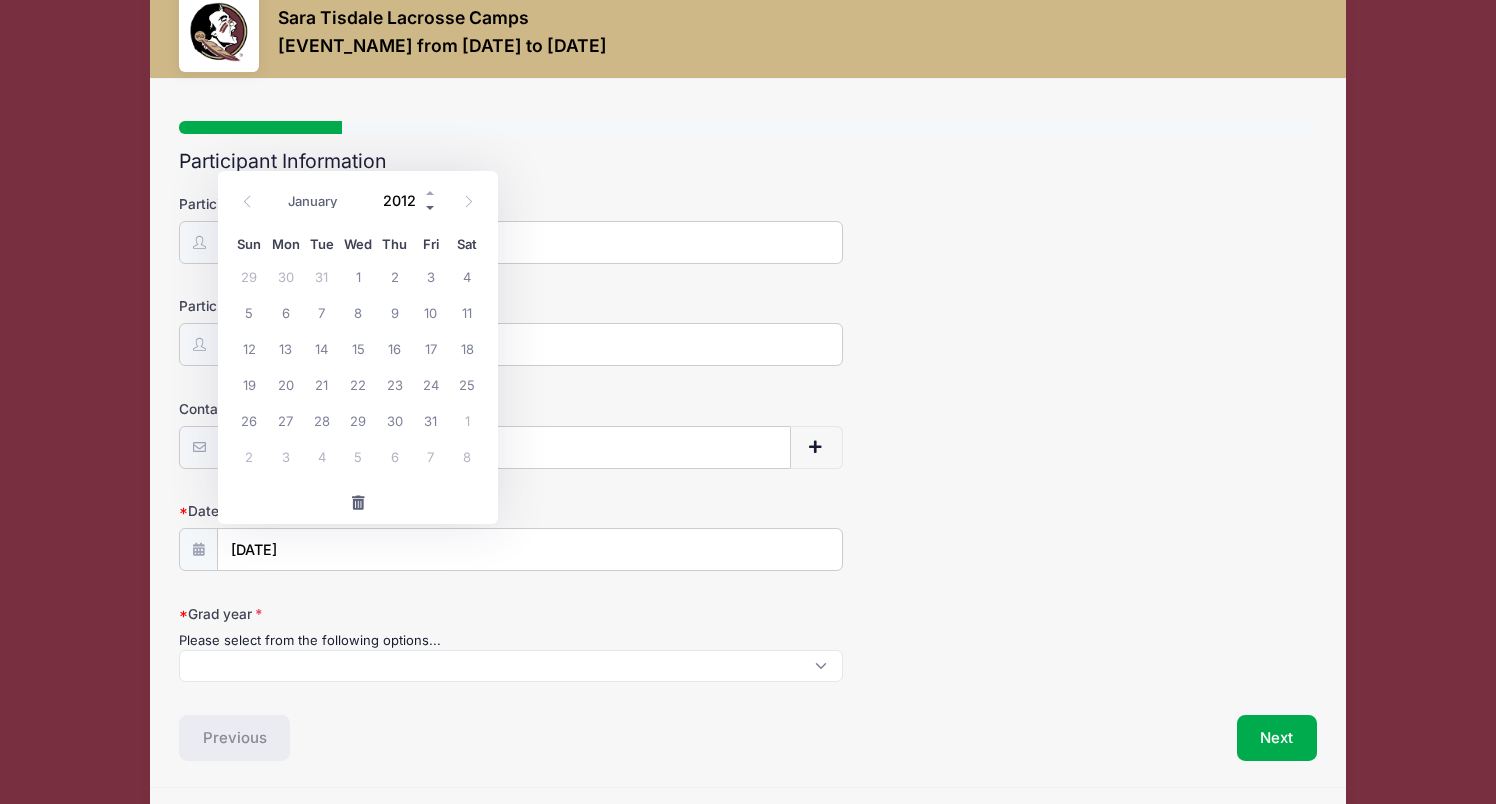 click at bounding box center [431, 207] 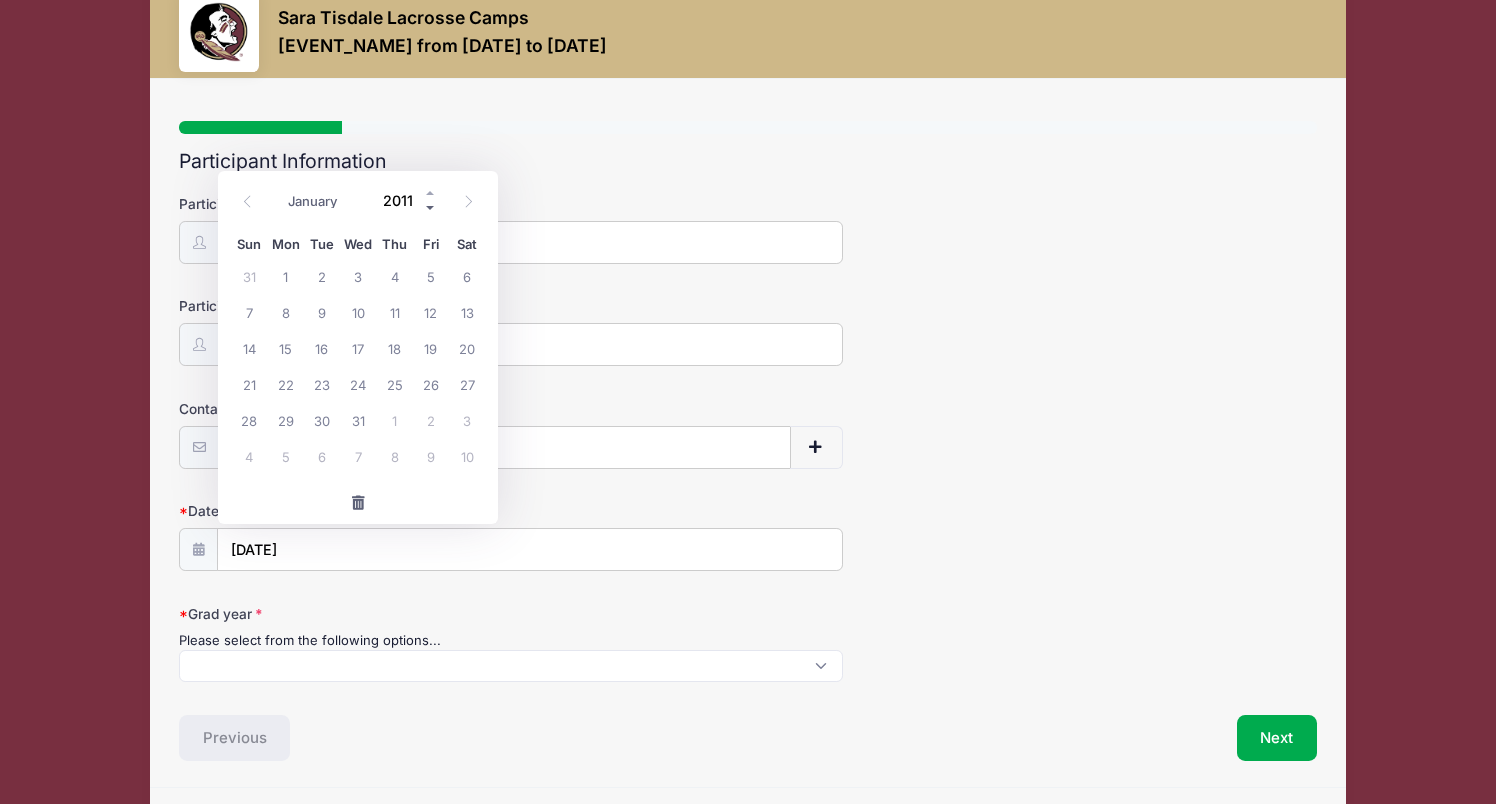click at bounding box center [431, 207] 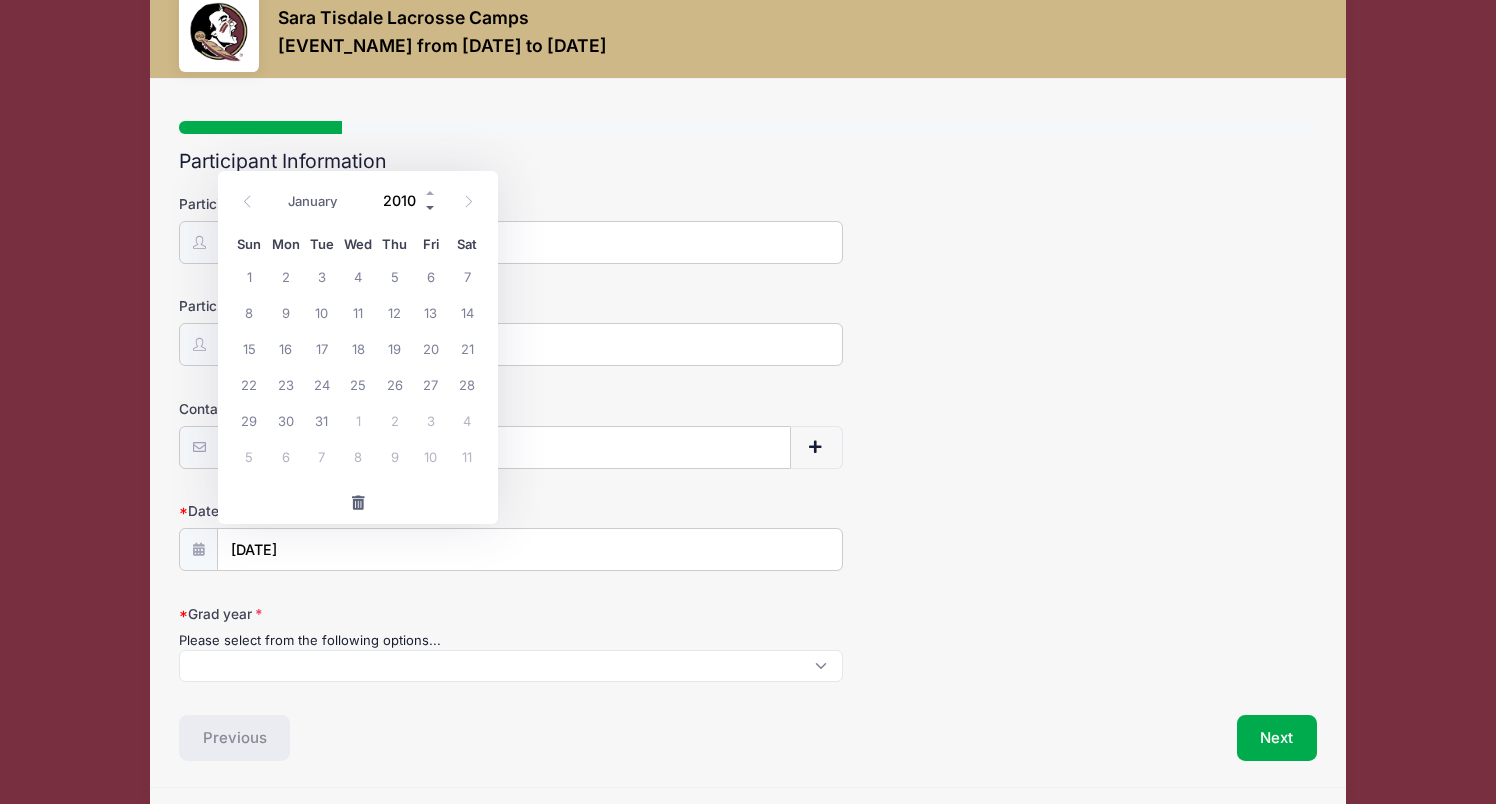 click at bounding box center (431, 207) 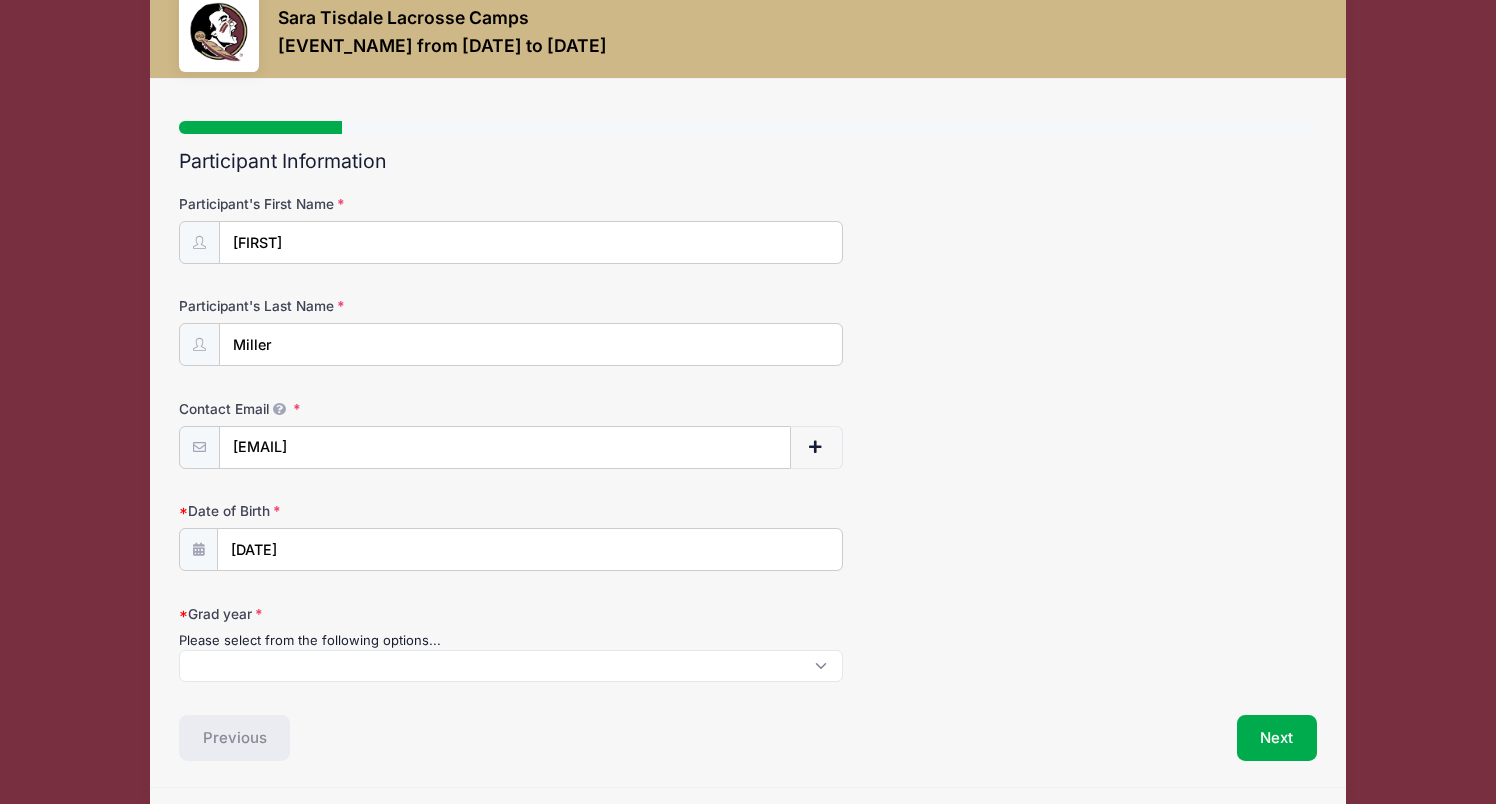 click on "Participant's First Name
Phoebe
Participant's Last Name
Miller
Contact Email
katybmiller@gmail.com
Contact Email # NN" at bounding box center (748, 438) 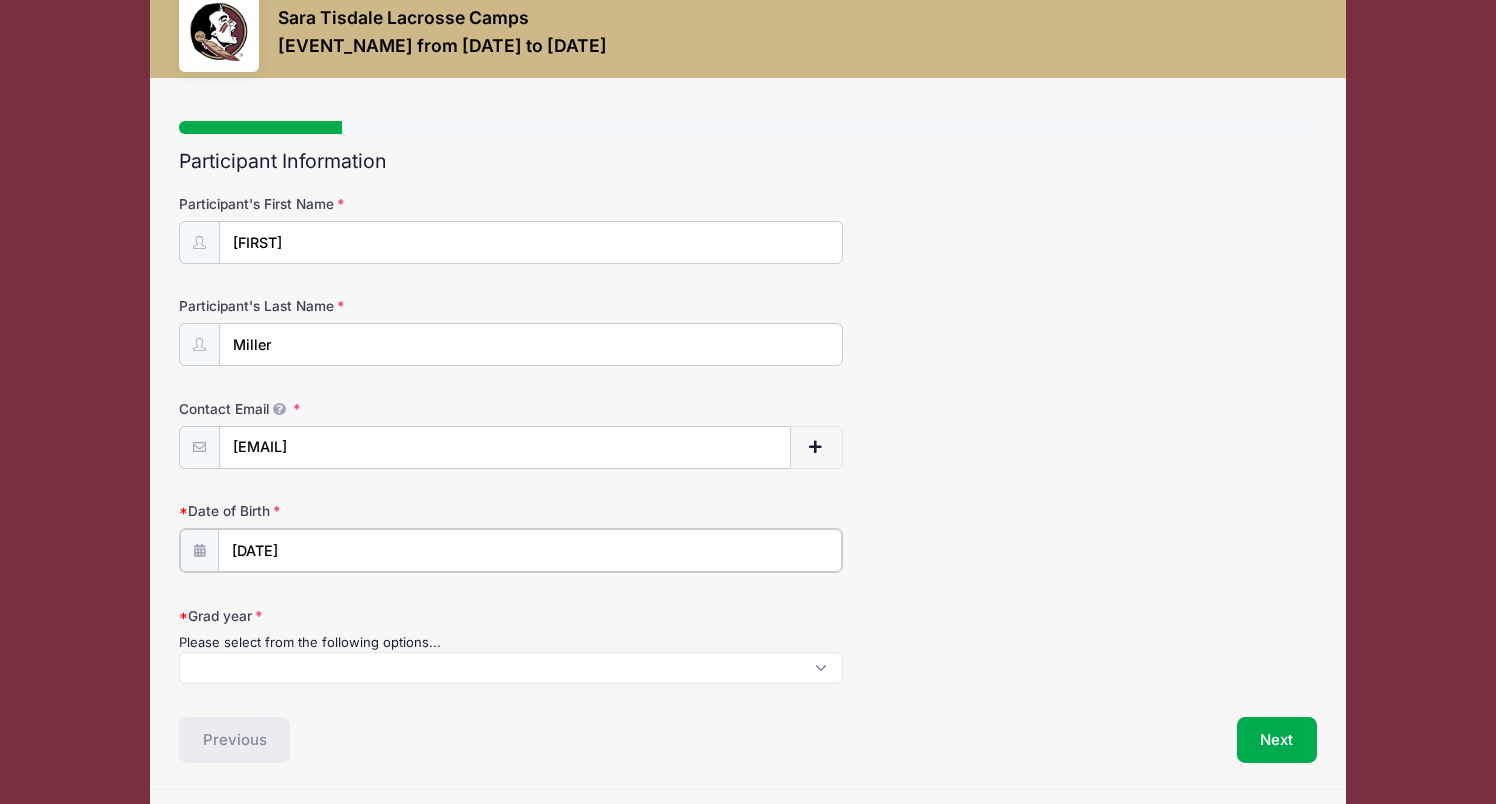 click on "08/21/2025" at bounding box center (530, 550) 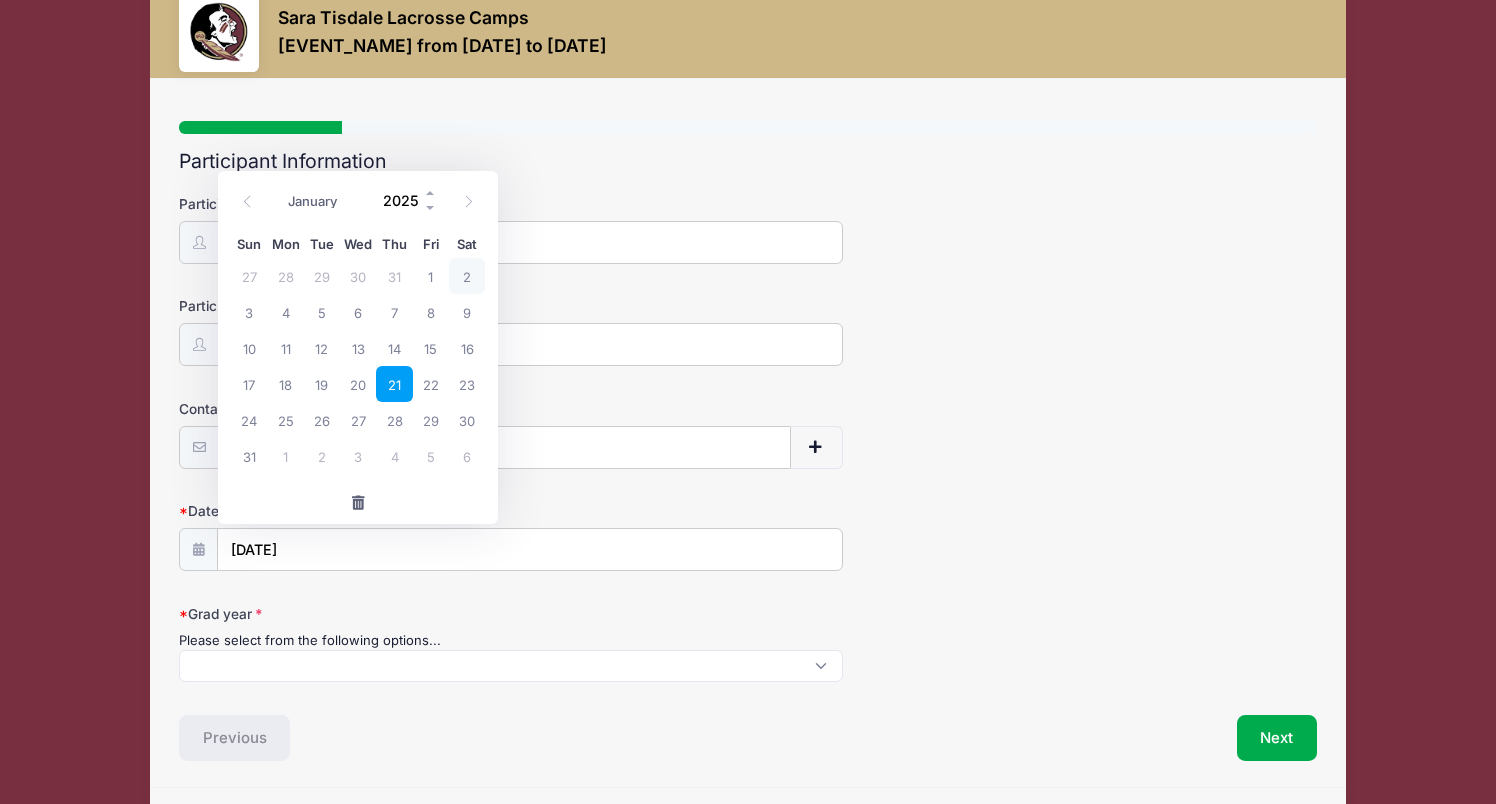 click on "2025" at bounding box center (405, 200) 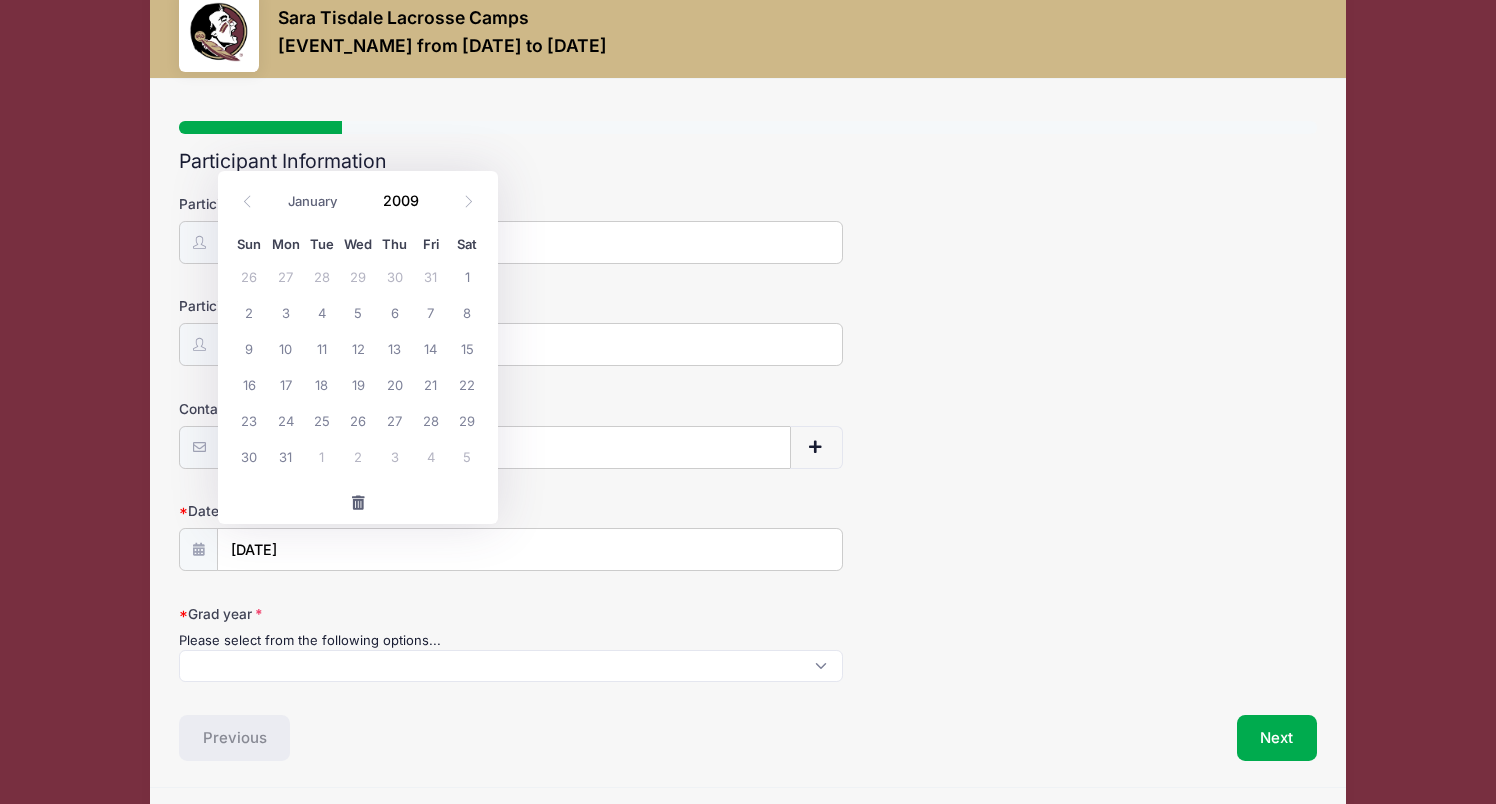 type on "2009" 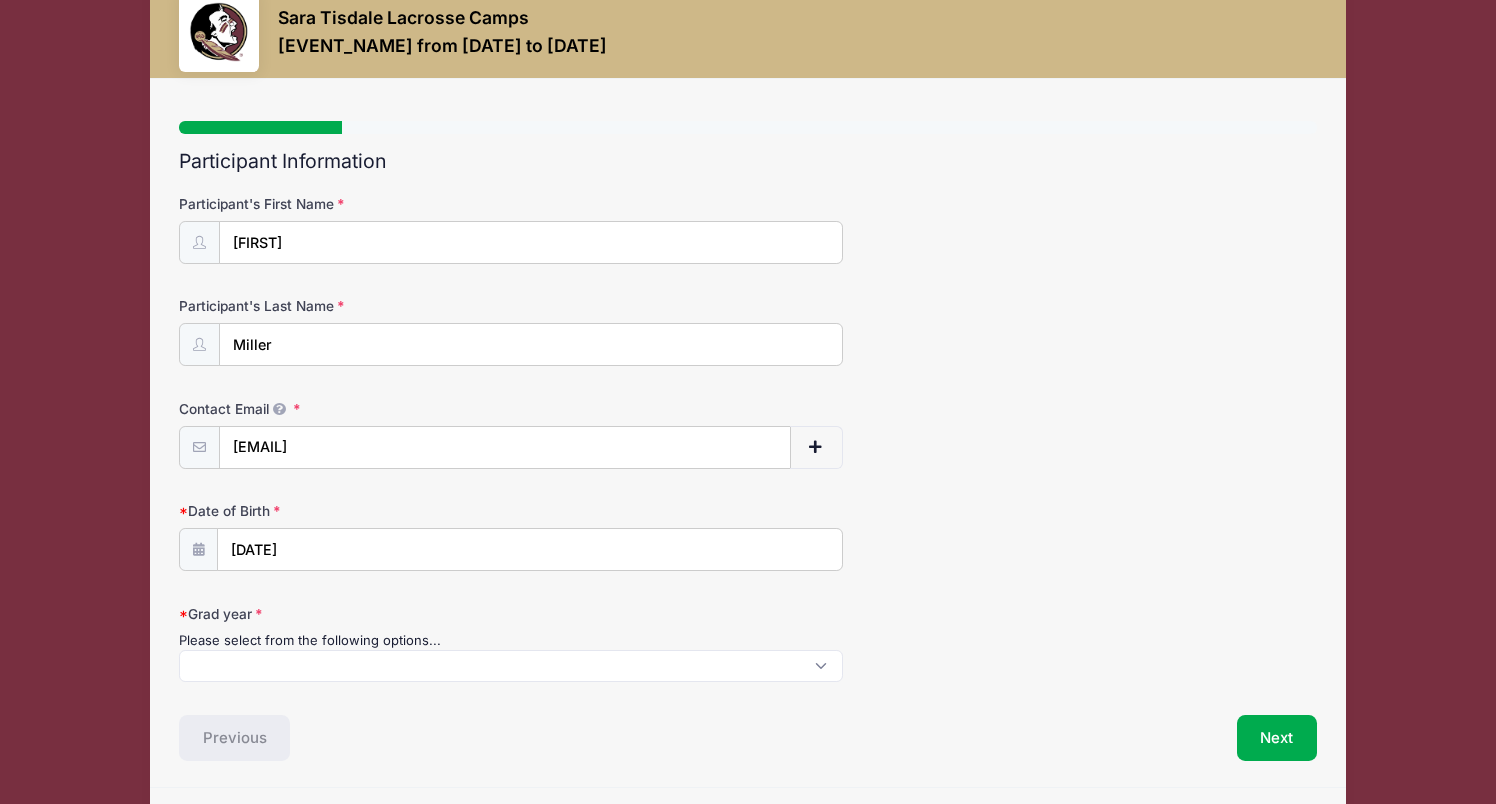 click at bounding box center [511, 666] 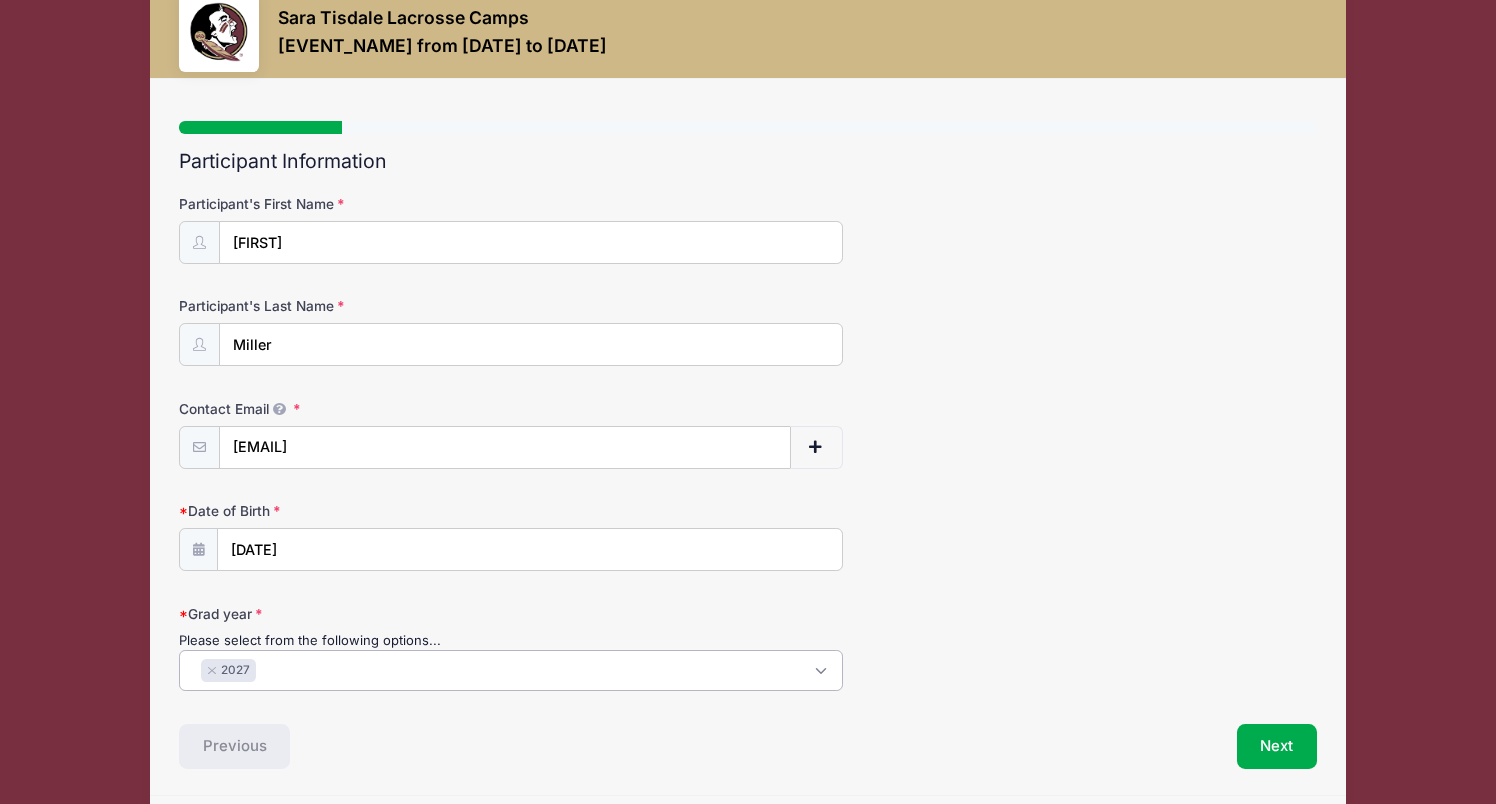 select on "2027" 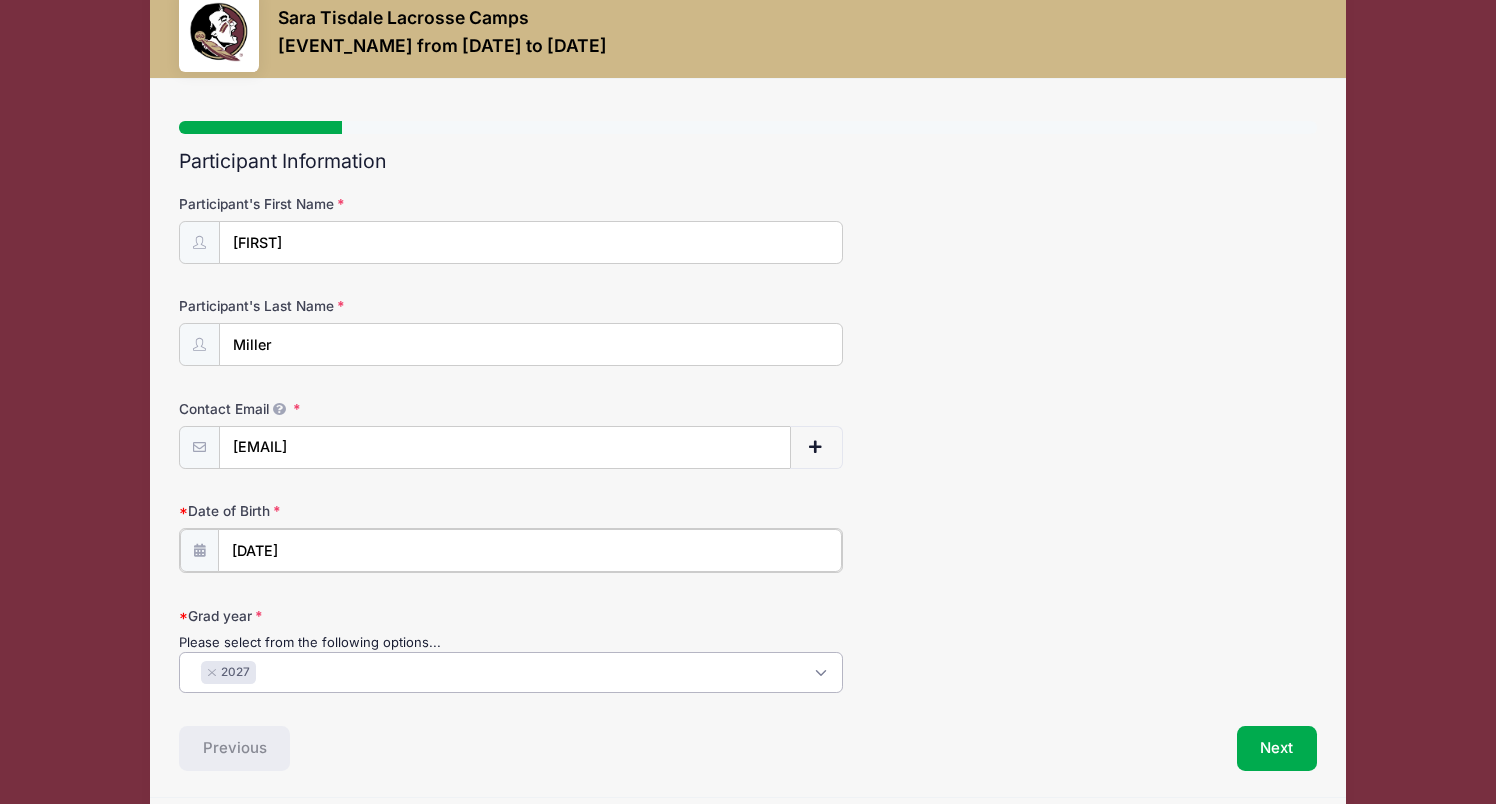 click on "08/21/2025" at bounding box center [530, 550] 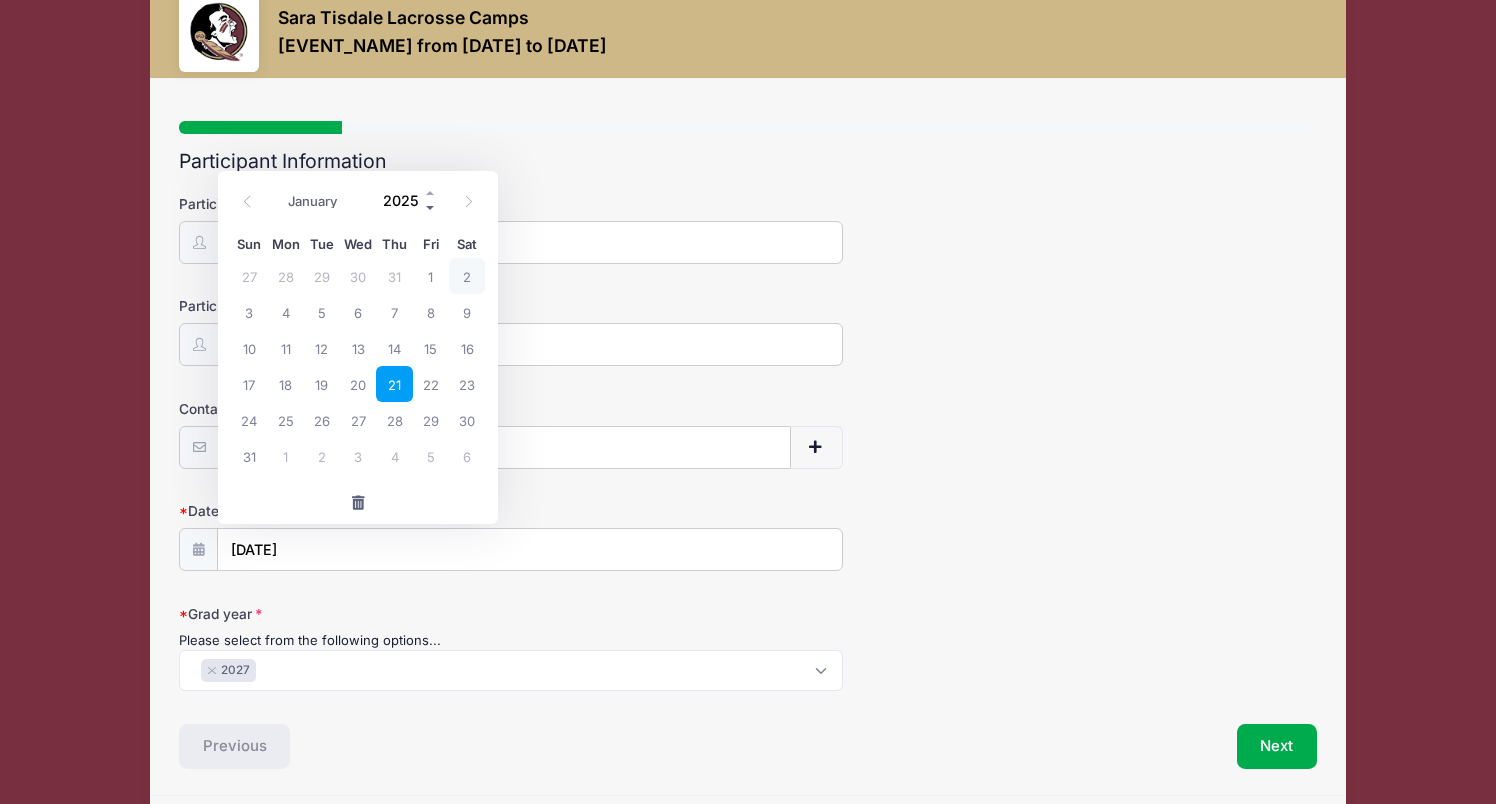 click at bounding box center [431, 207] 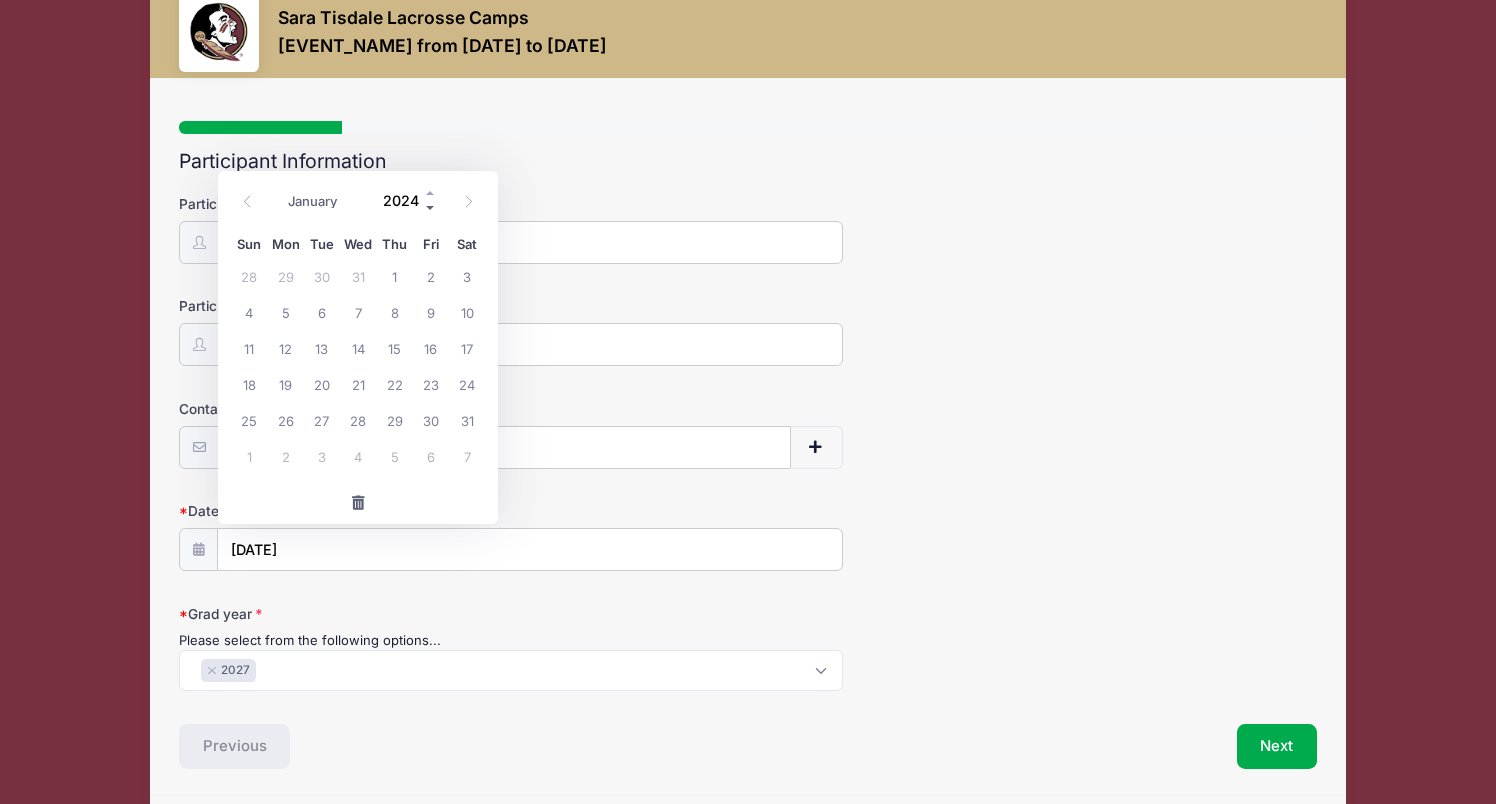 click at bounding box center (431, 207) 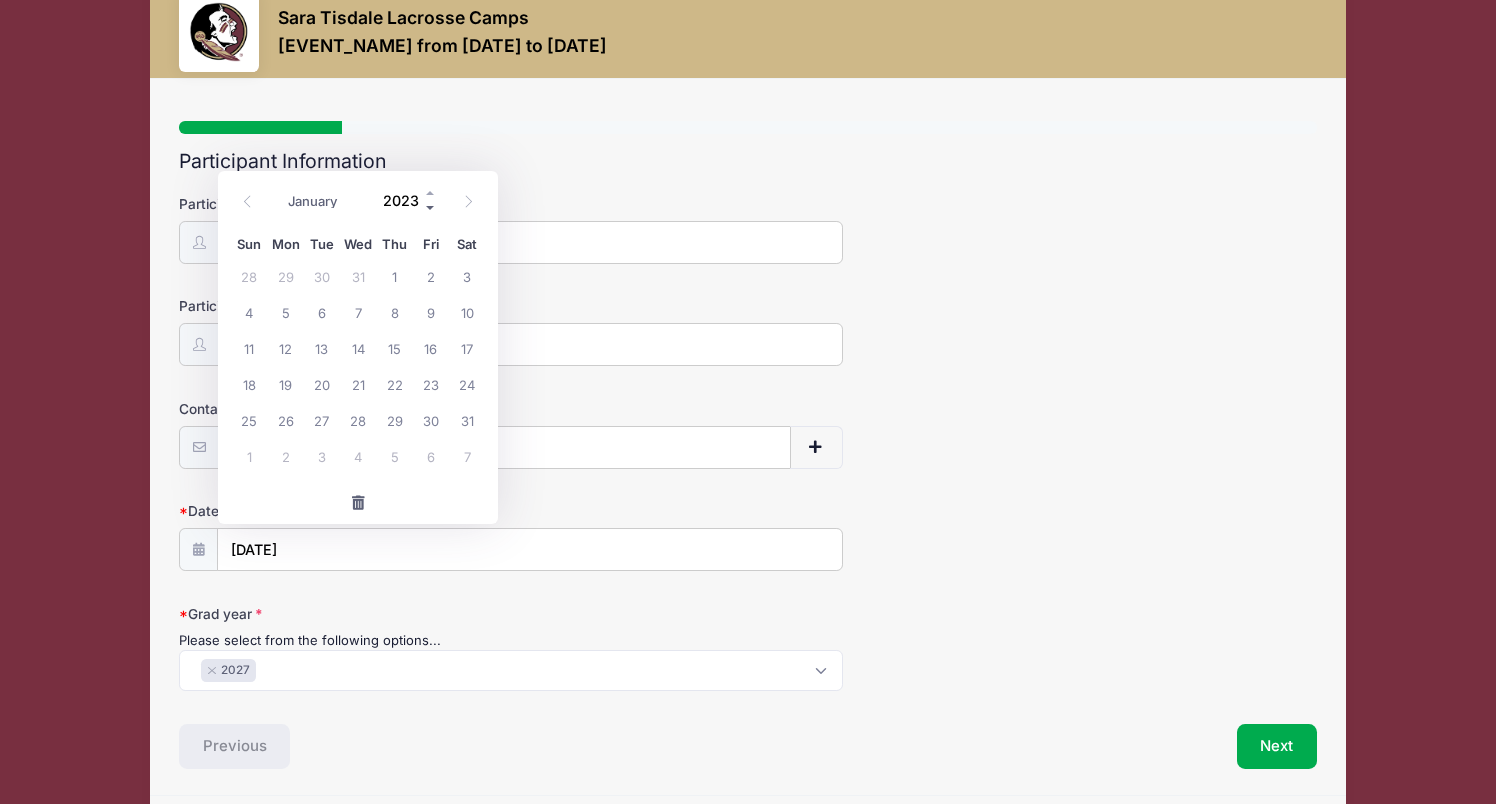 click at bounding box center (431, 207) 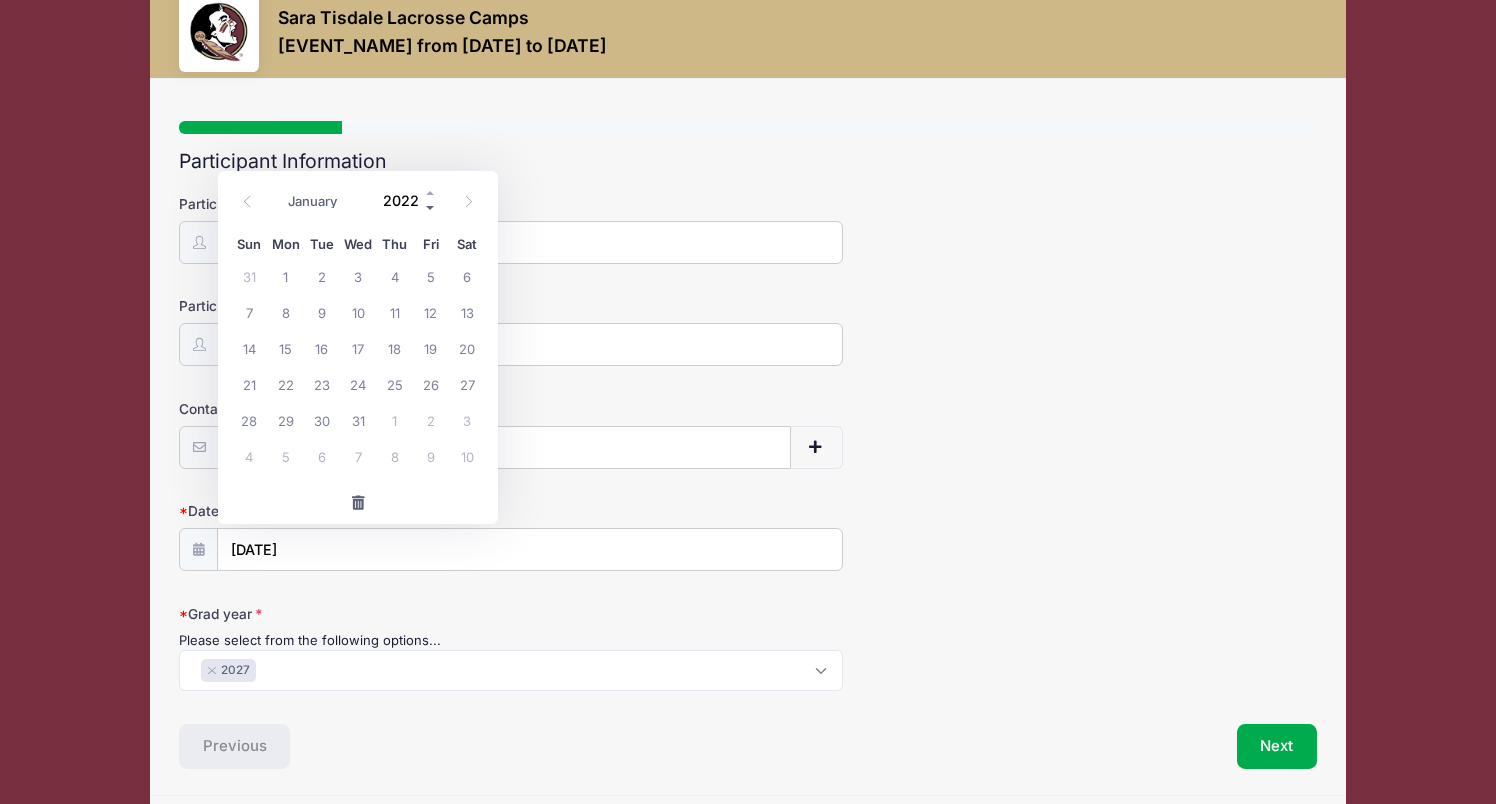 click at bounding box center [431, 207] 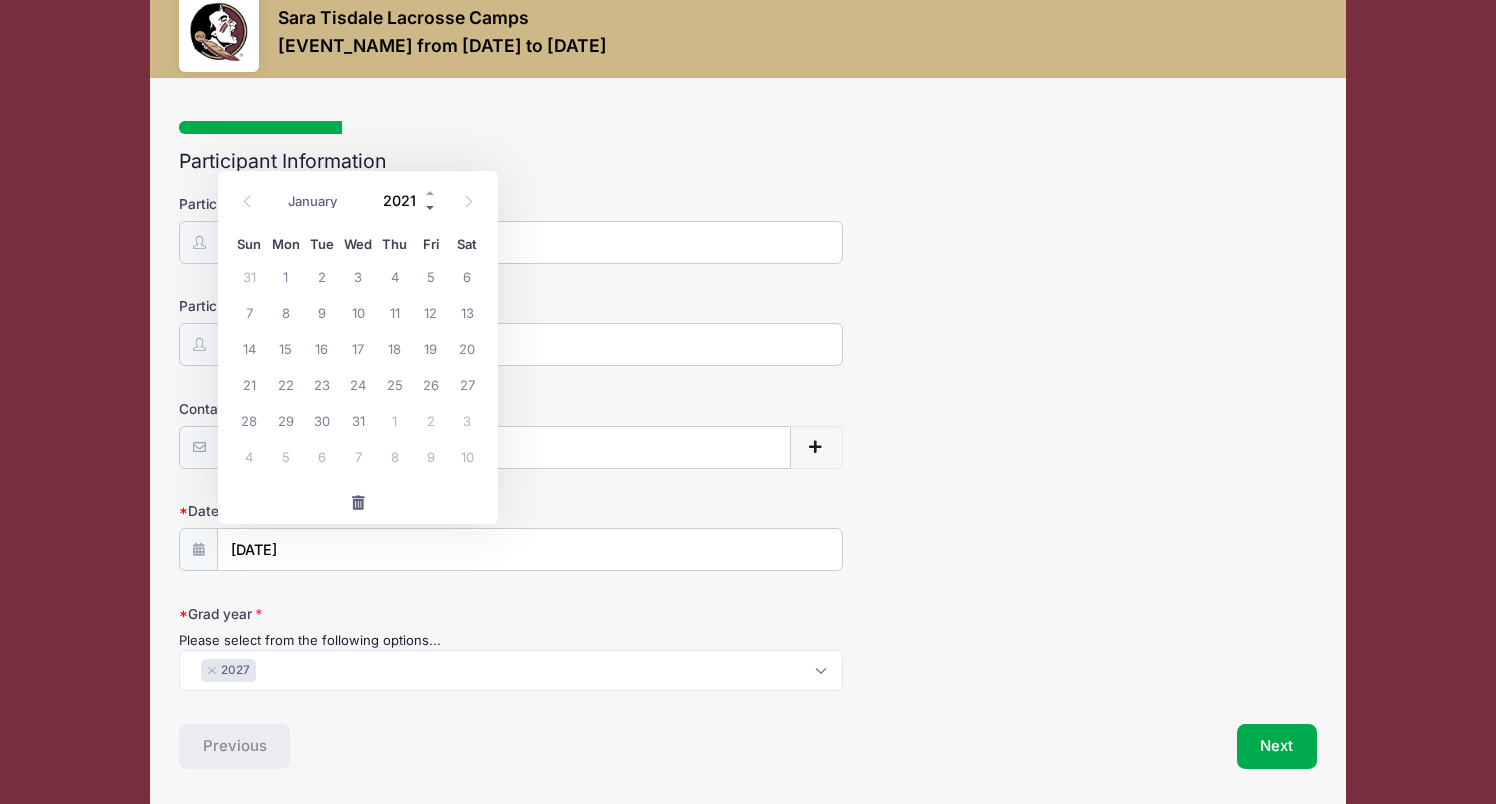 click at bounding box center (431, 207) 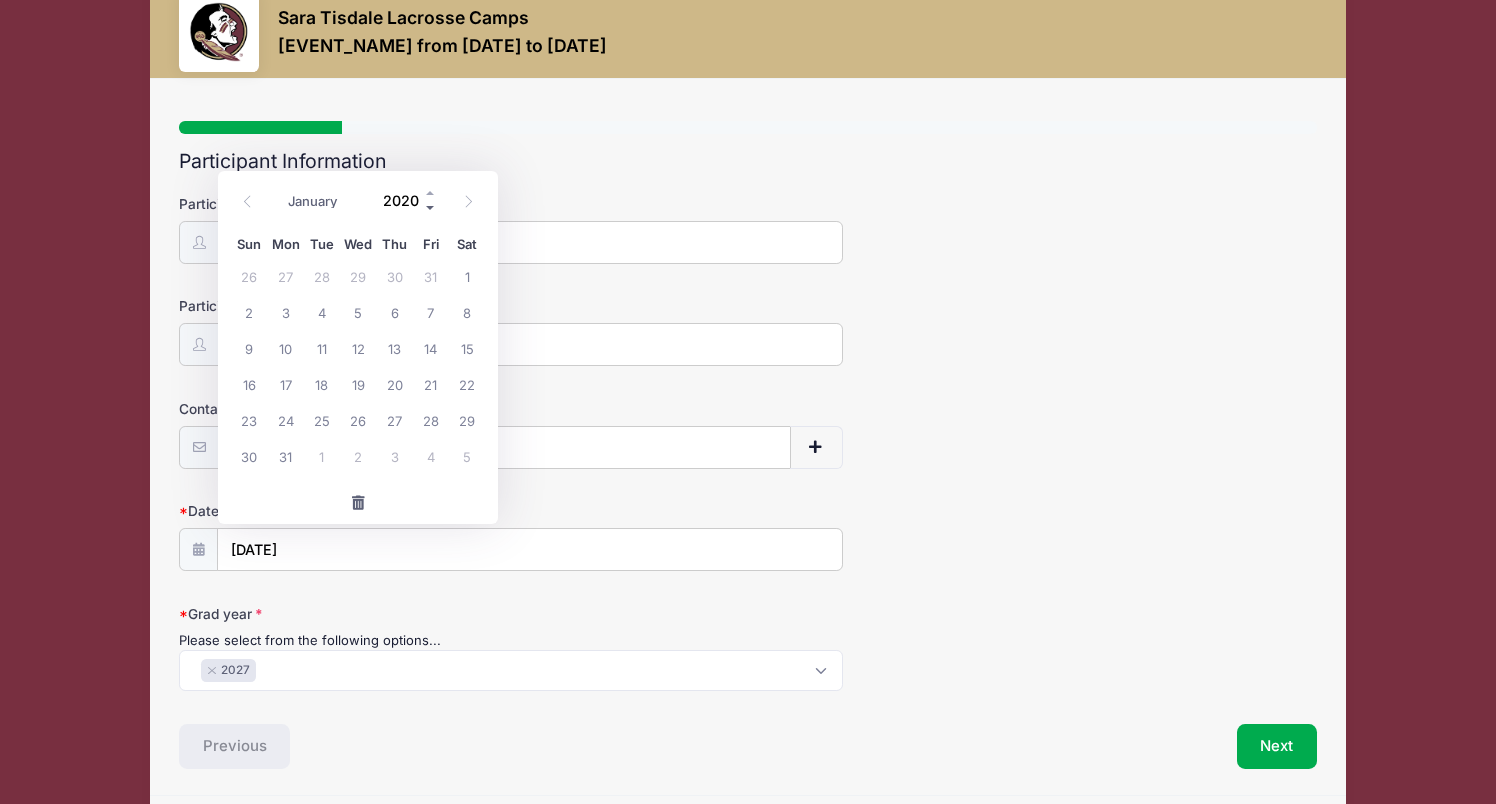 click at bounding box center [431, 207] 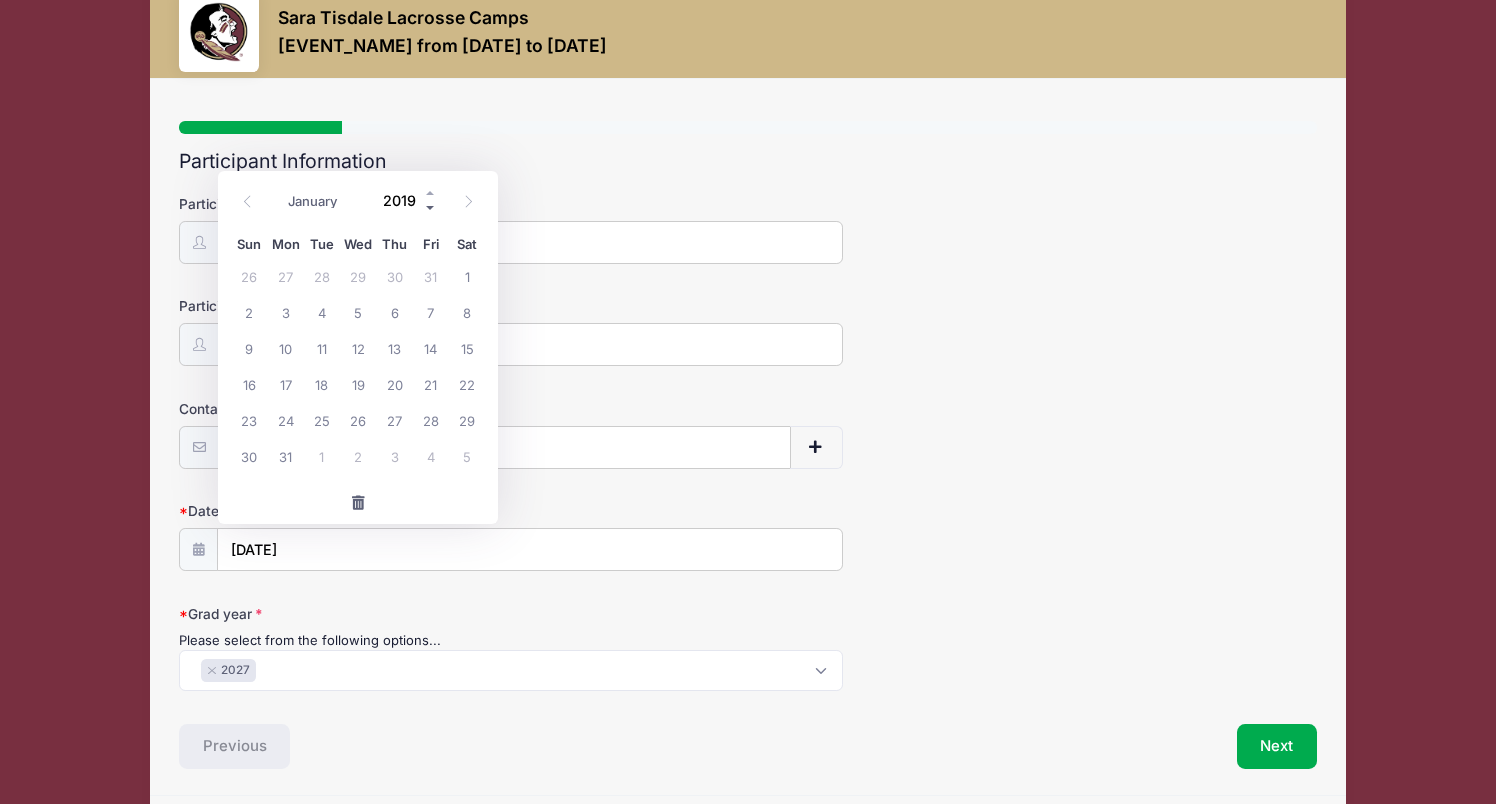 click at bounding box center (431, 207) 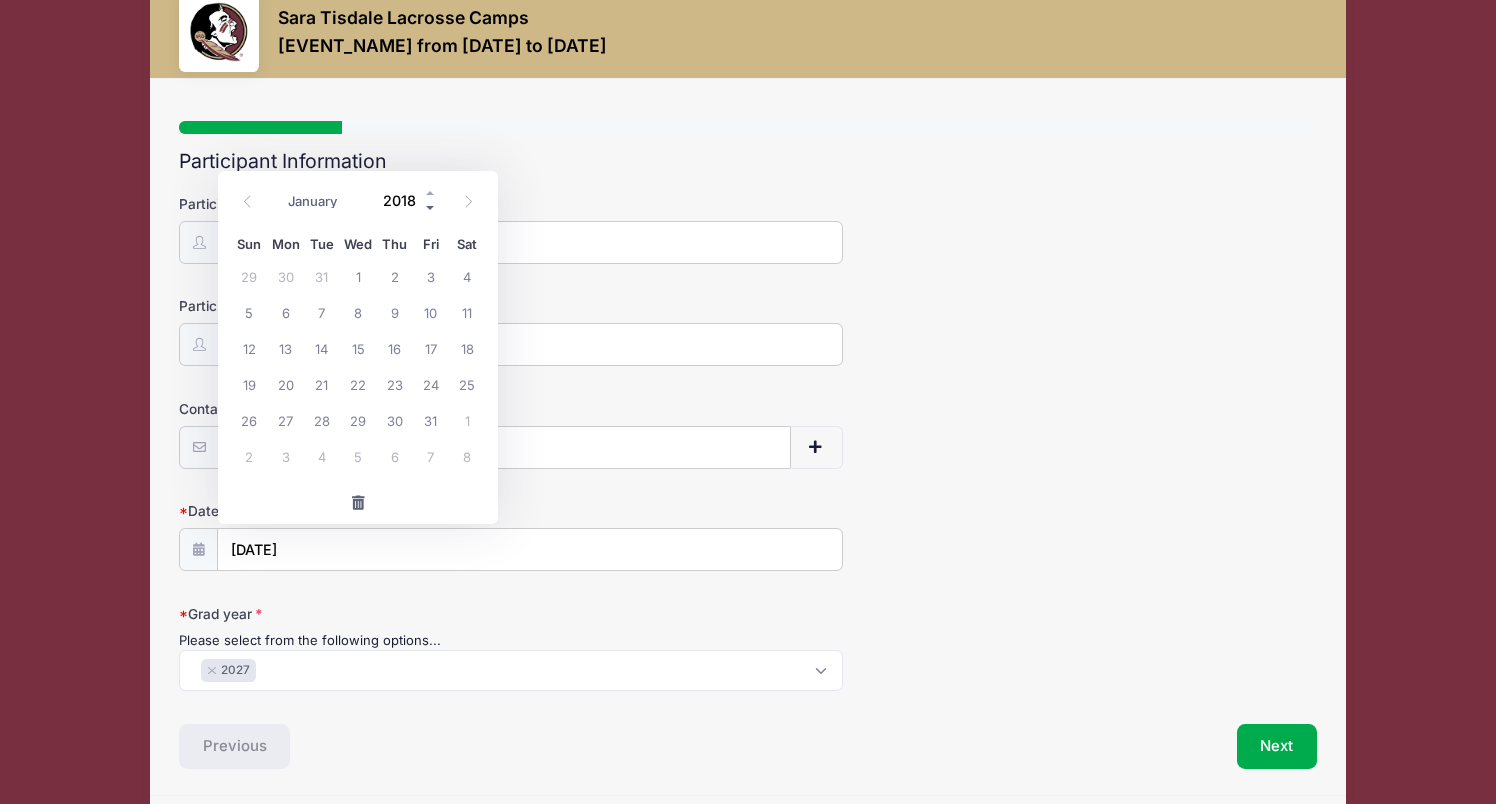 click at bounding box center [431, 207] 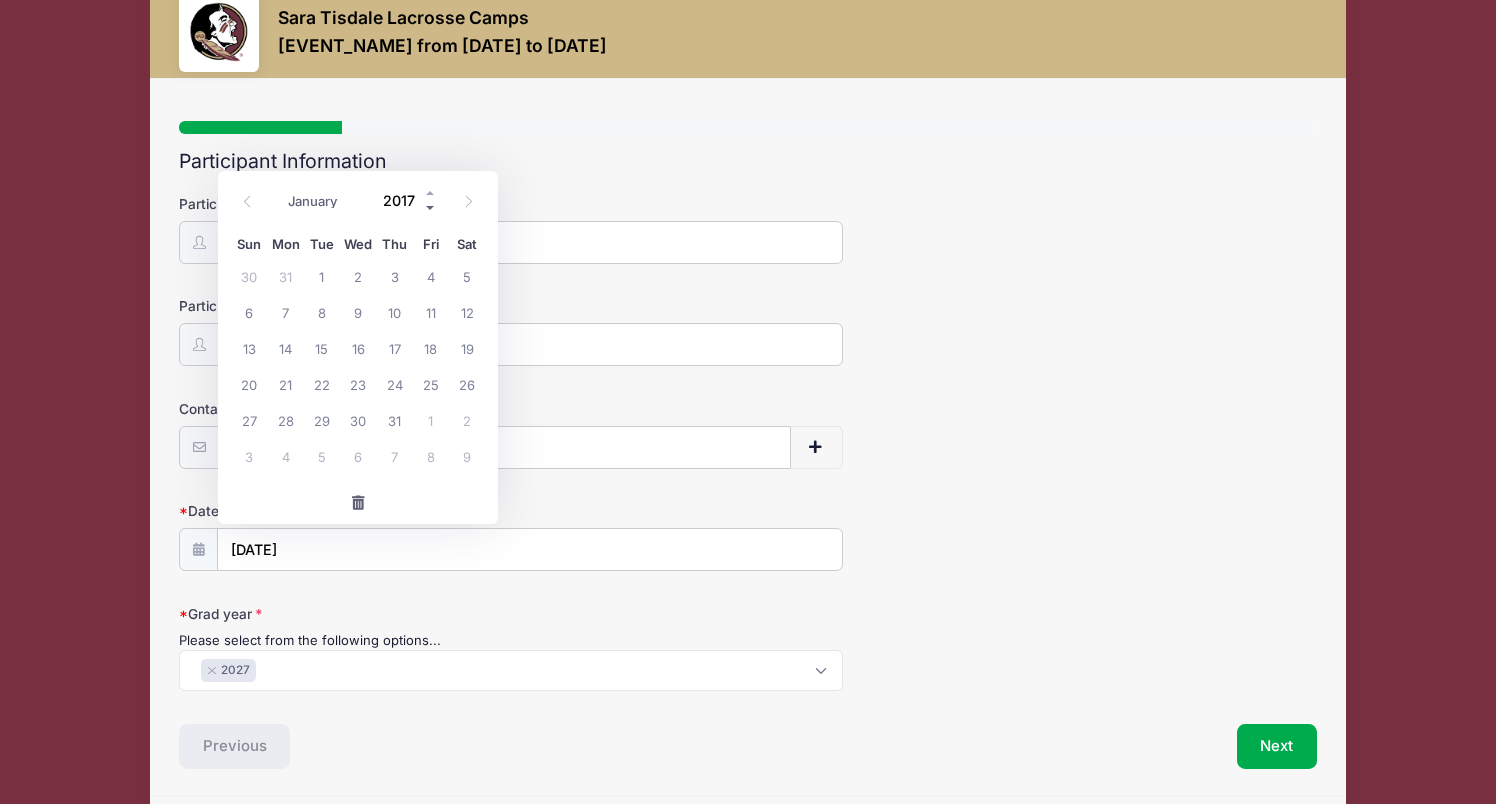 click at bounding box center [431, 207] 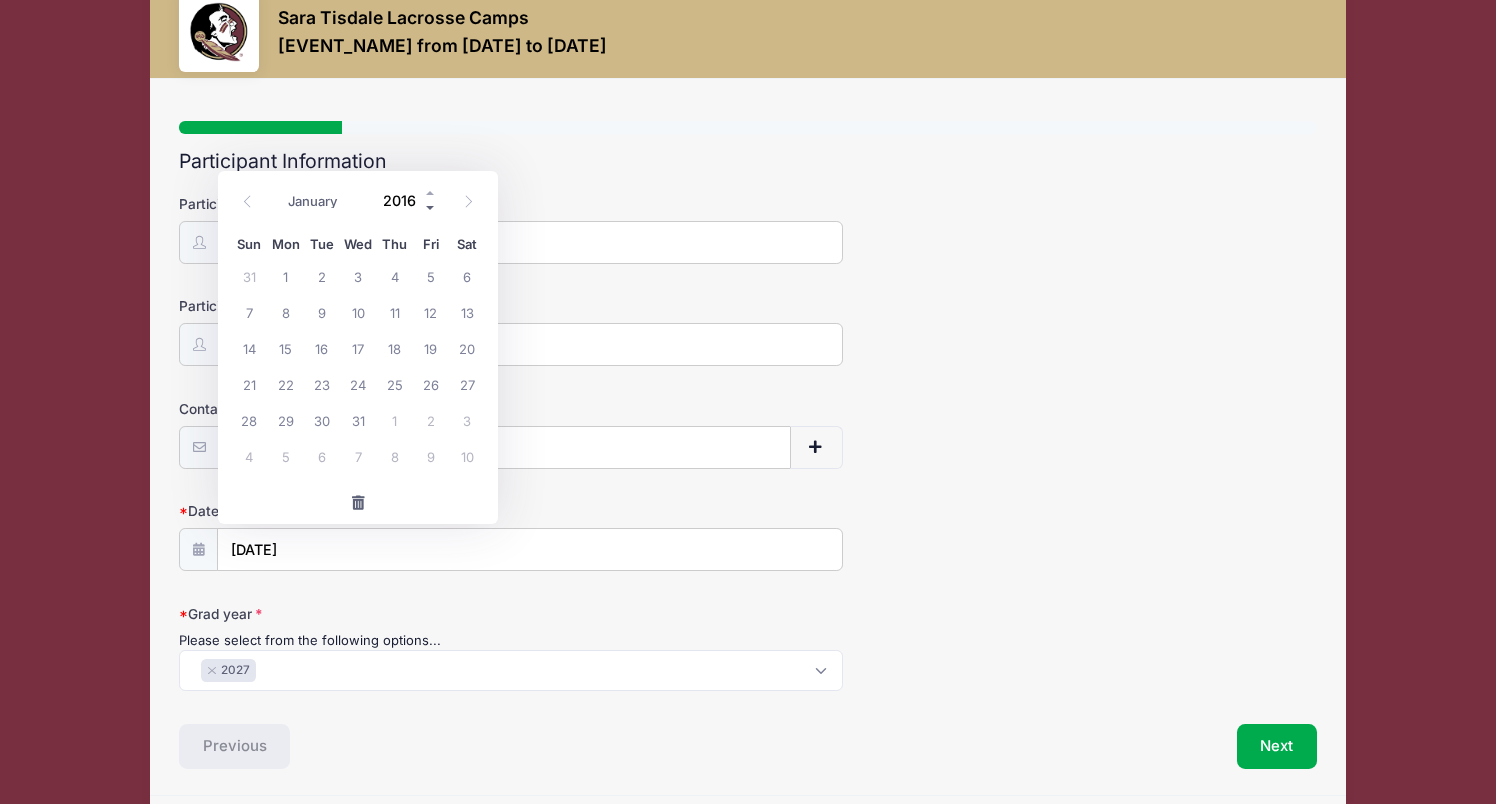 click at bounding box center [431, 207] 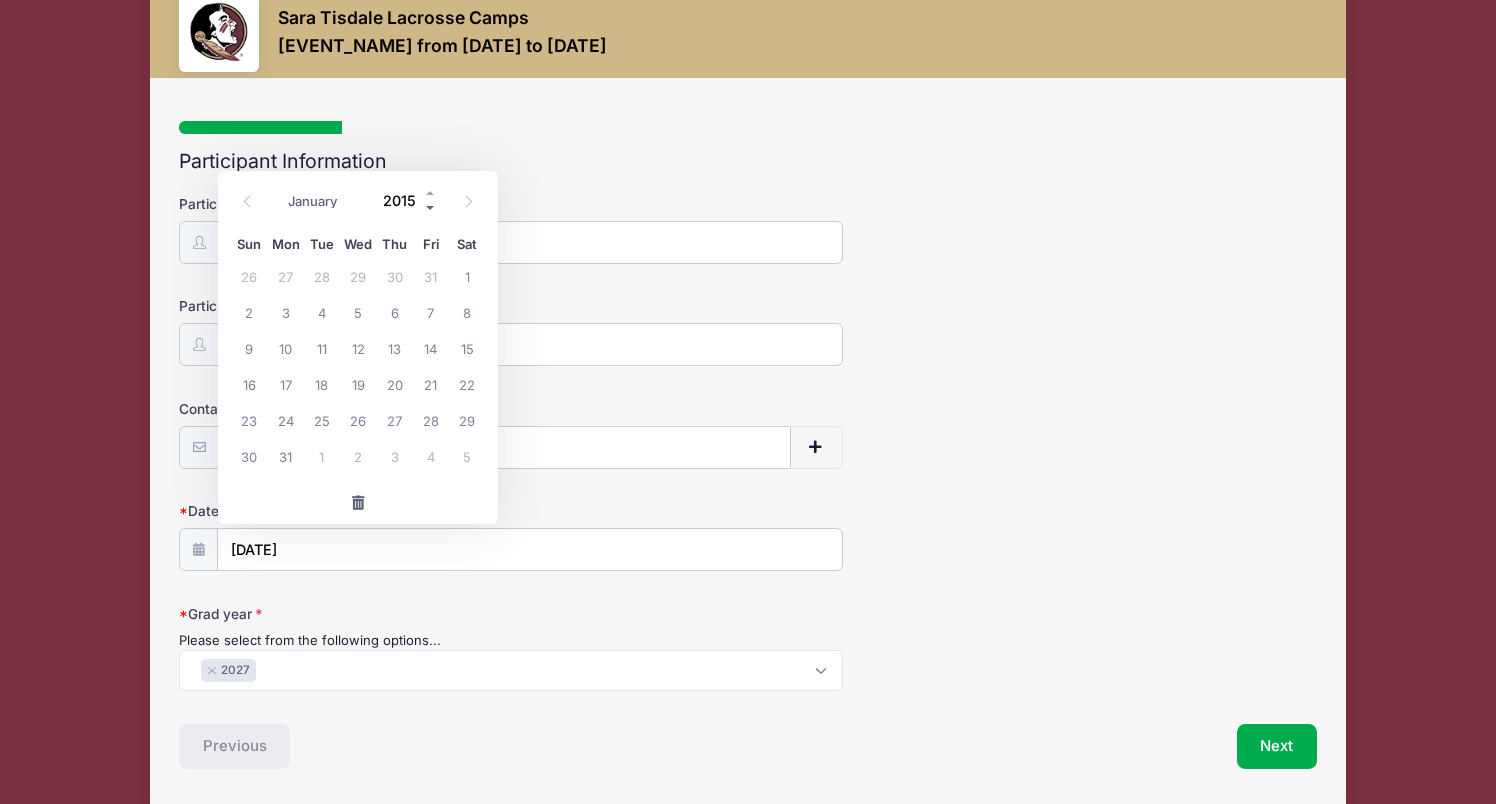 click at bounding box center (431, 207) 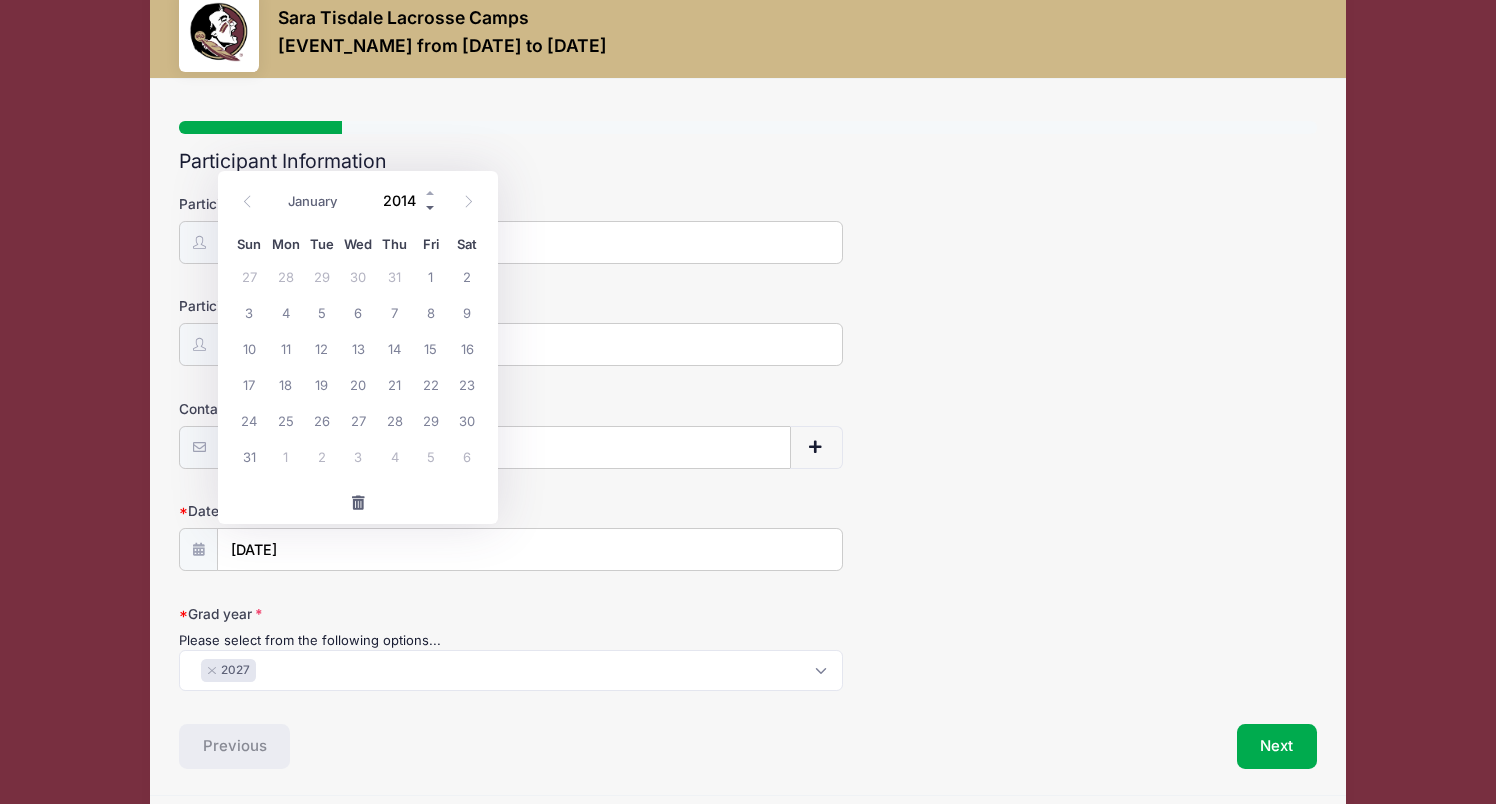 click at bounding box center (431, 207) 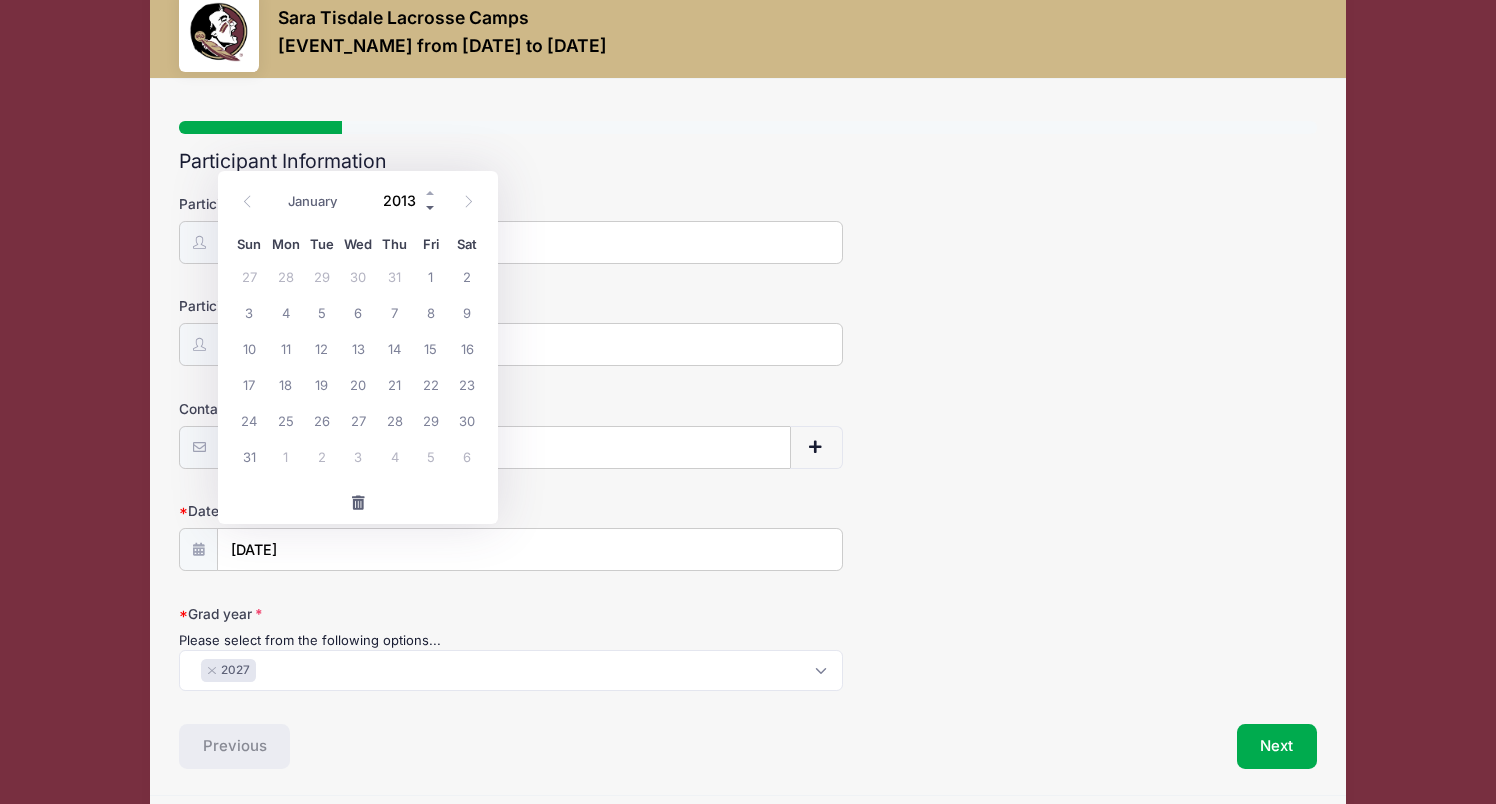 click at bounding box center (431, 207) 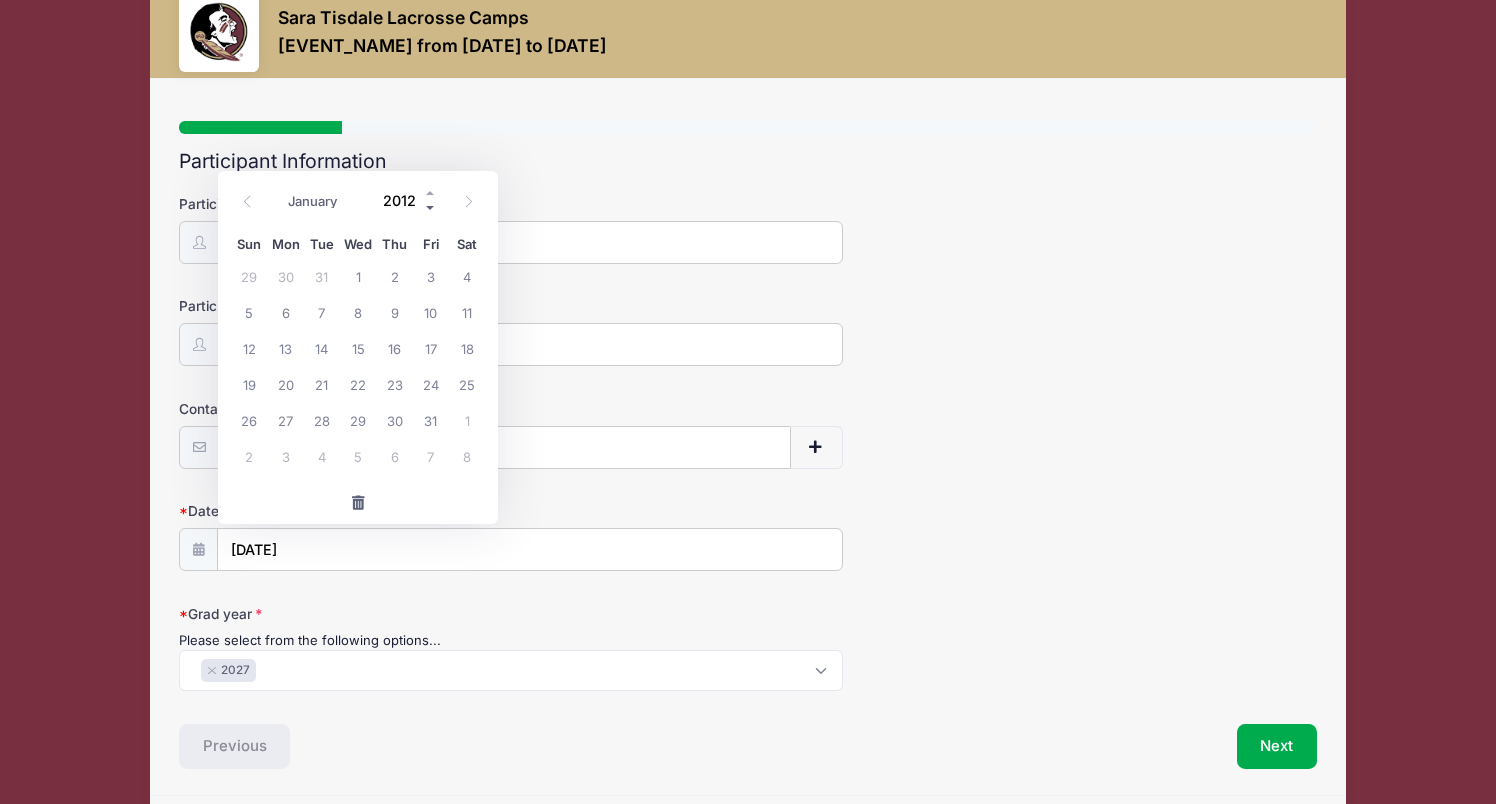 click at bounding box center [431, 207] 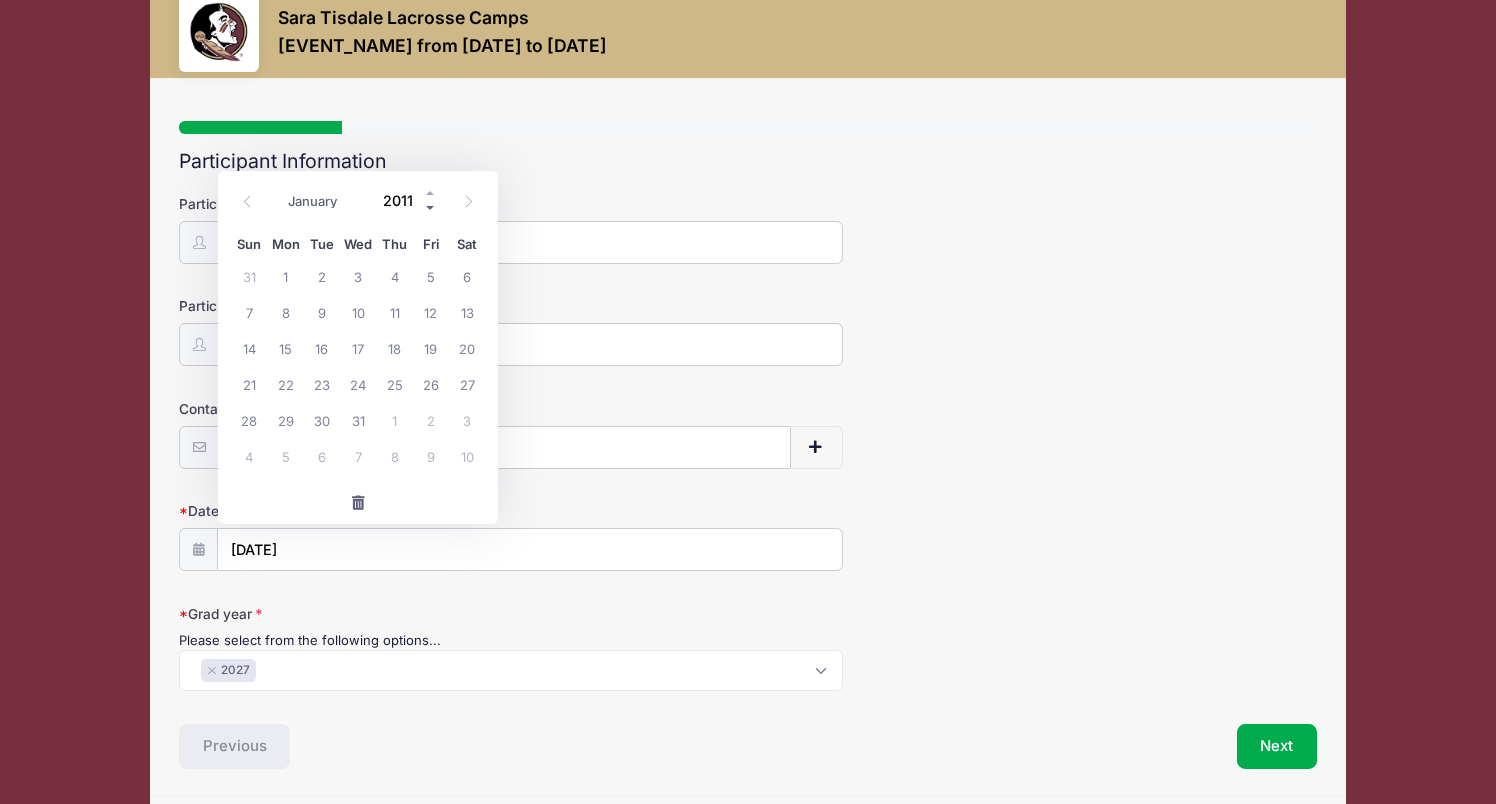 click at bounding box center [431, 207] 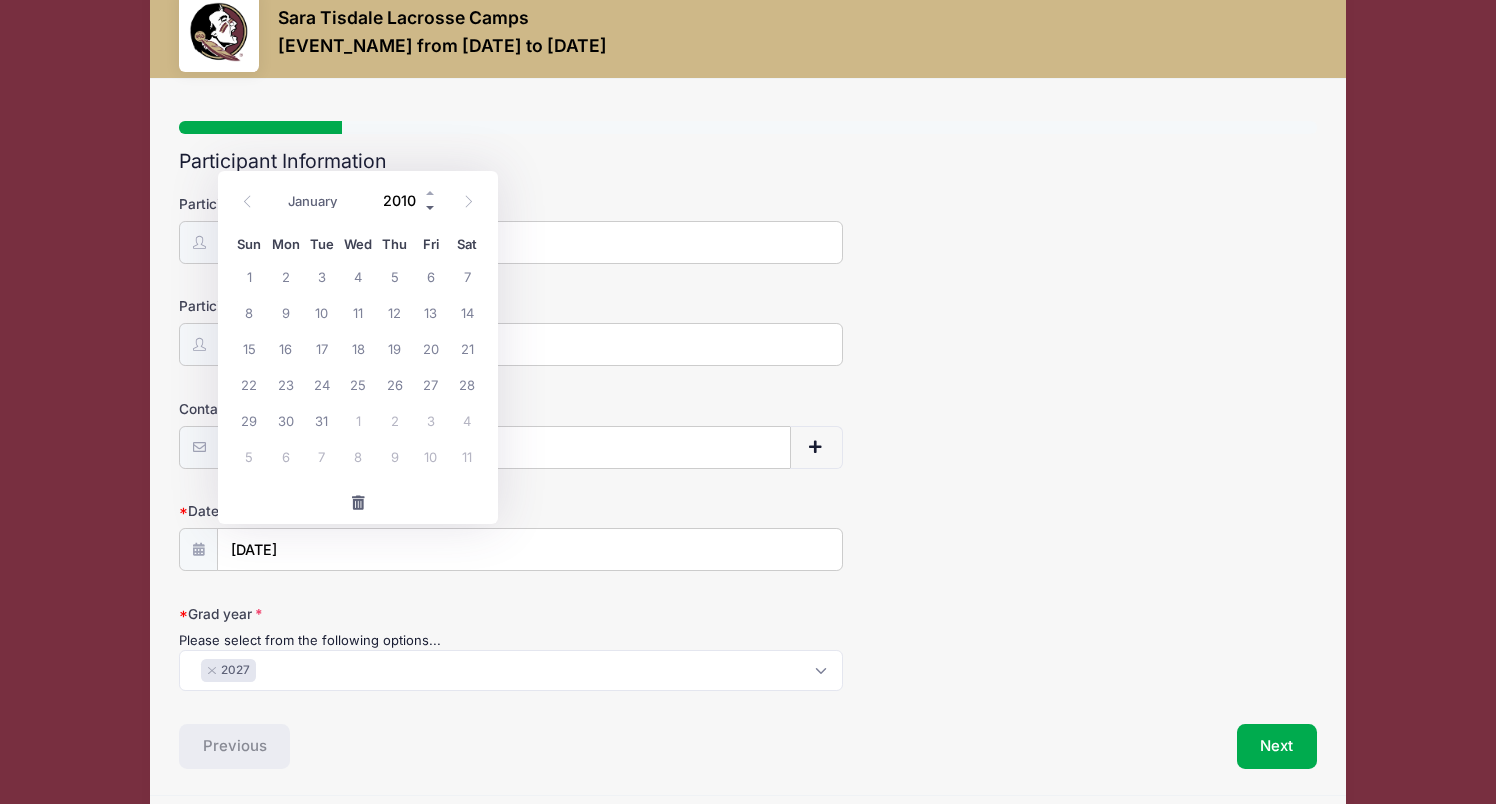 click at bounding box center (431, 207) 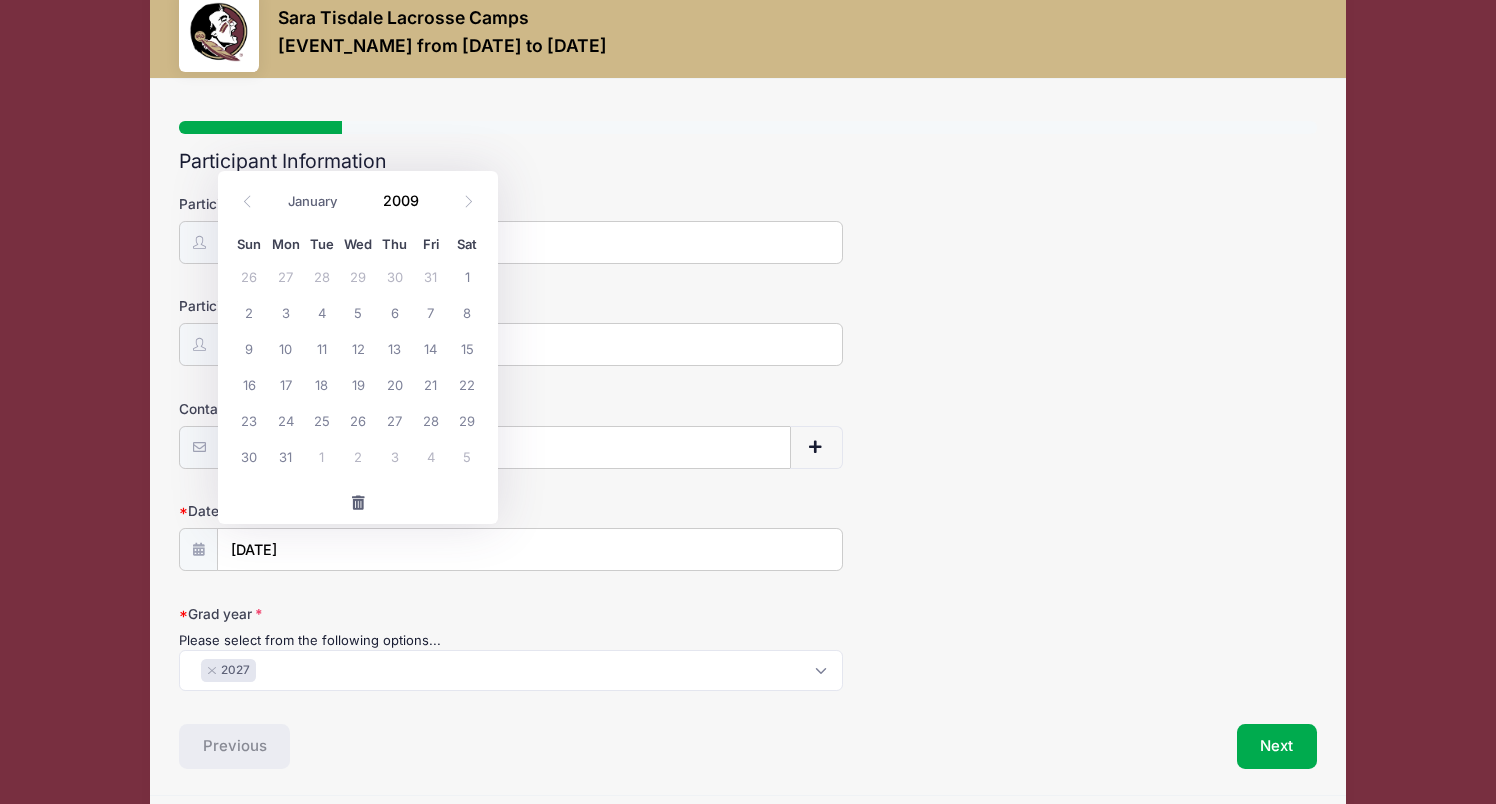 click on "Date of Birth" at bounding box center (368, 511) 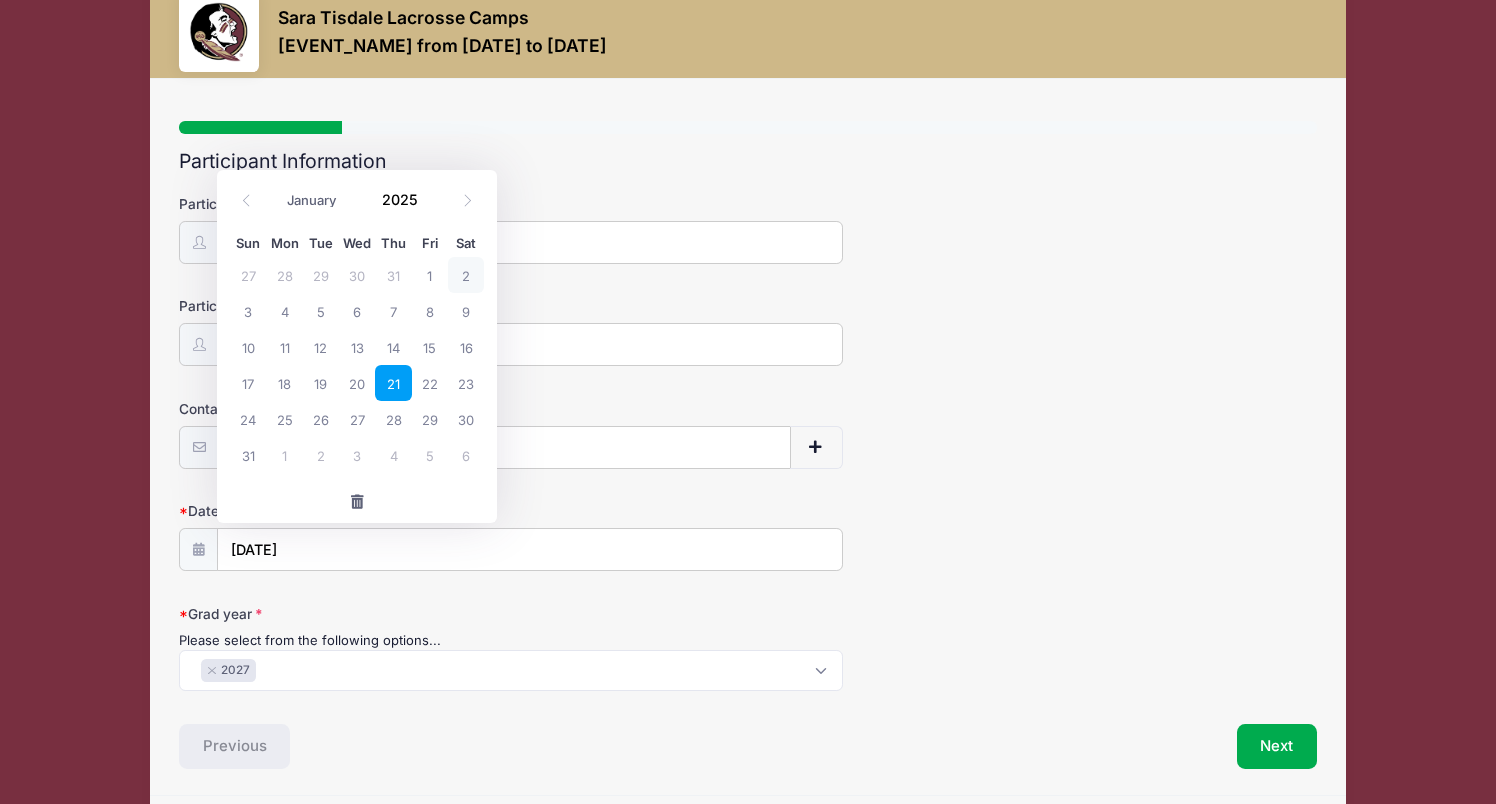 click on "21" at bounding box center [393, 383] 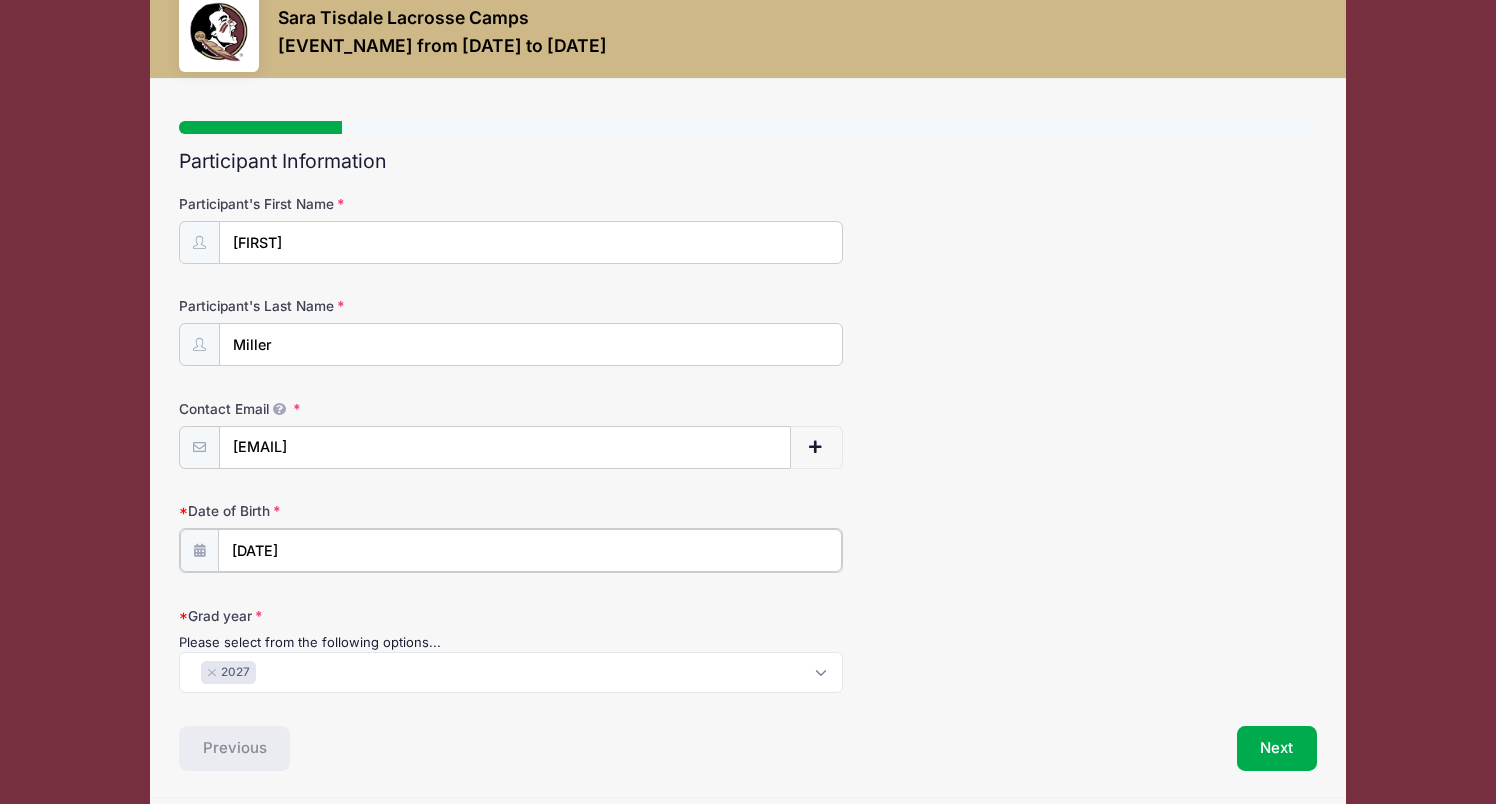 click on "08/21/2025" at bounding box center [530, 550] 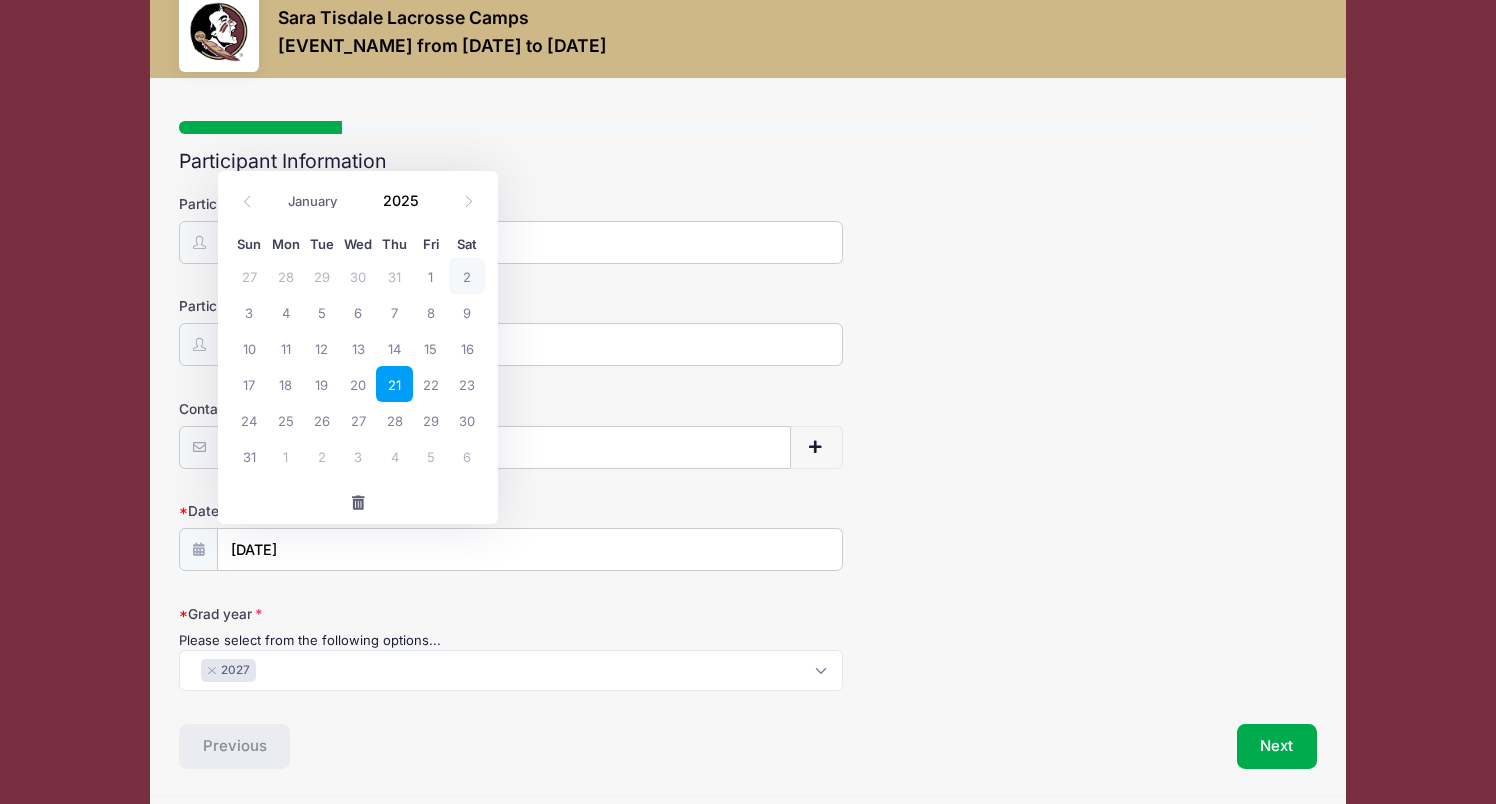 click on "21" at bounding box center [394, 384] 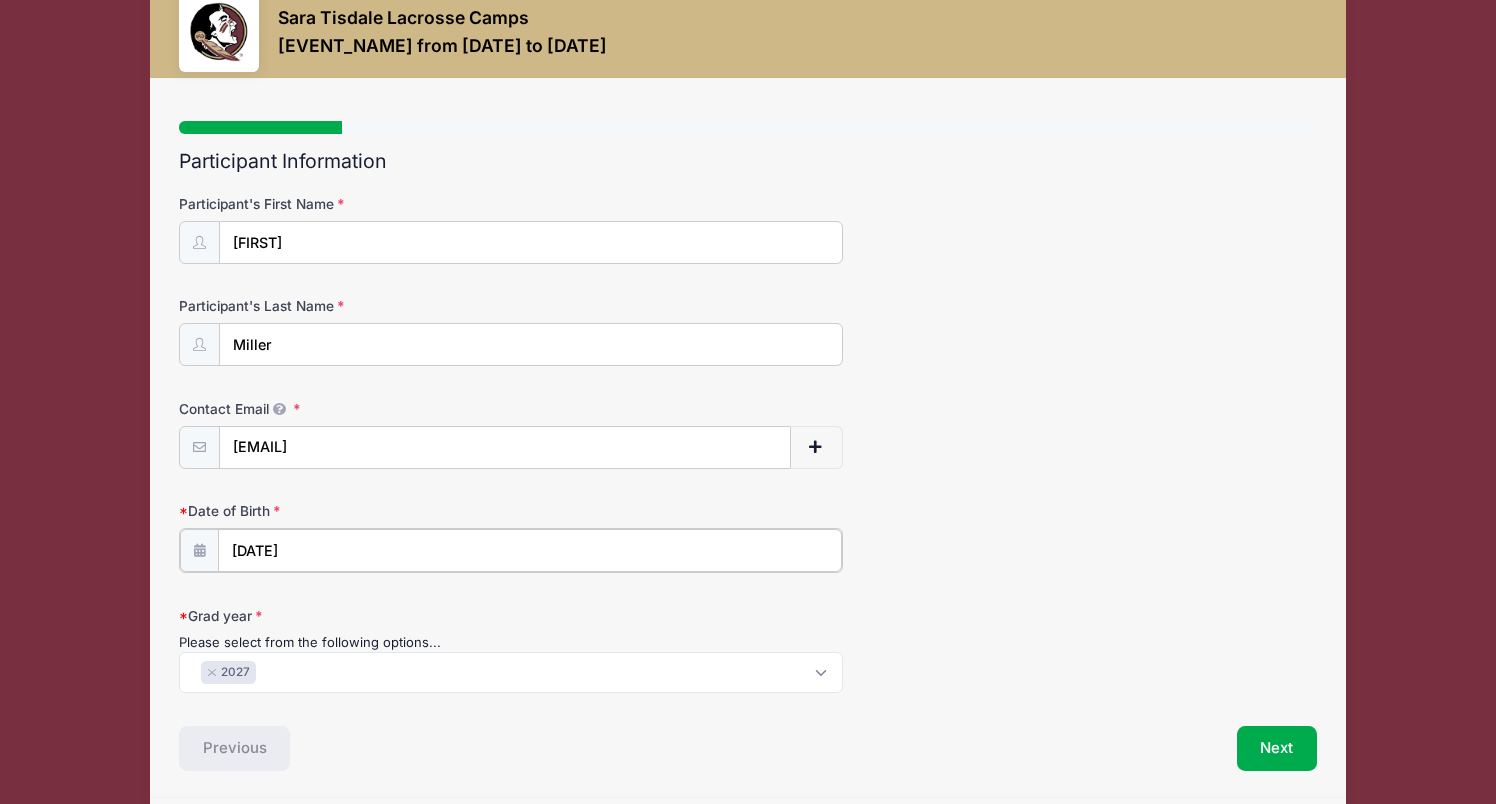 click on "08/21/2025" at bounding box center (530, 550) 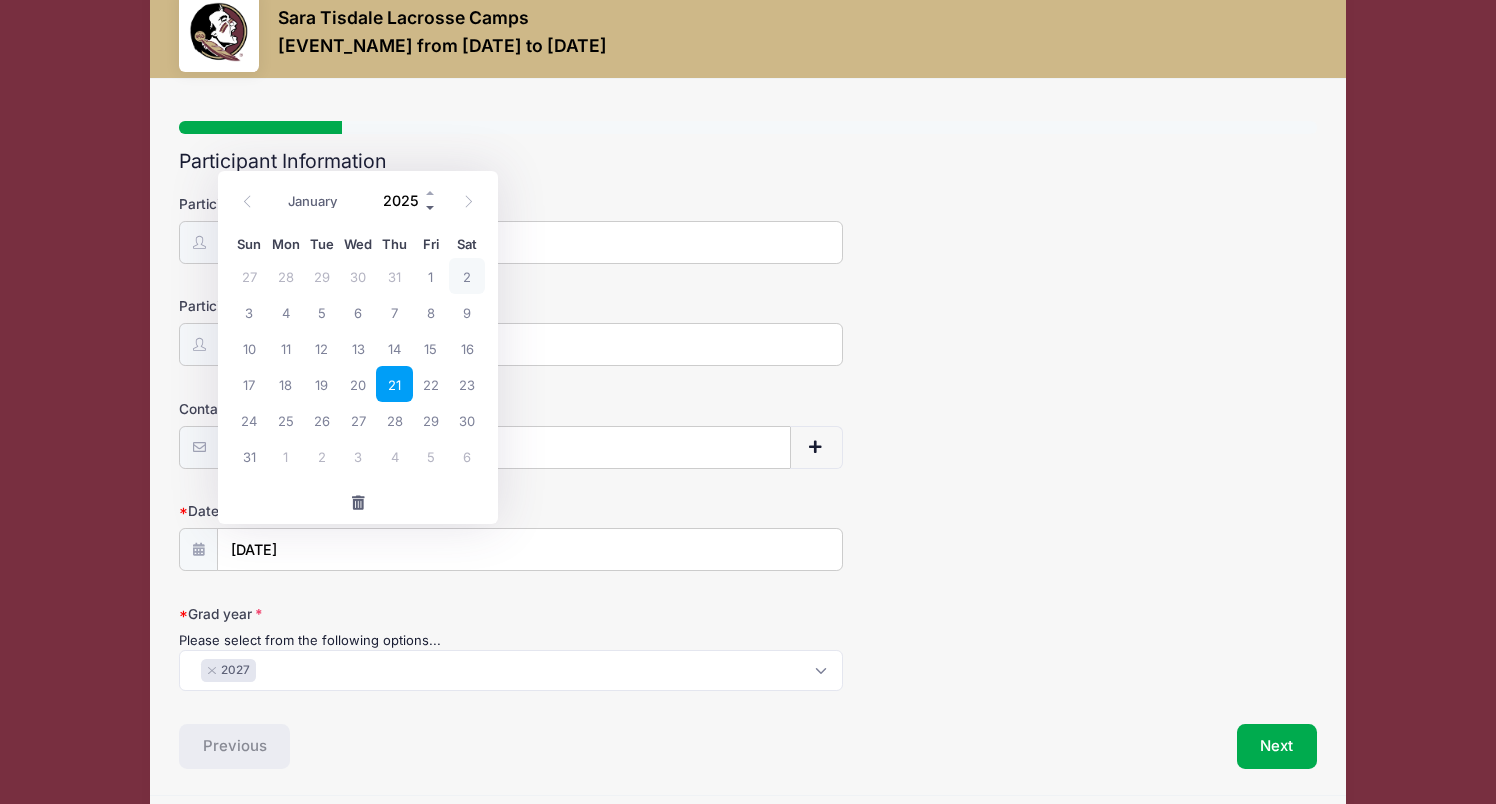 click at bounding box center (431, 207) 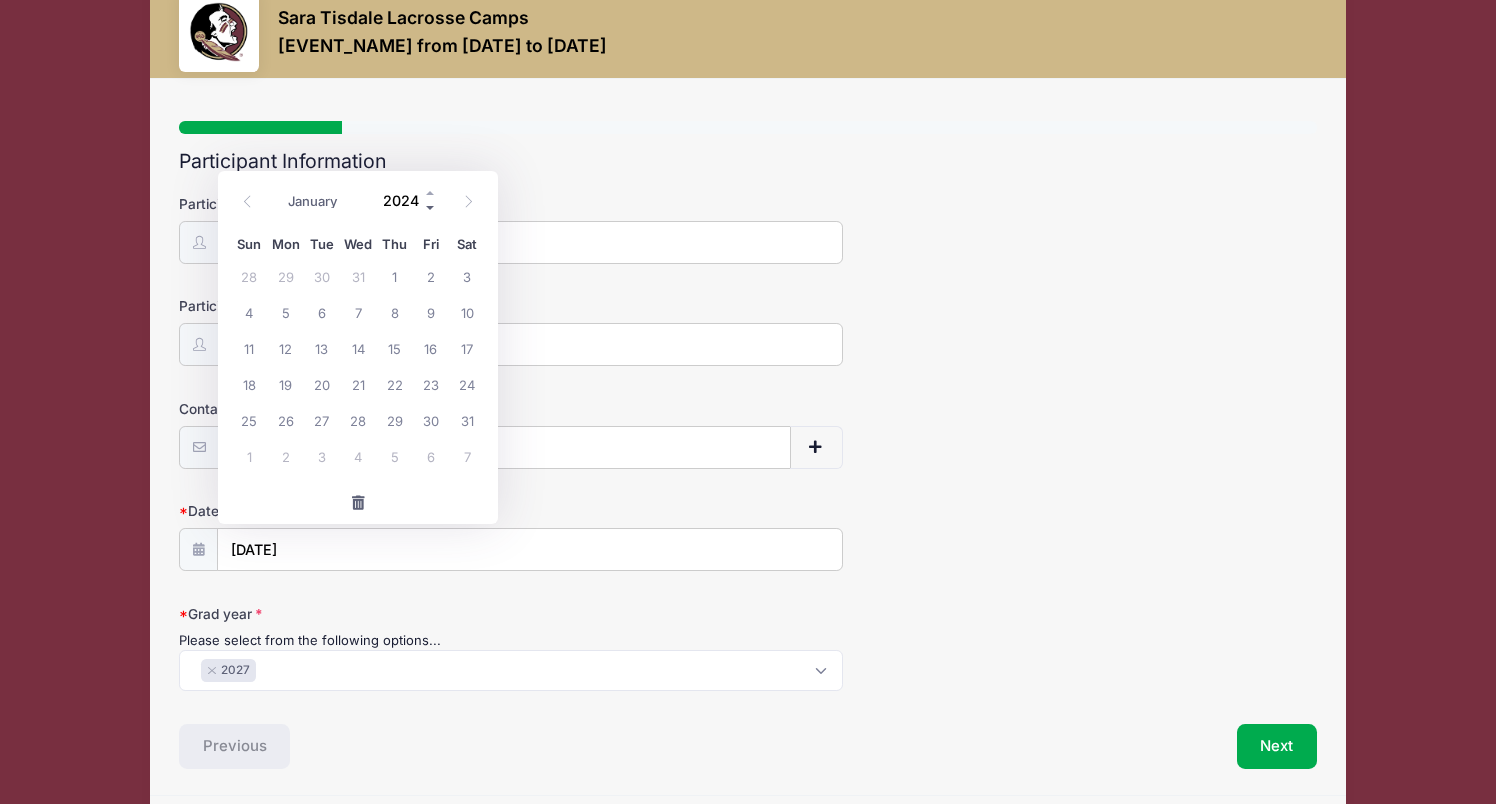 click at bounding box center [431, 207] 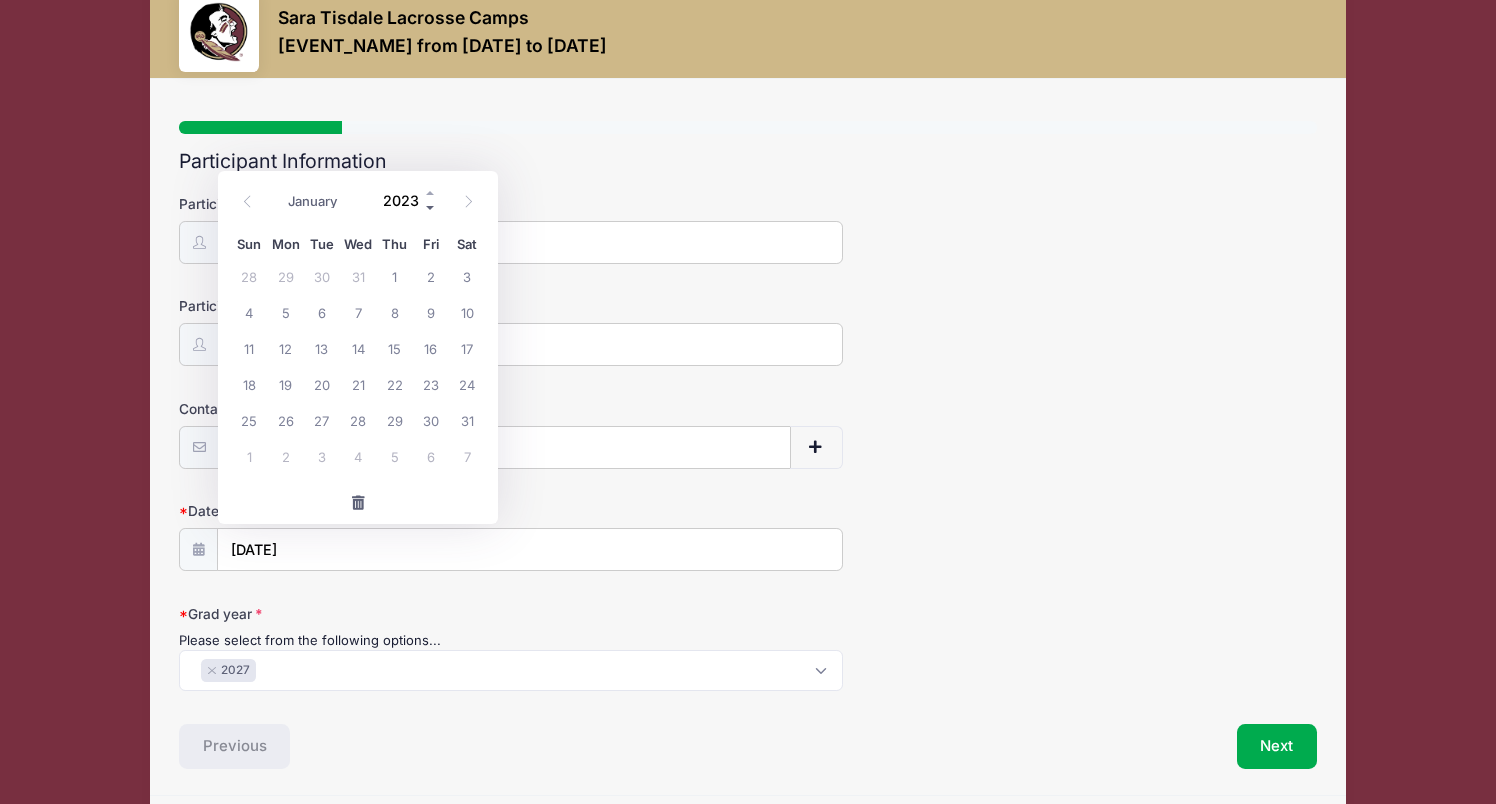click at bounding box center [431, 207] 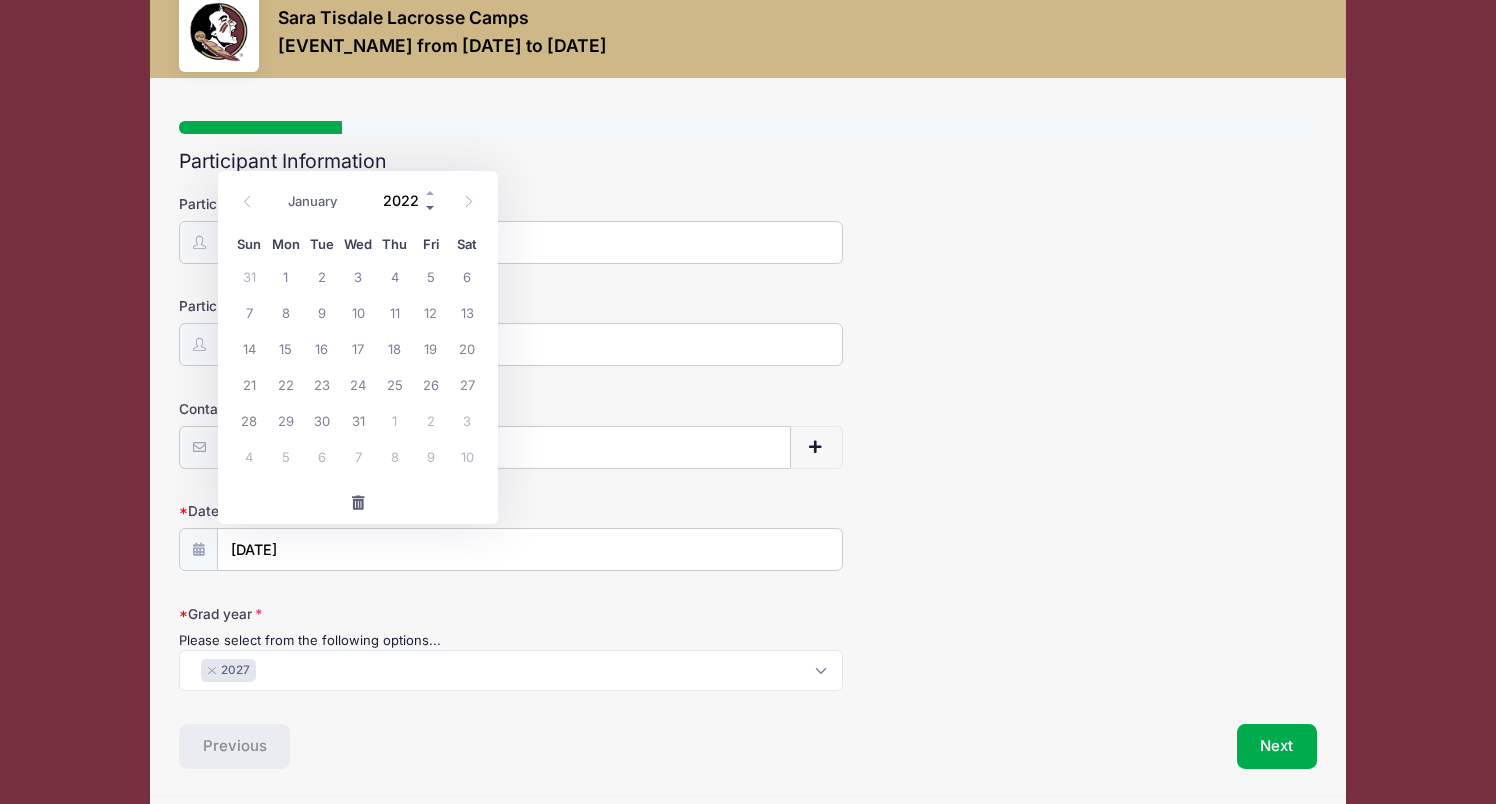 click at bounding box center (431, 207) 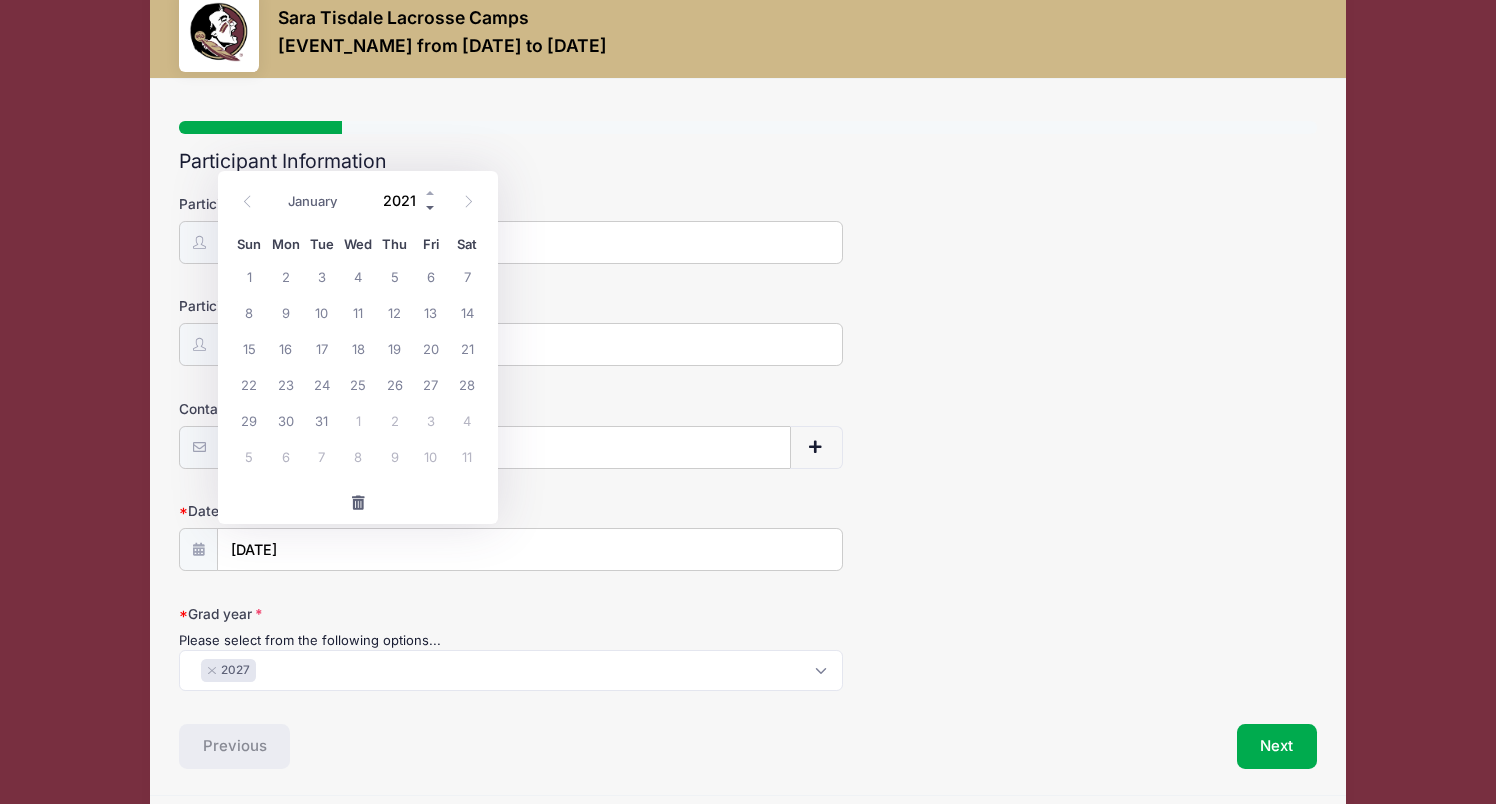 click at bounding box center (431, 207) 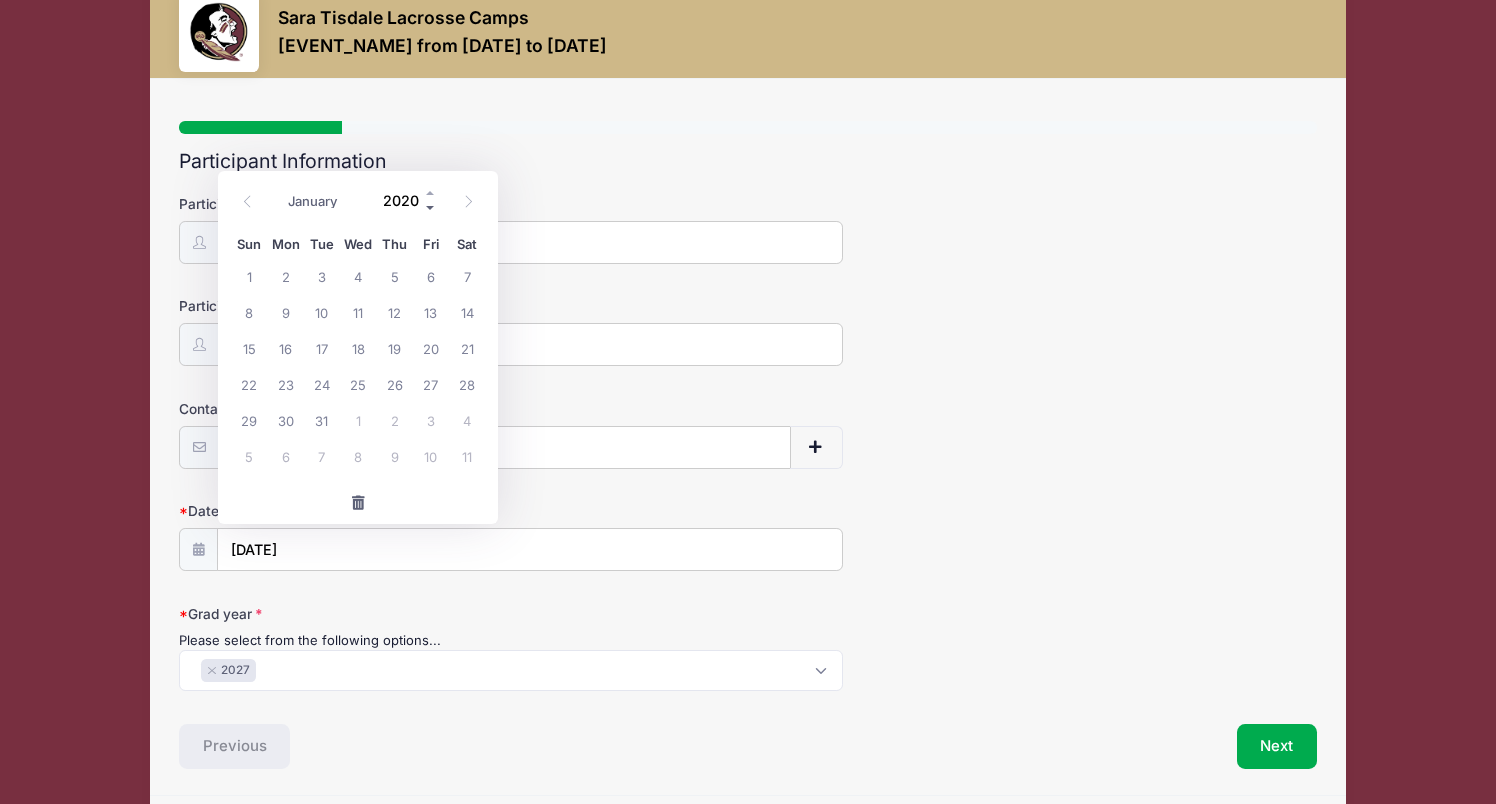 click at bounding box center [431, 207] 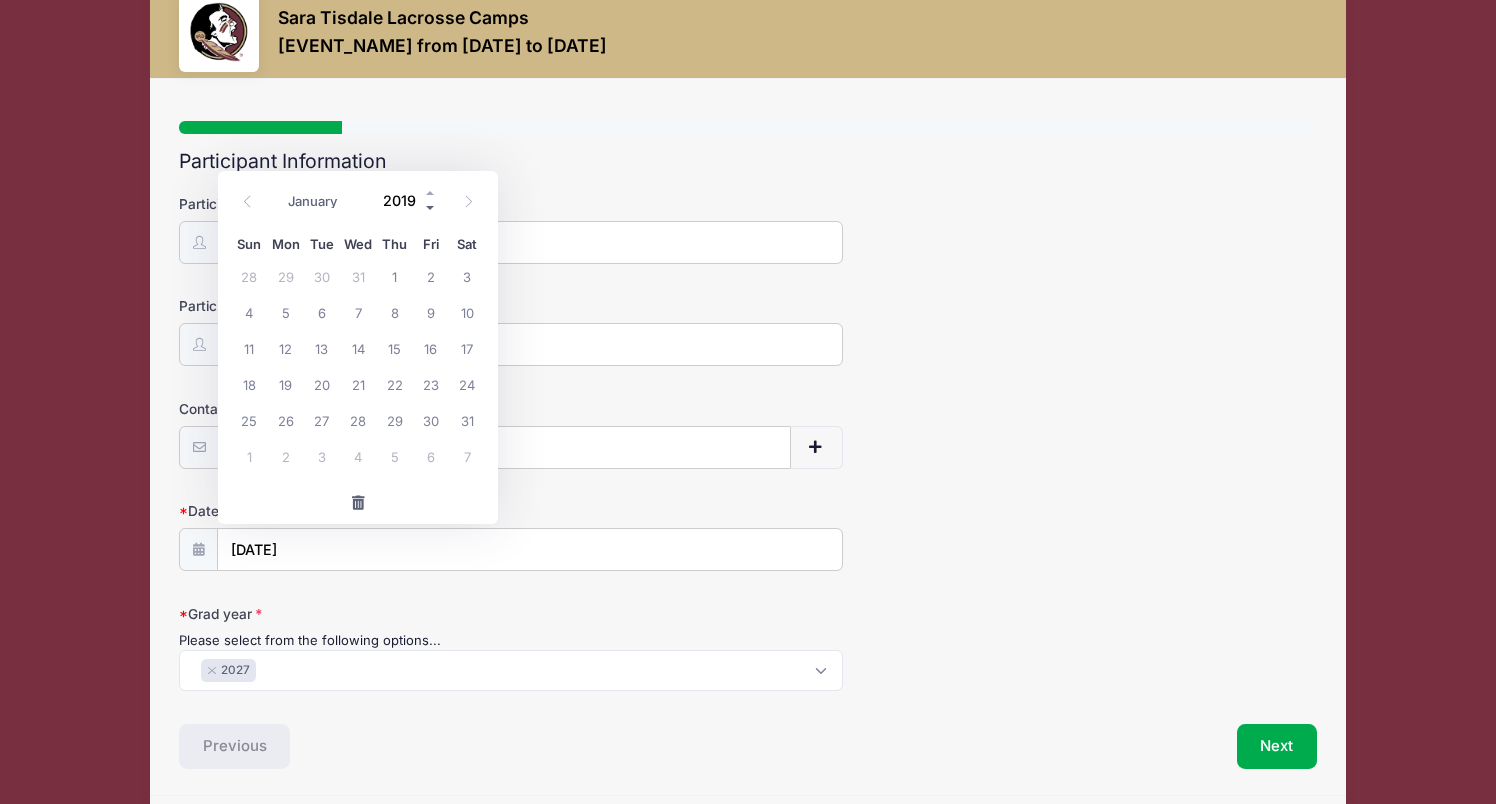 click at bounding box center [431, 207] 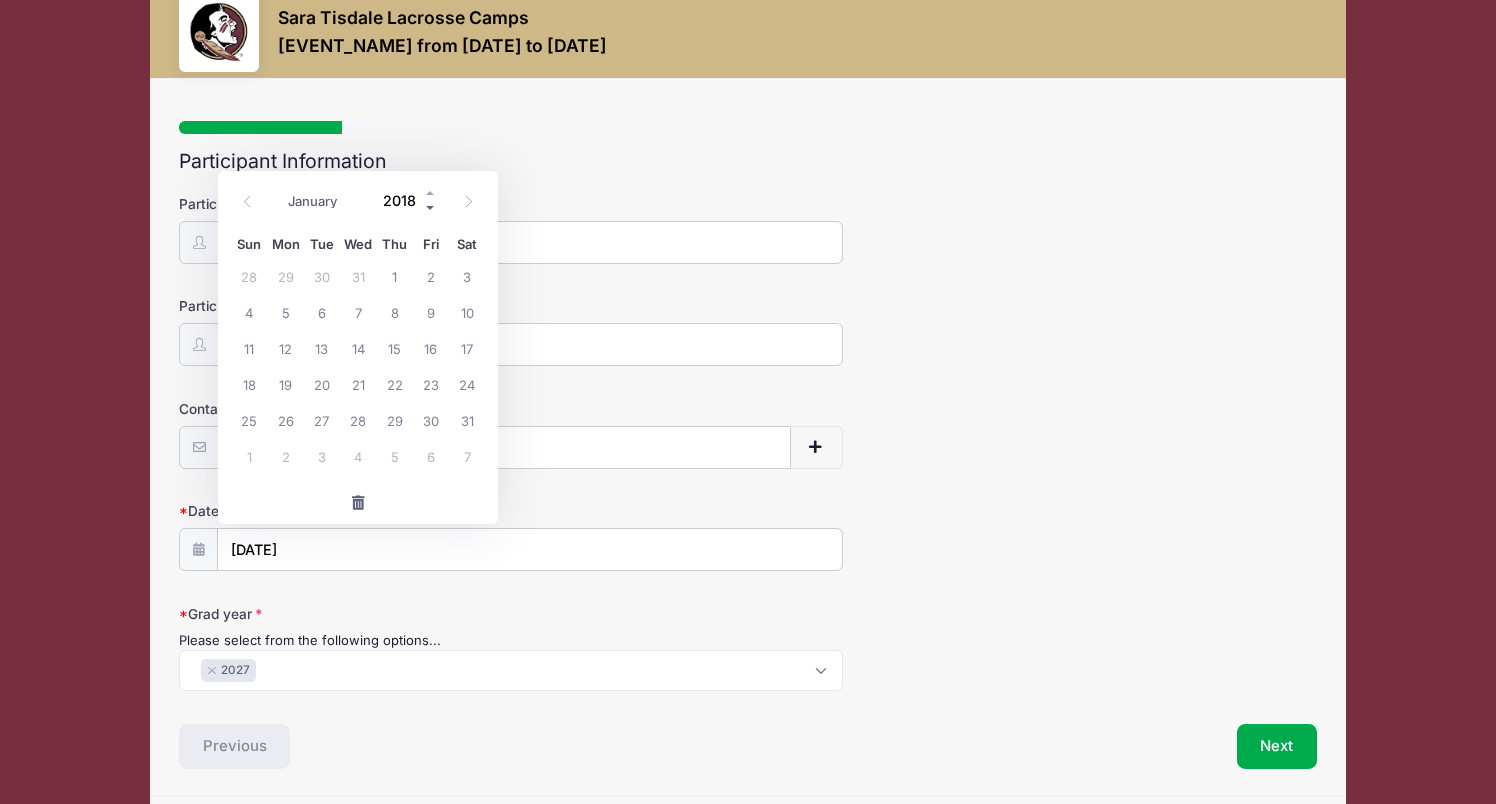 click at bounding box center (431, 207) 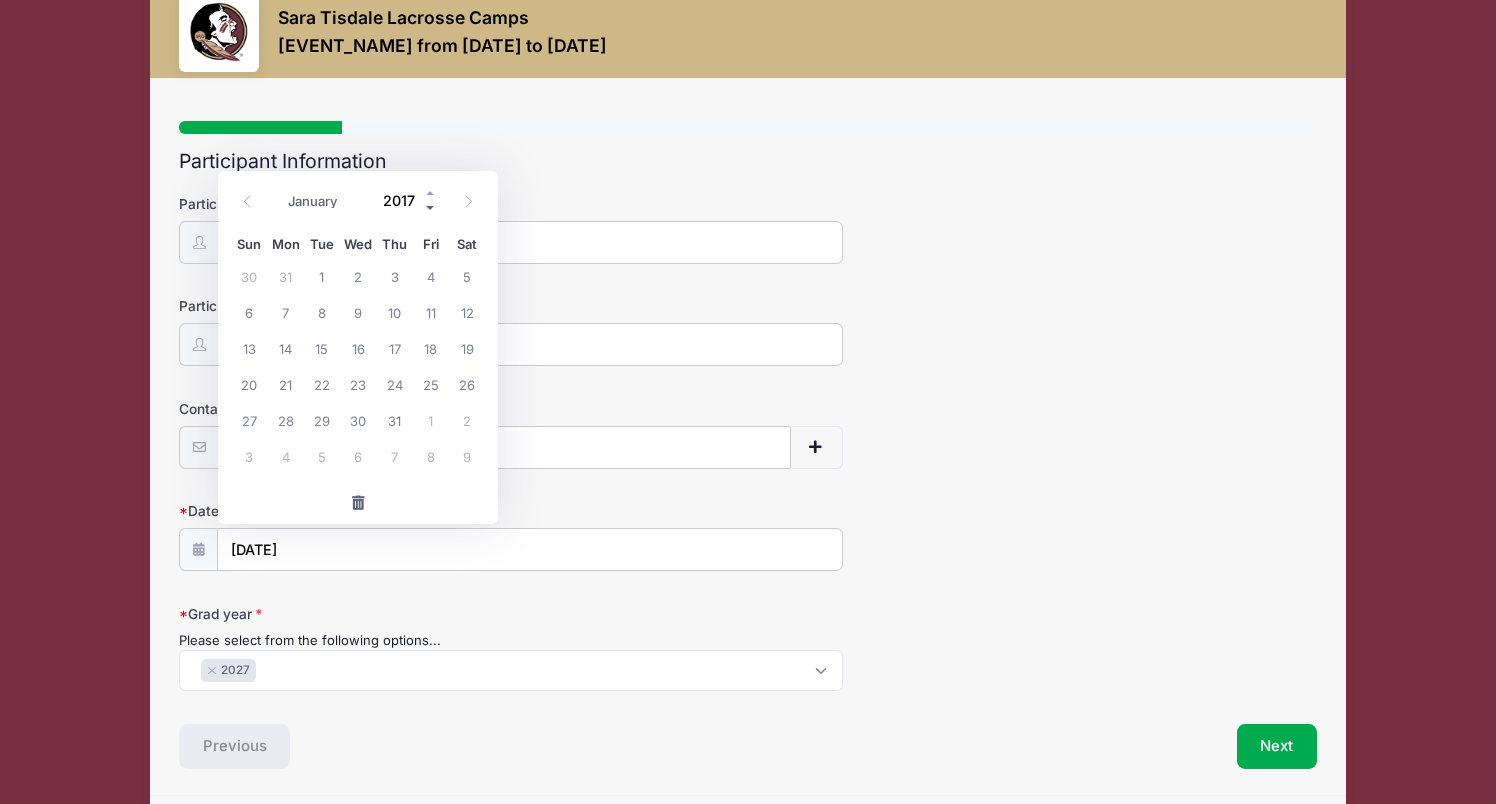 click at bounding box center [431, 207] 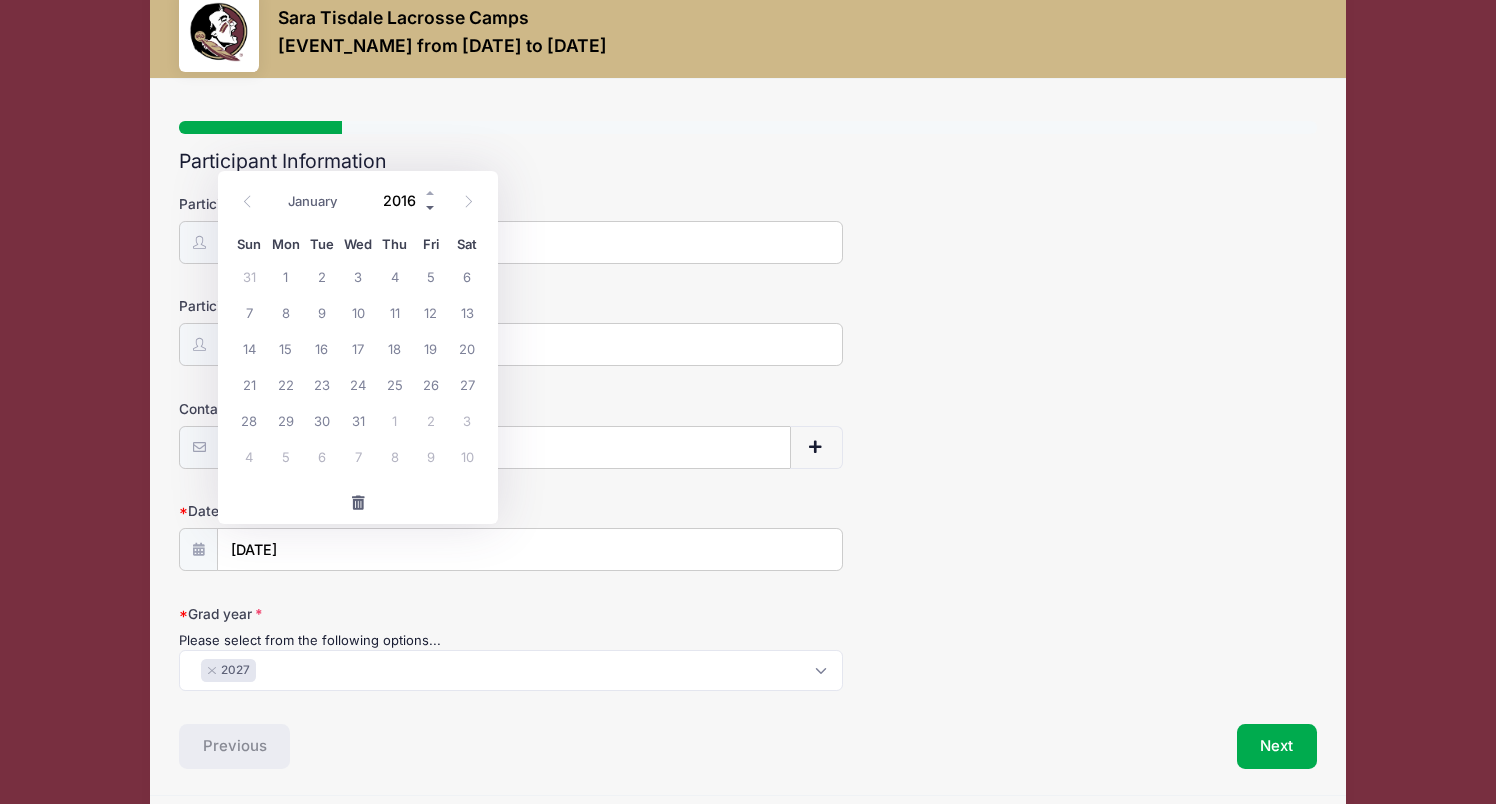 click at bounding box center (431, 207) 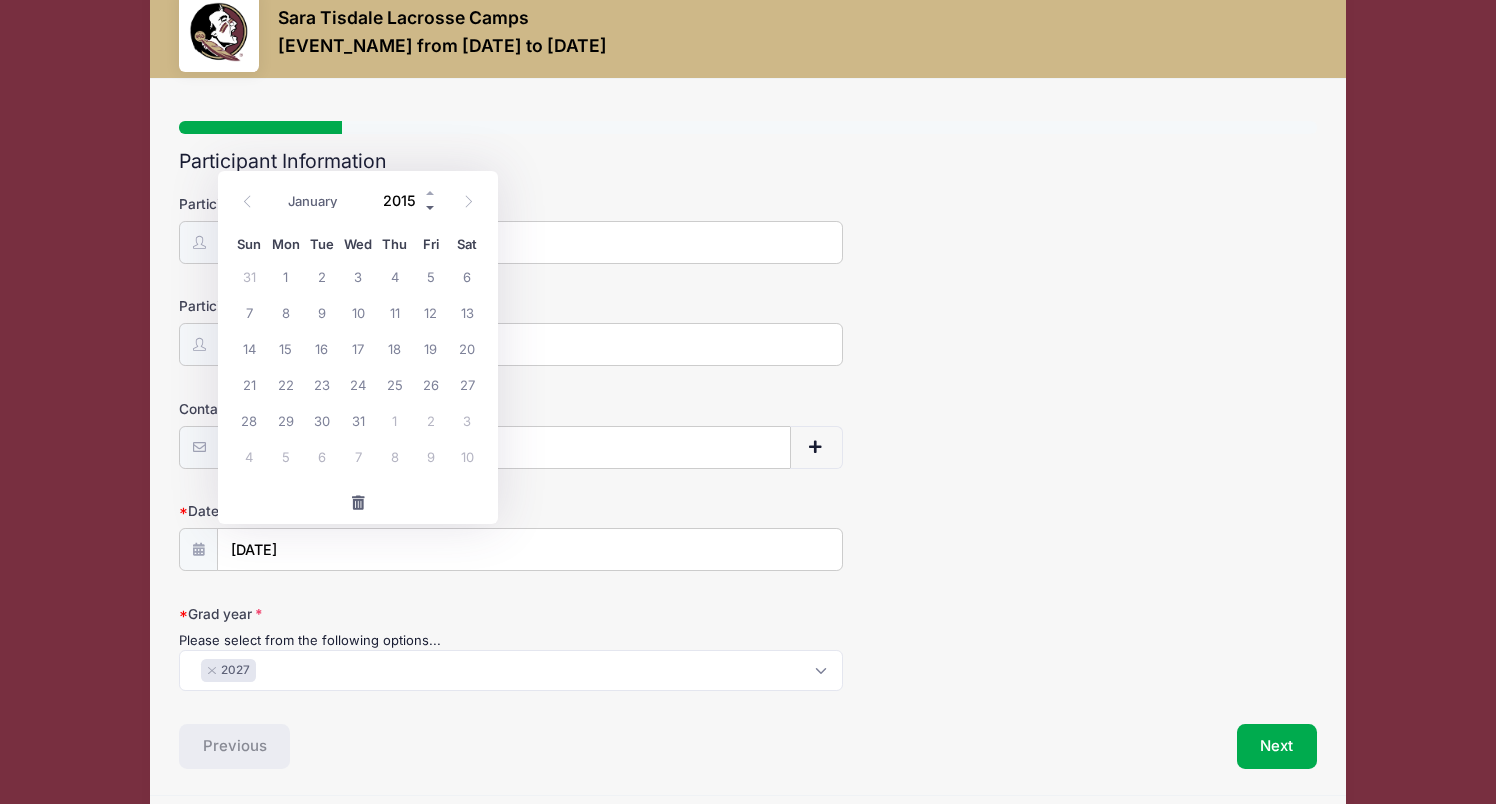 click at bounding box center (431, 207) 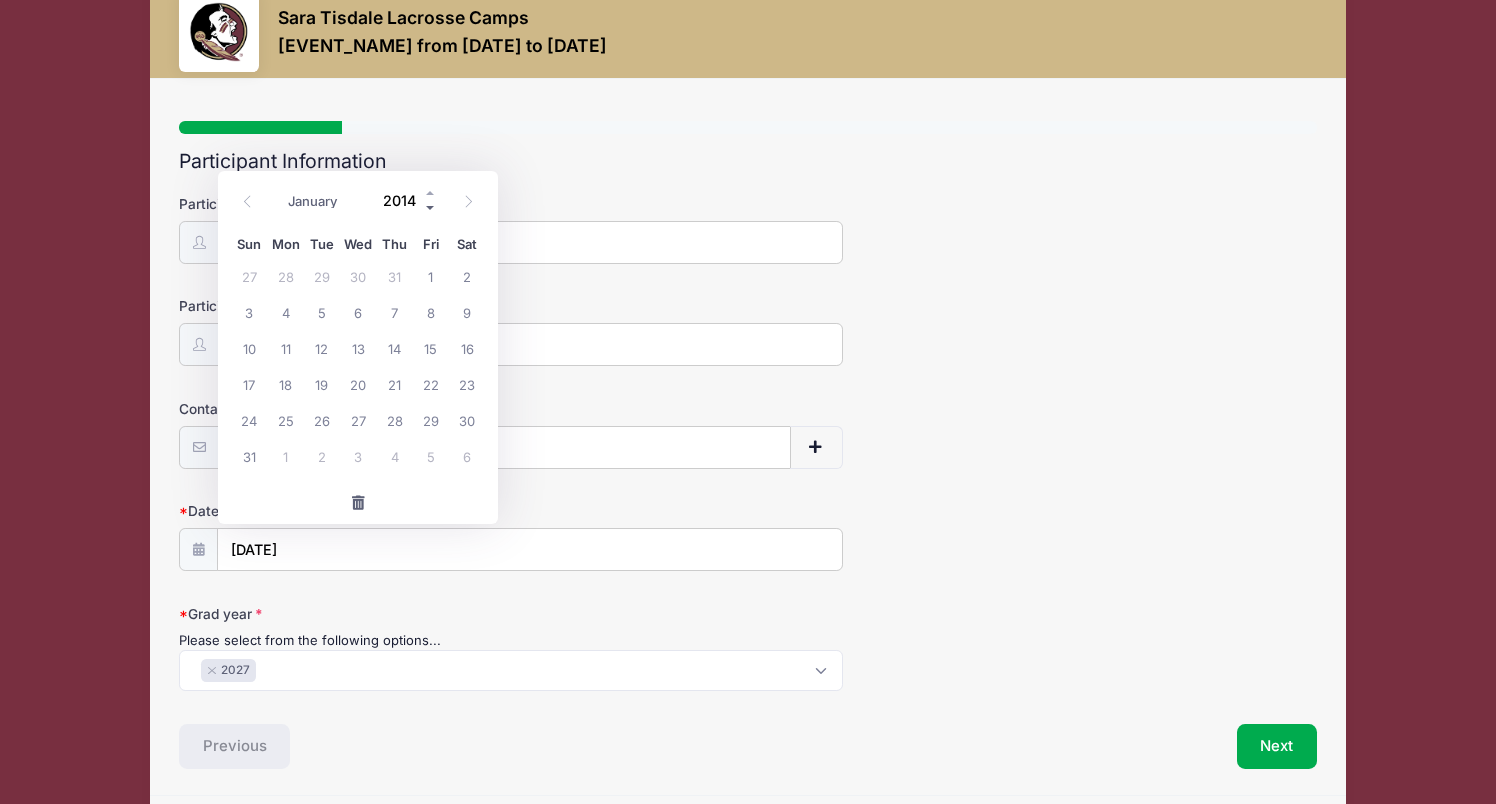click at bounding box center [431, 207] 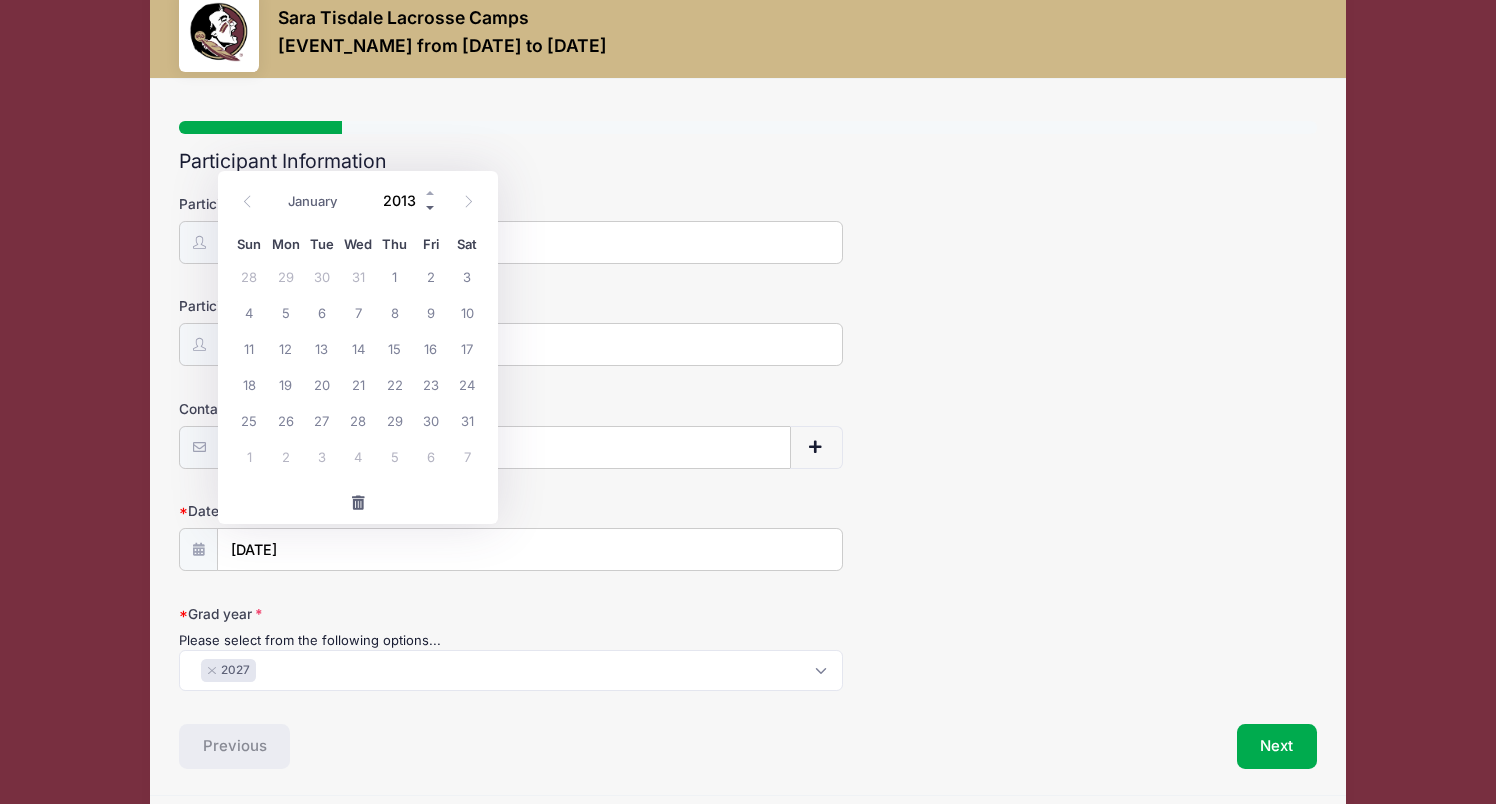 click at bounding box center [431, 207] 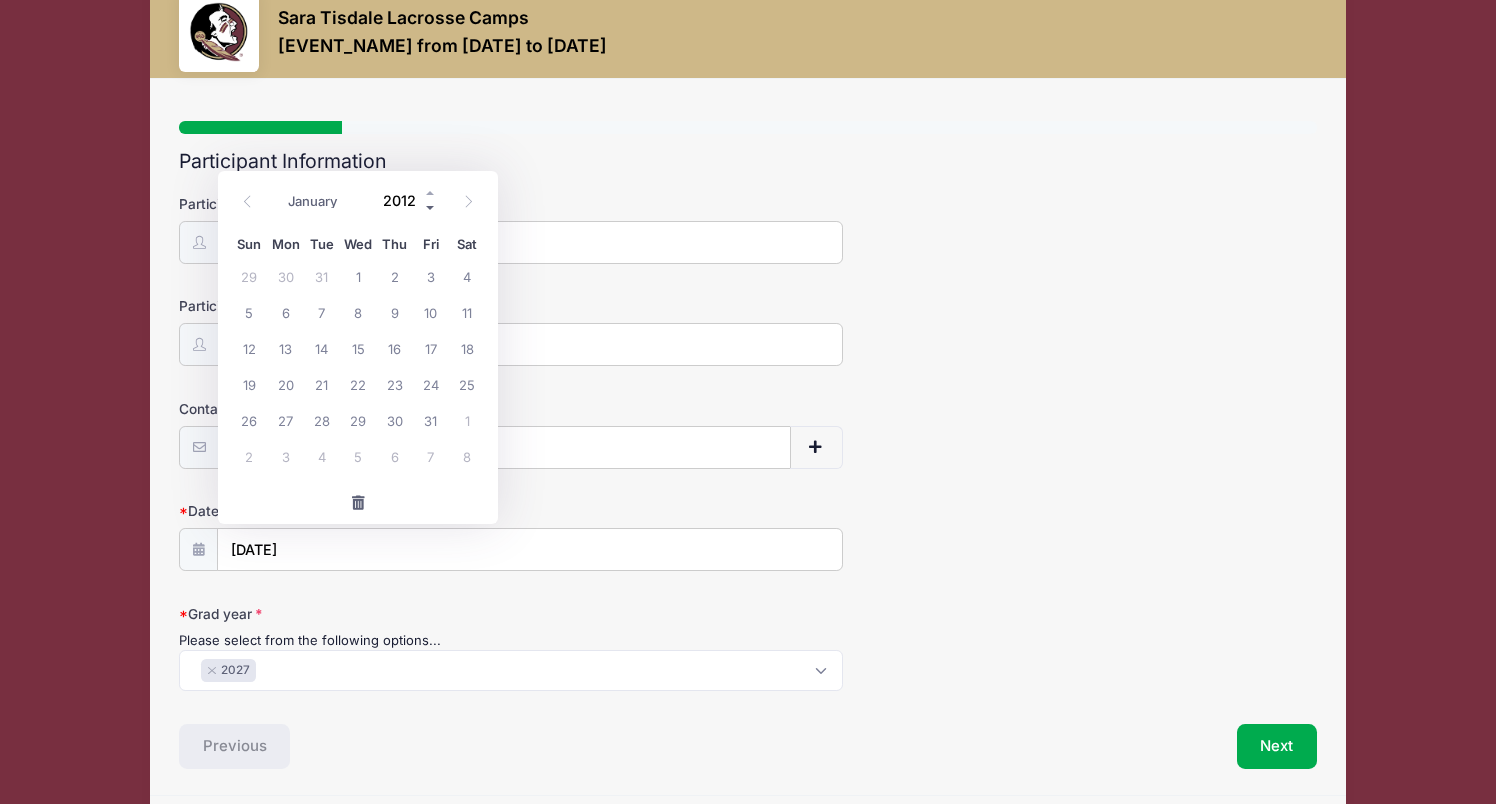 click at bounding box center (431, 207) 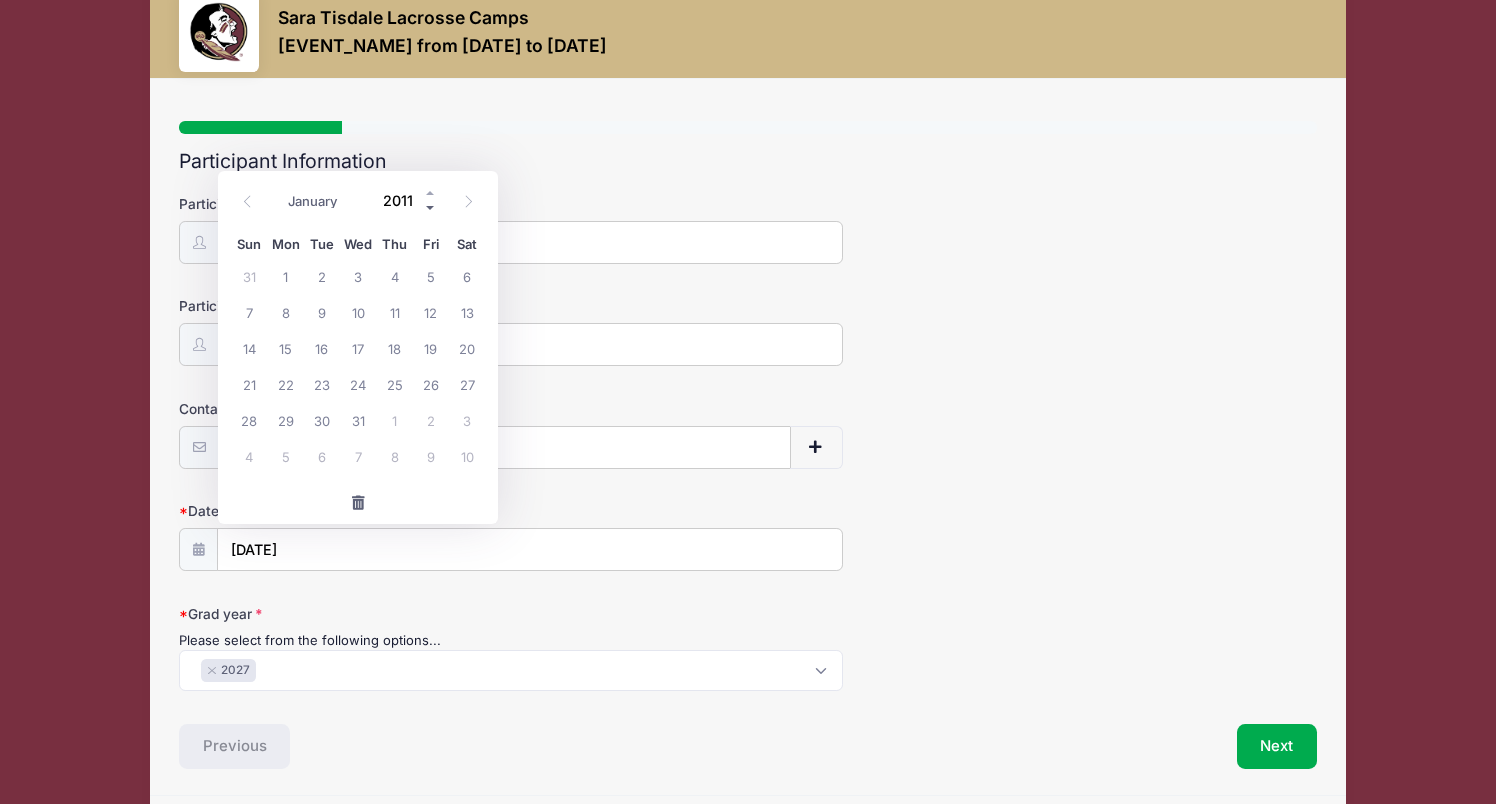 click at bounding box center (431, 207) 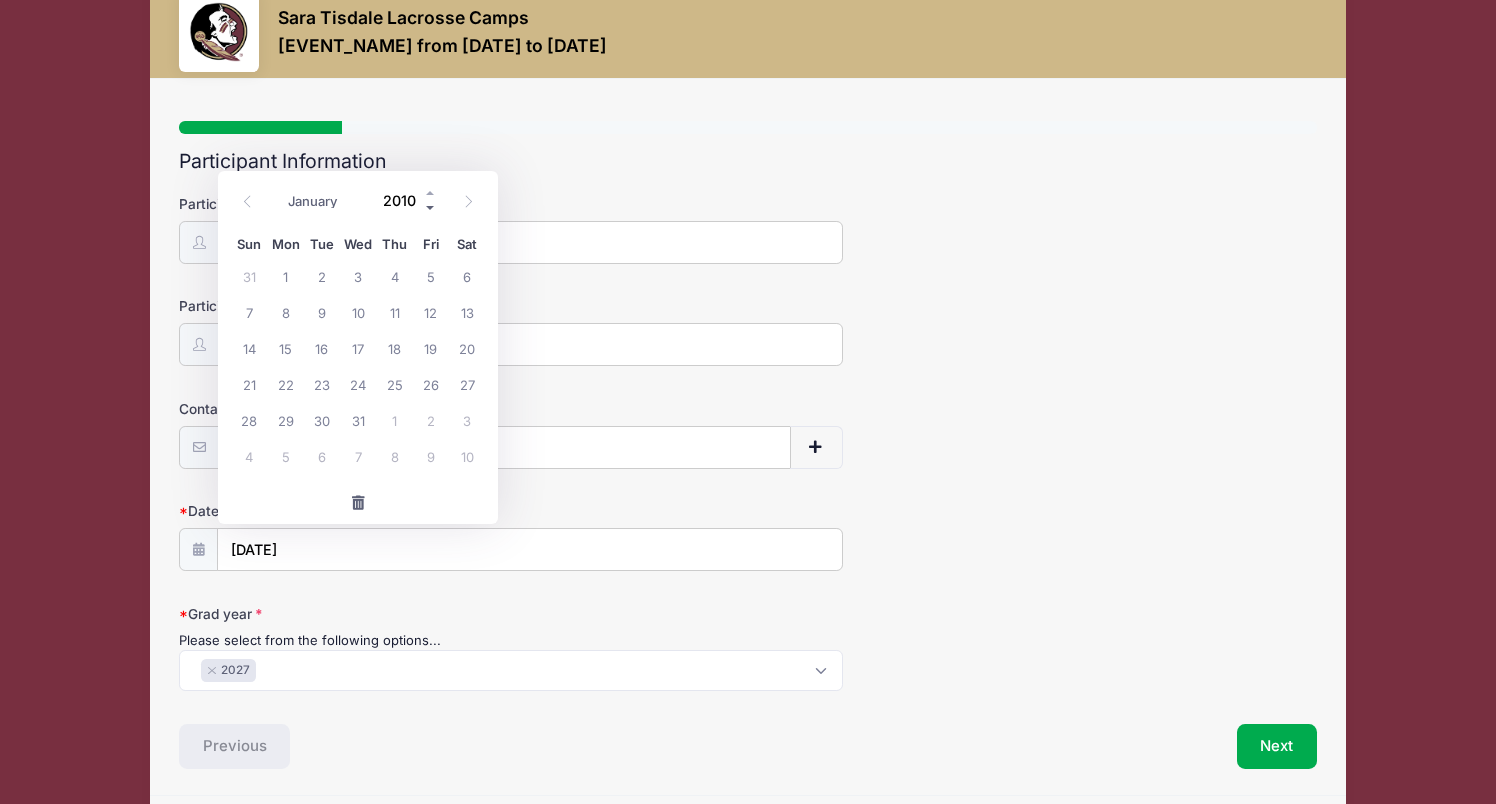 click at bounding box center (431, 207) 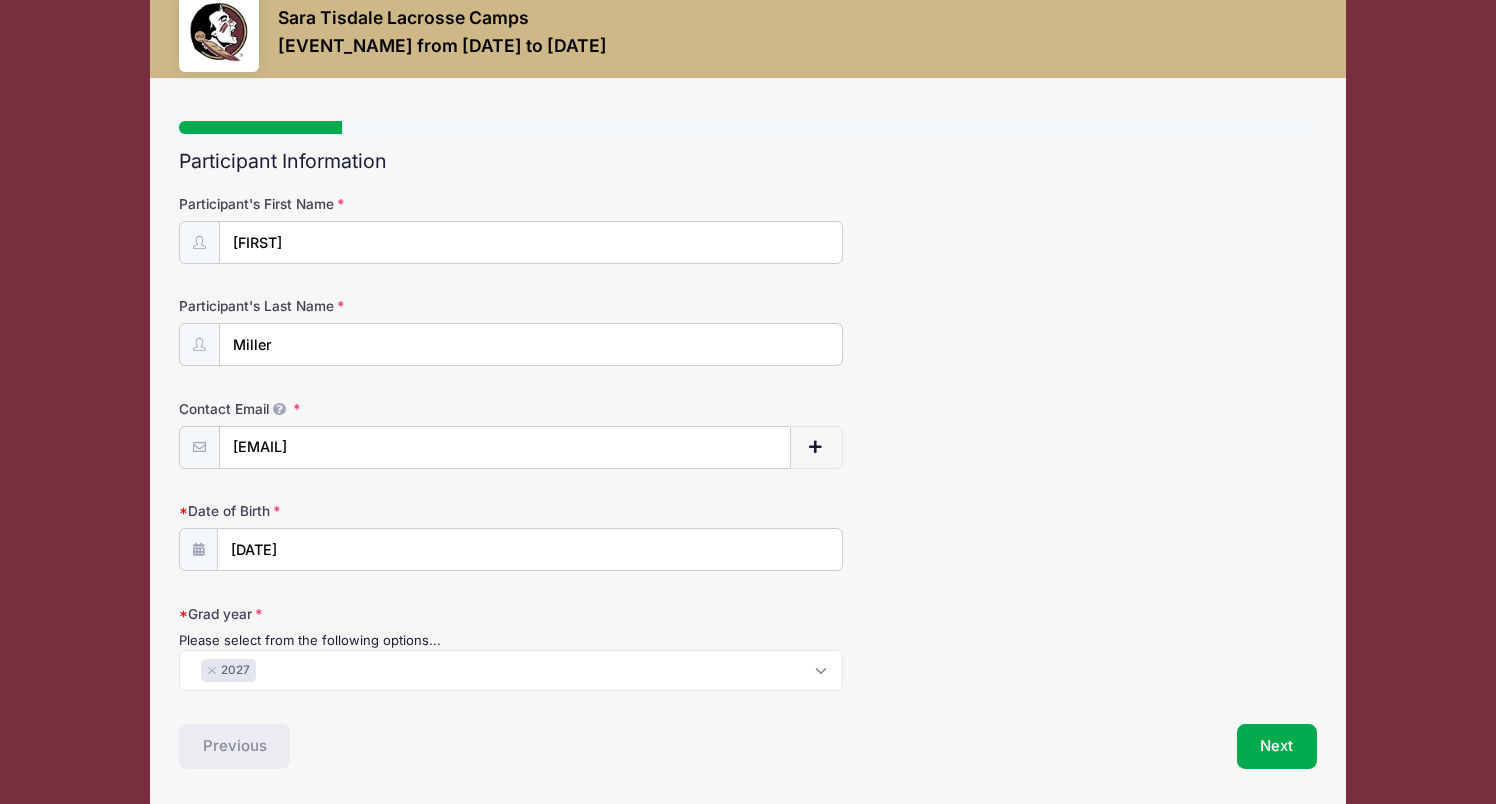click on "Participant's First Name
Phoebe
Participant's Last Name
Miller
Contact Email
katybmiller@gmail.com
Contact Email # NN
×" at bounding box center [748, 442] 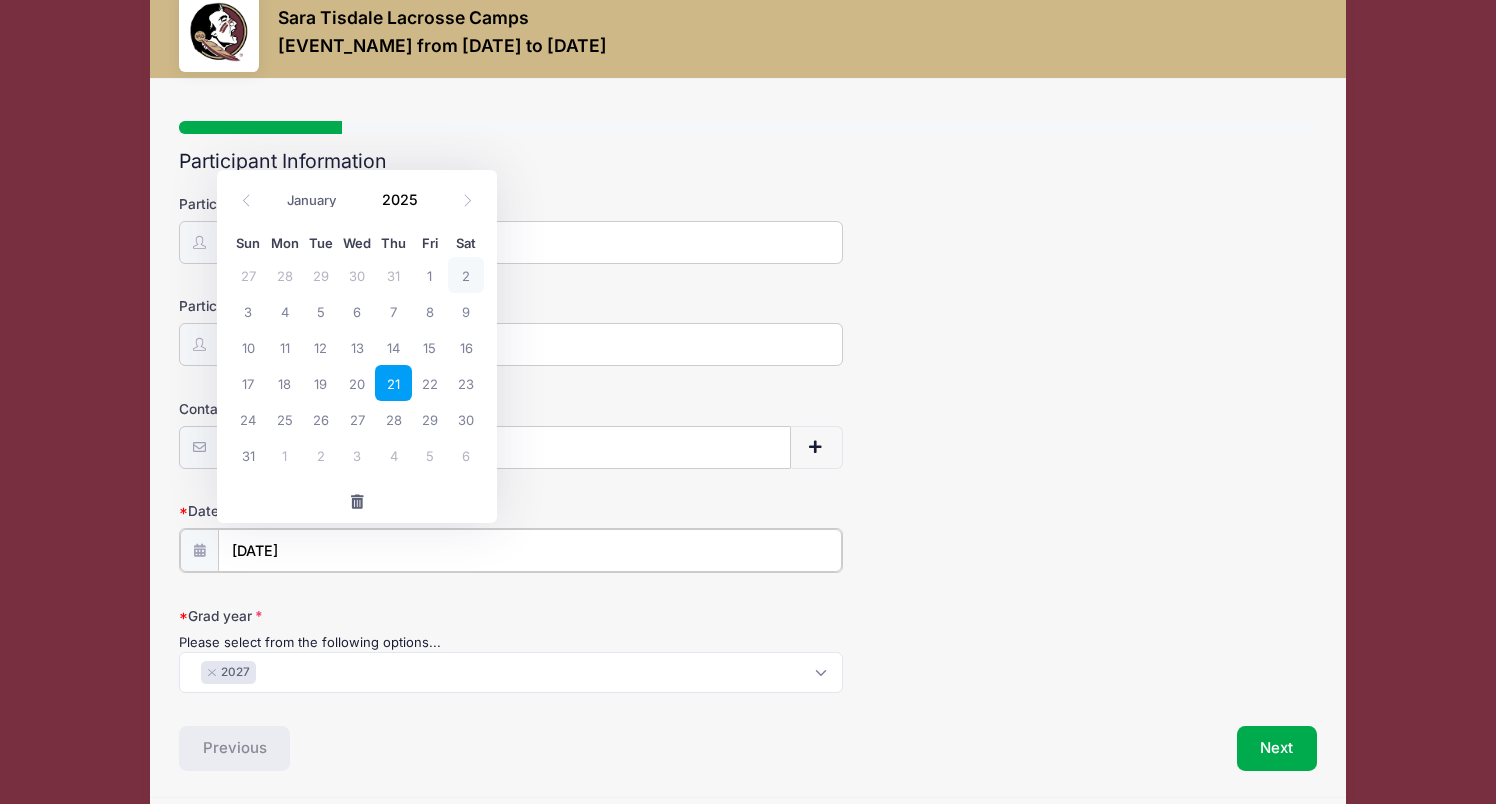 click on "08/21/2025" at bounding box center [530, 550] 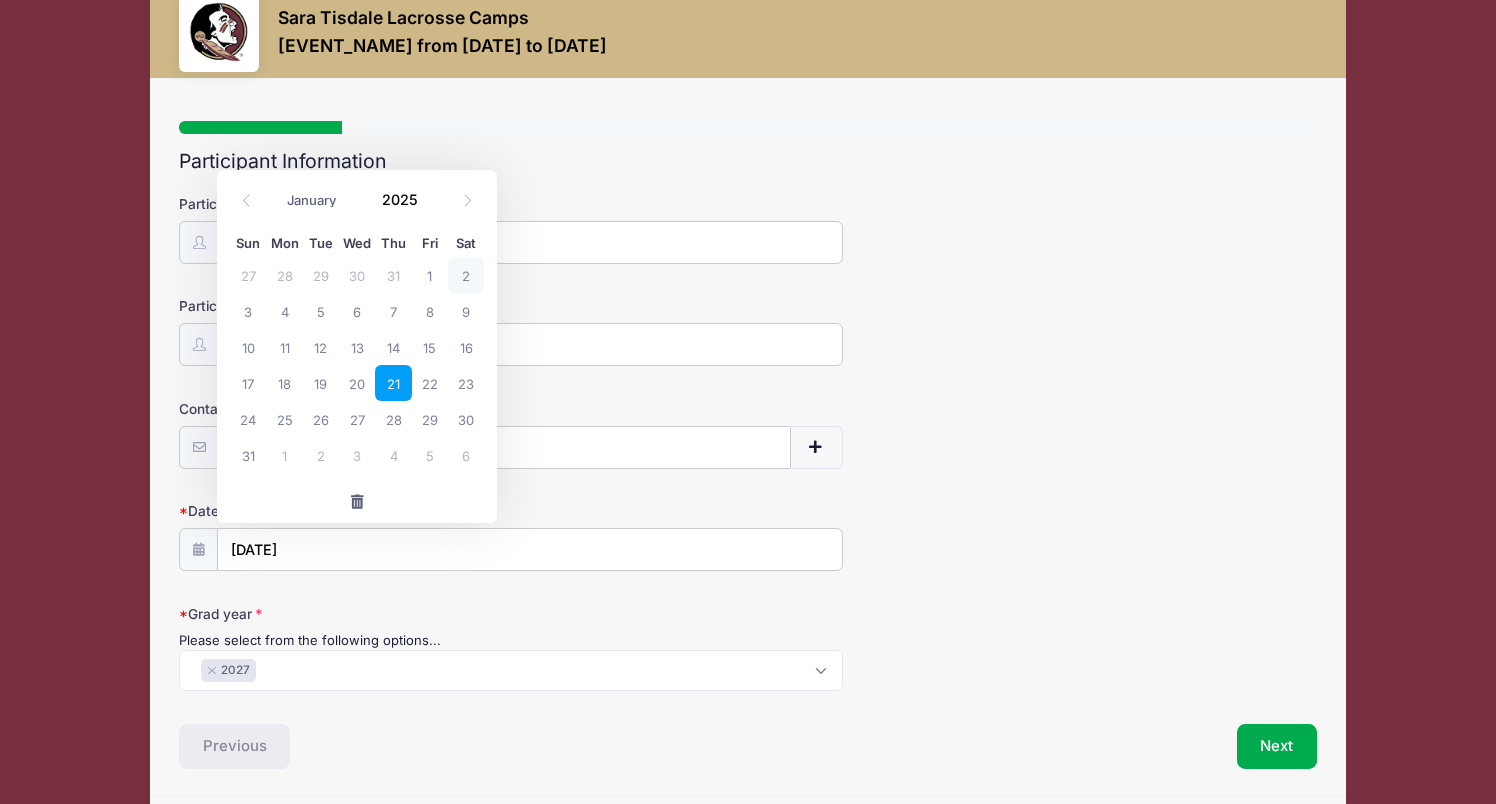 click on "21" at bounding box center (393, 383) 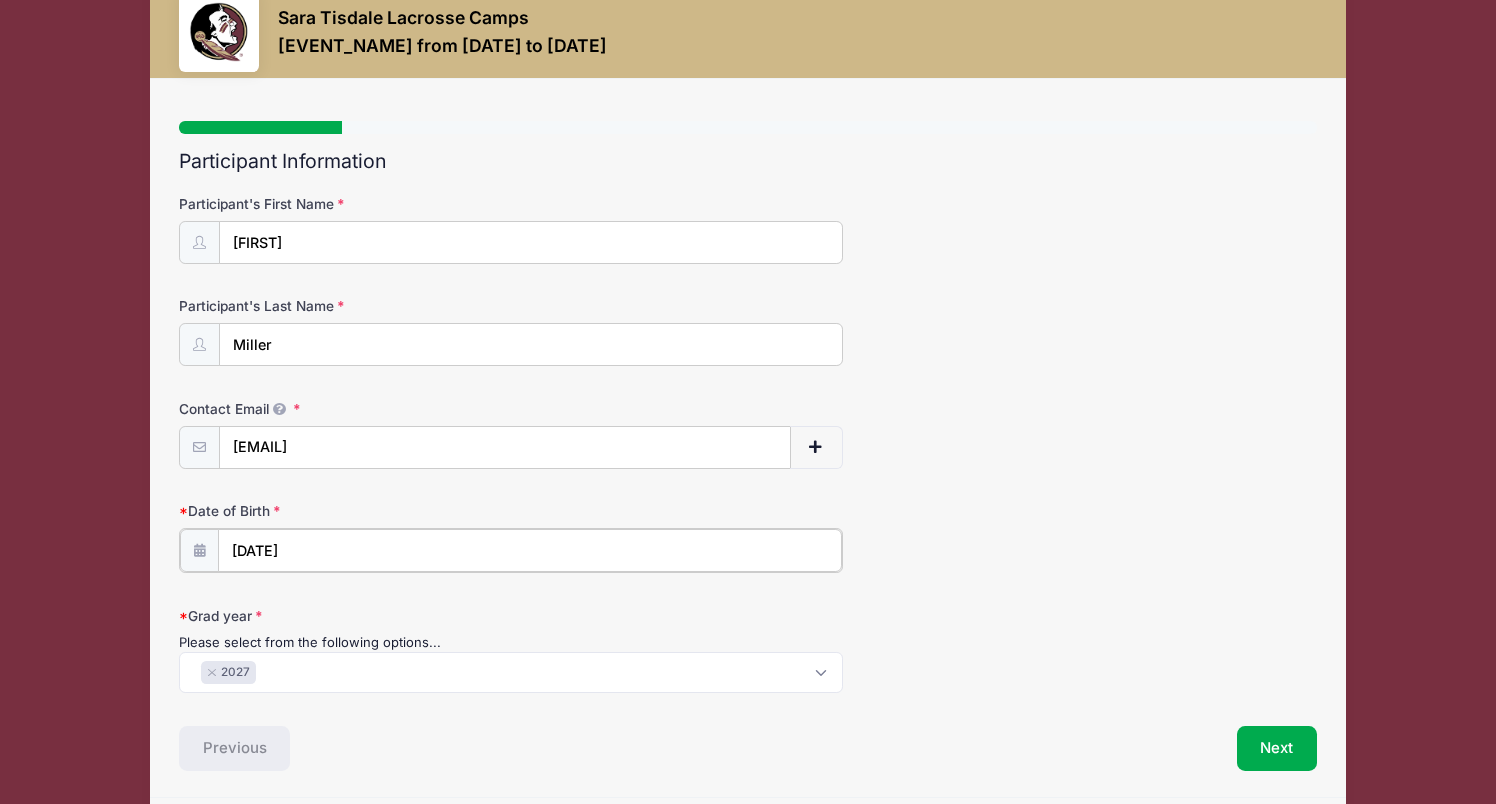 click on "08/21/2025" at bounding box center [530, 550] 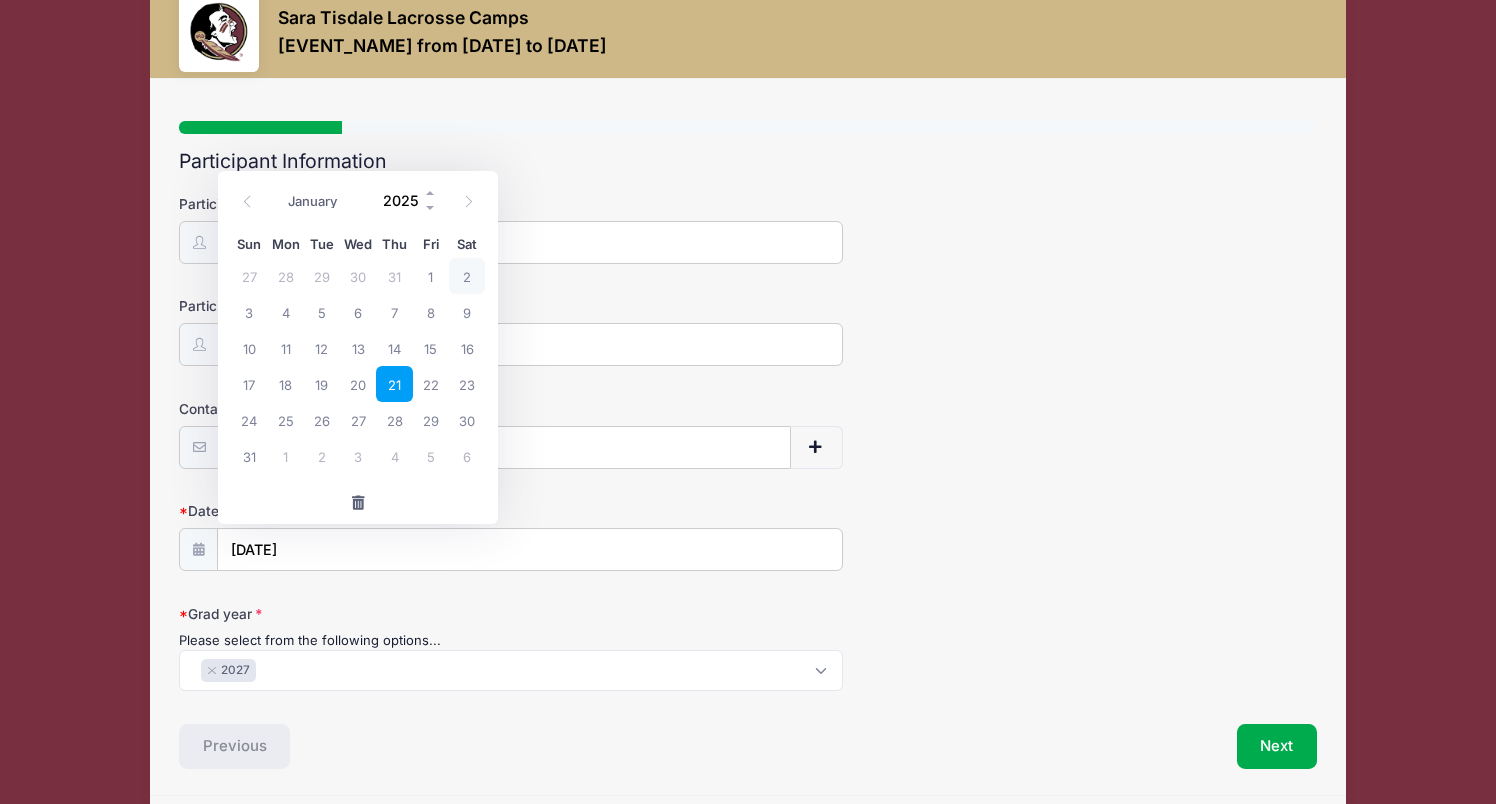 click on "2025" at bounding box center (405, 200) 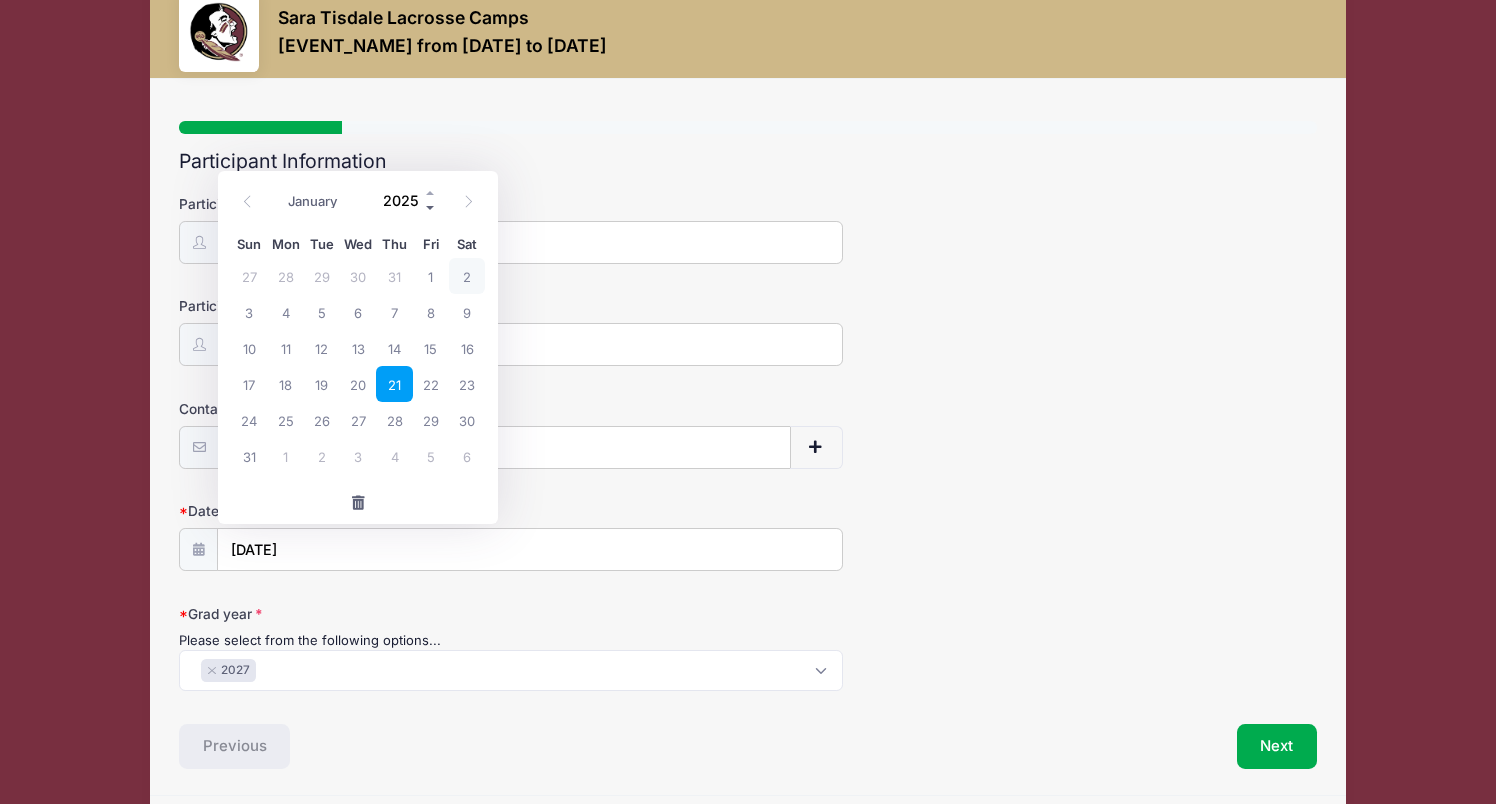 click at bounding box center (431, 207) 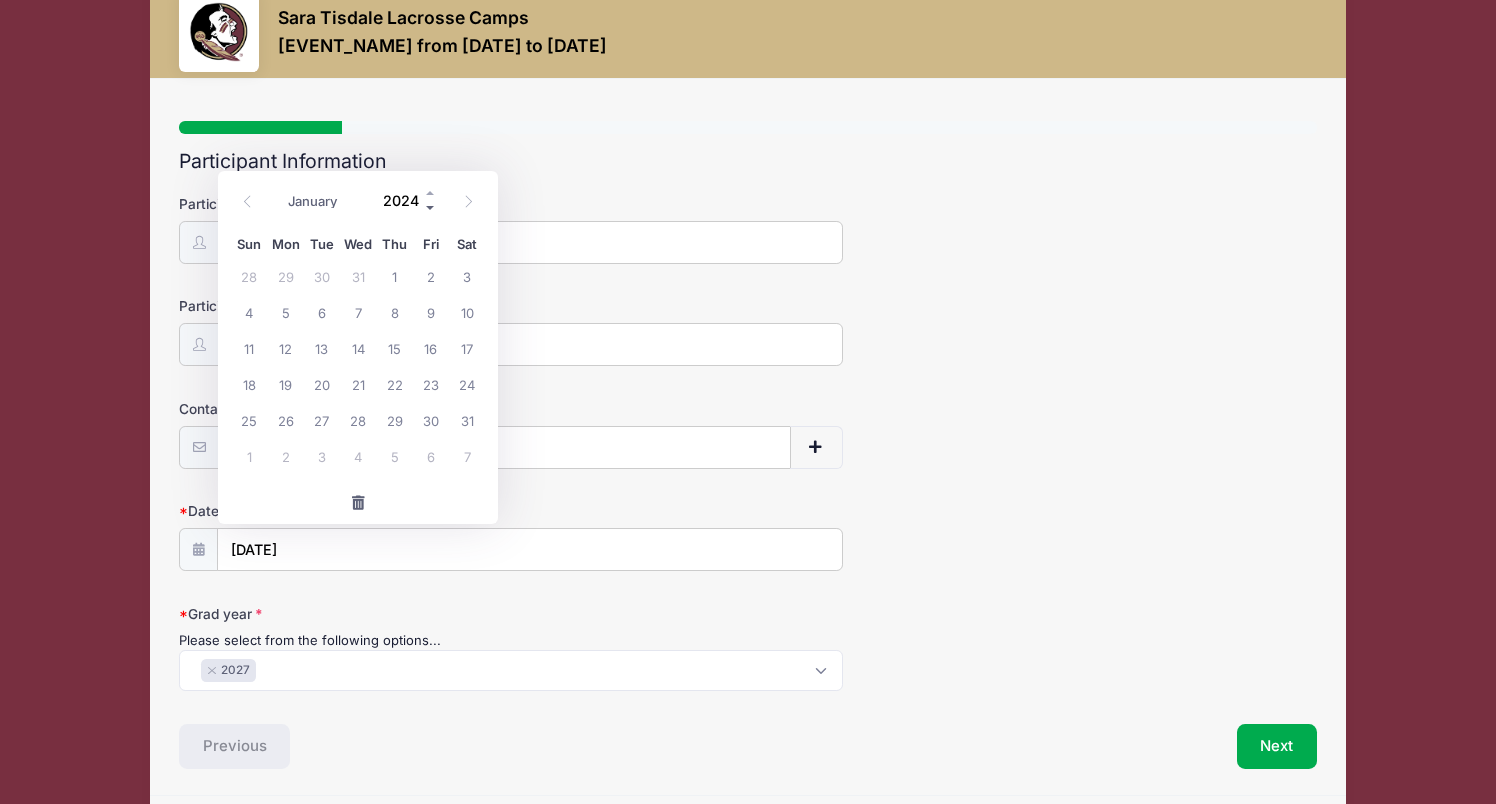 click at bounding box center [431, 207] 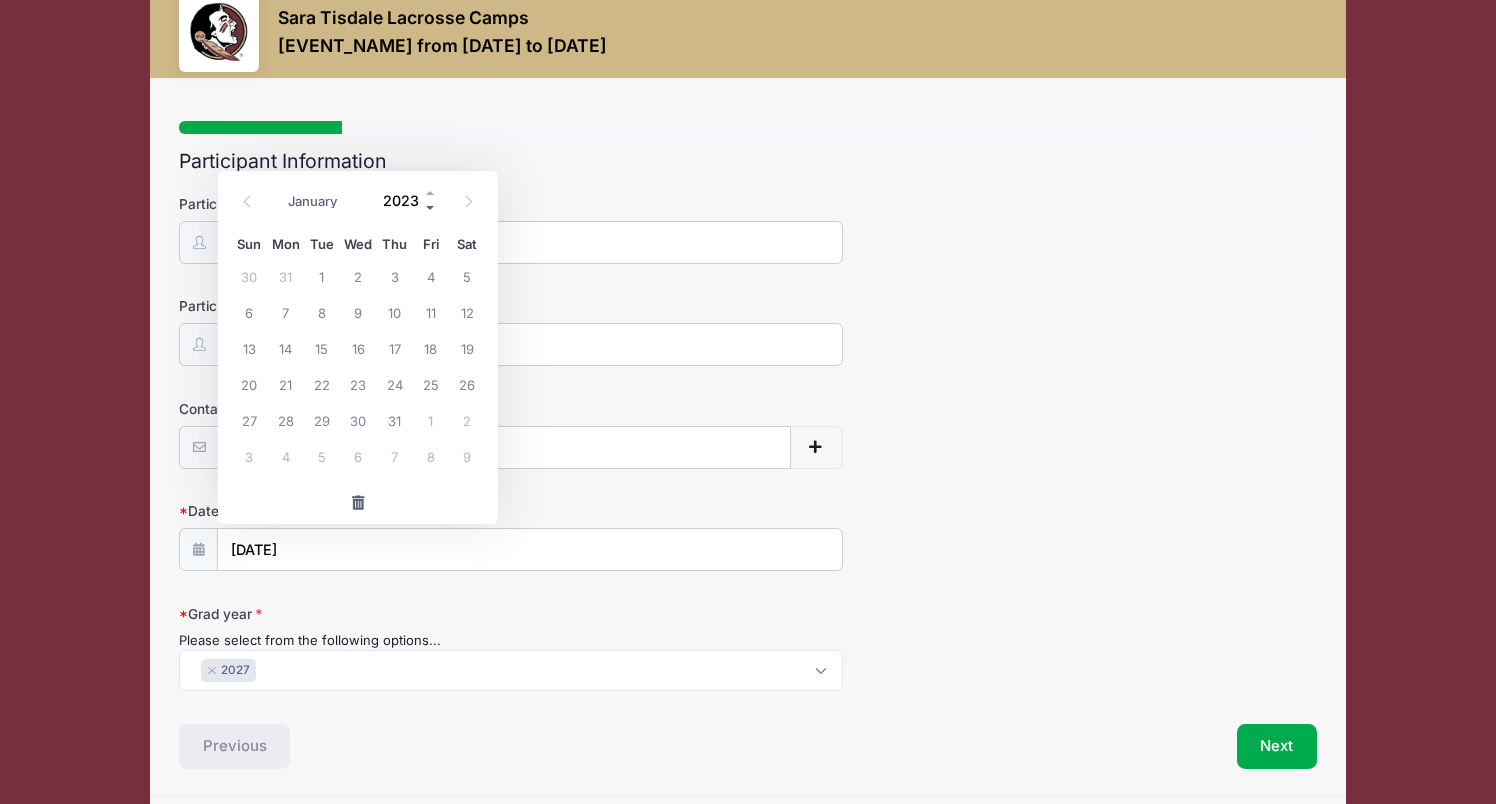click at bounding box center (431, 207) 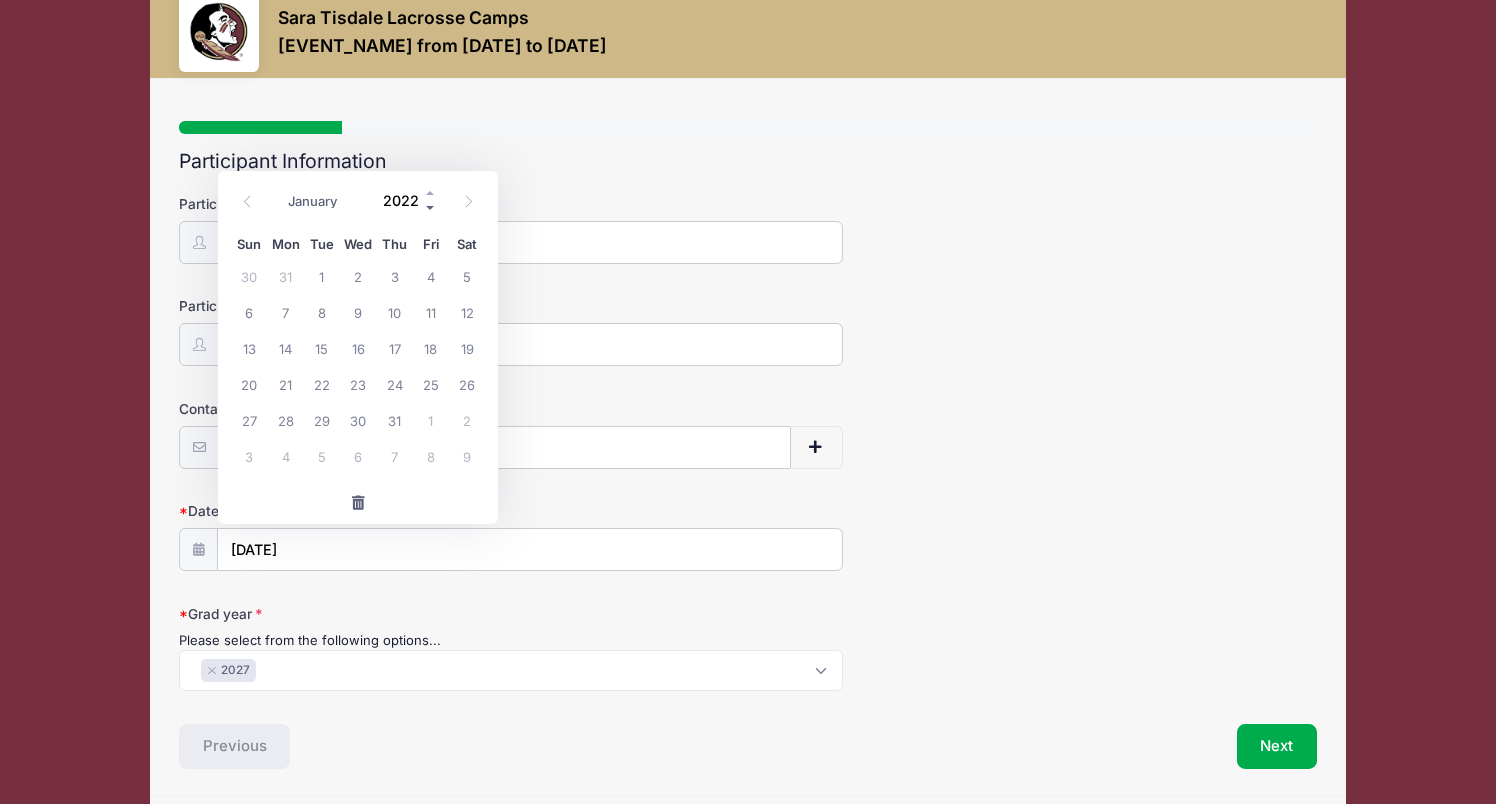 click at bounding box center [431, 207] 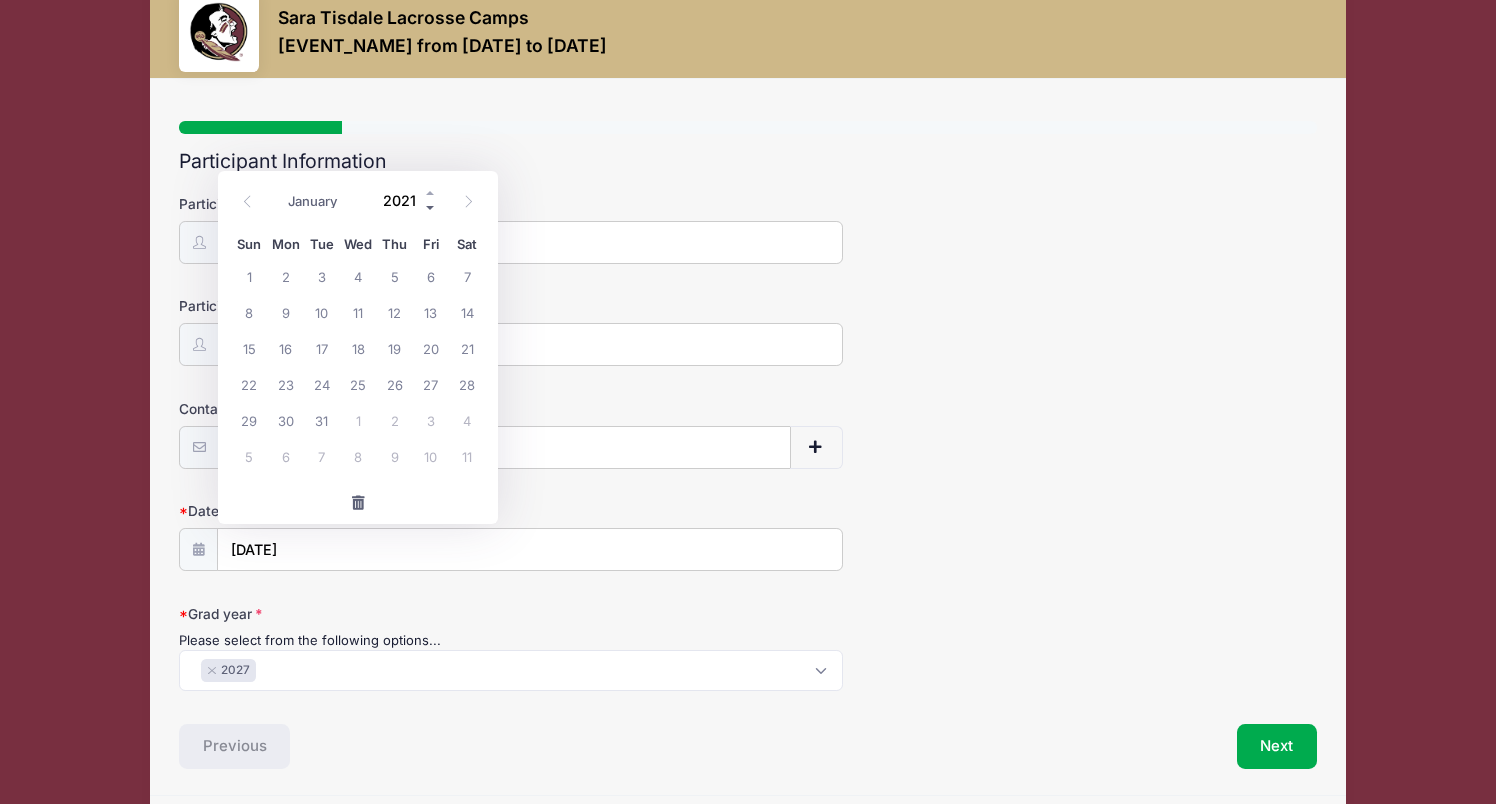 click at bounding box center [431, 207] 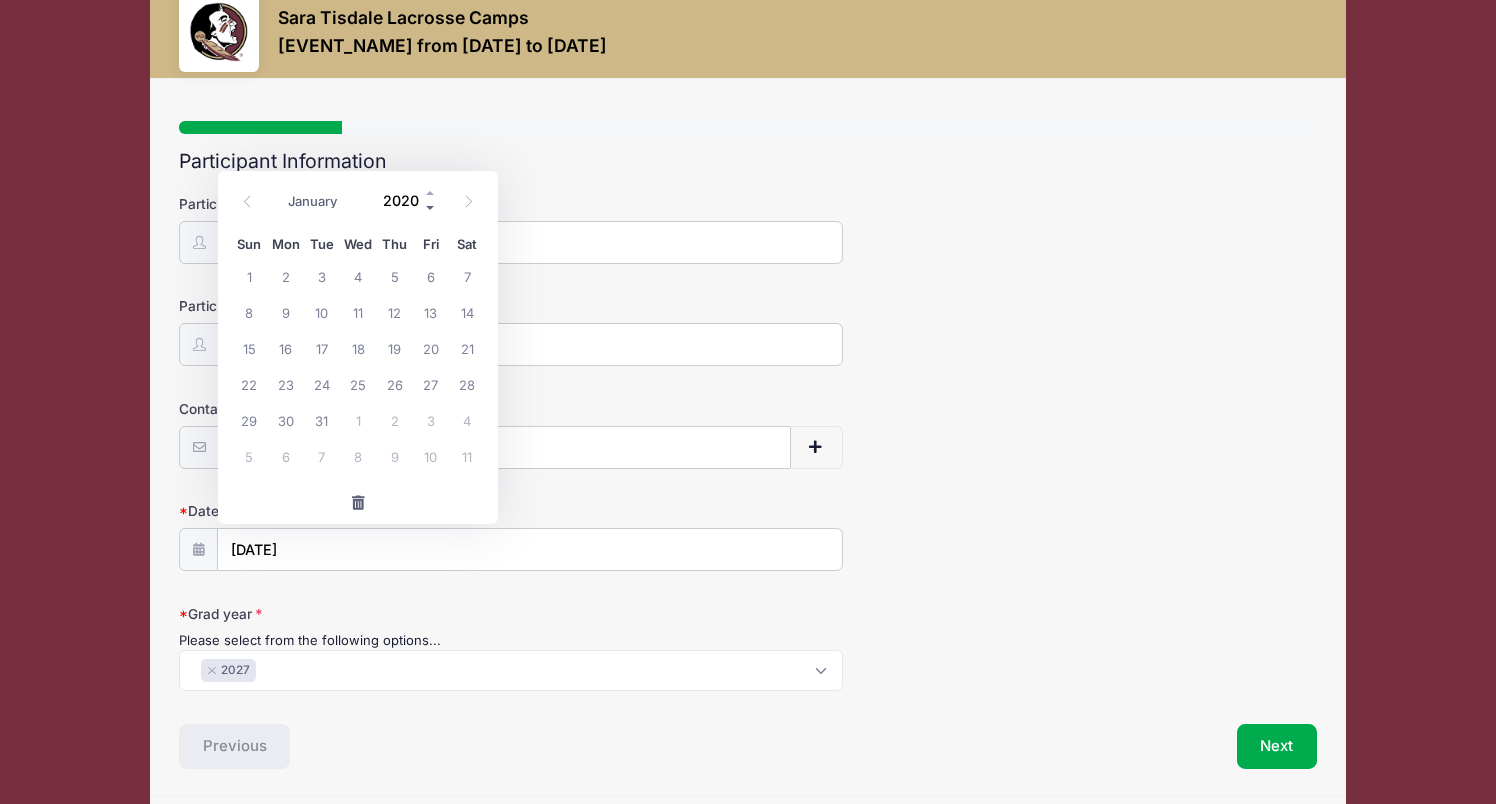 click at bounding box center [431, 207] 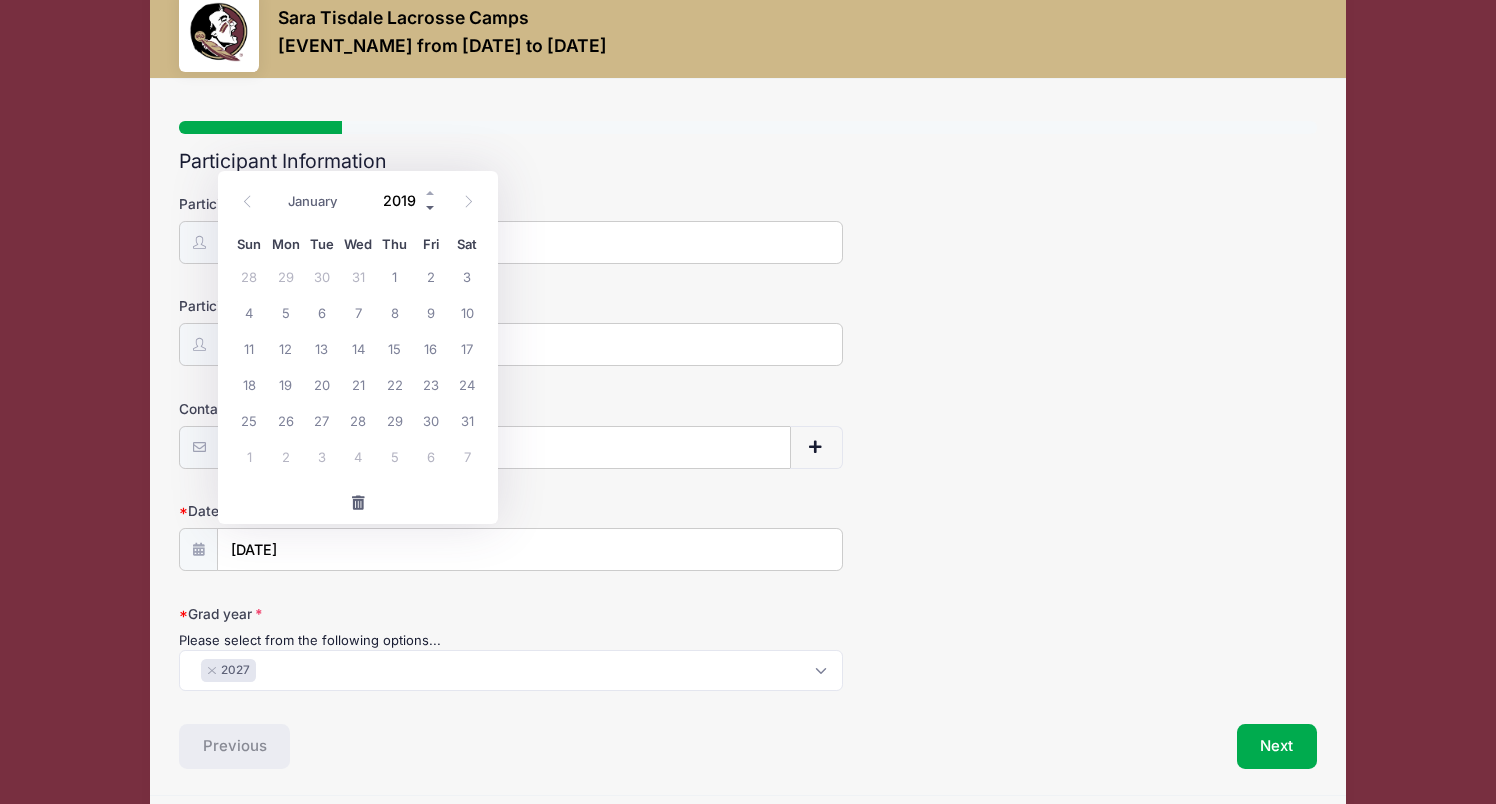 click at bounding box center (431, 207) 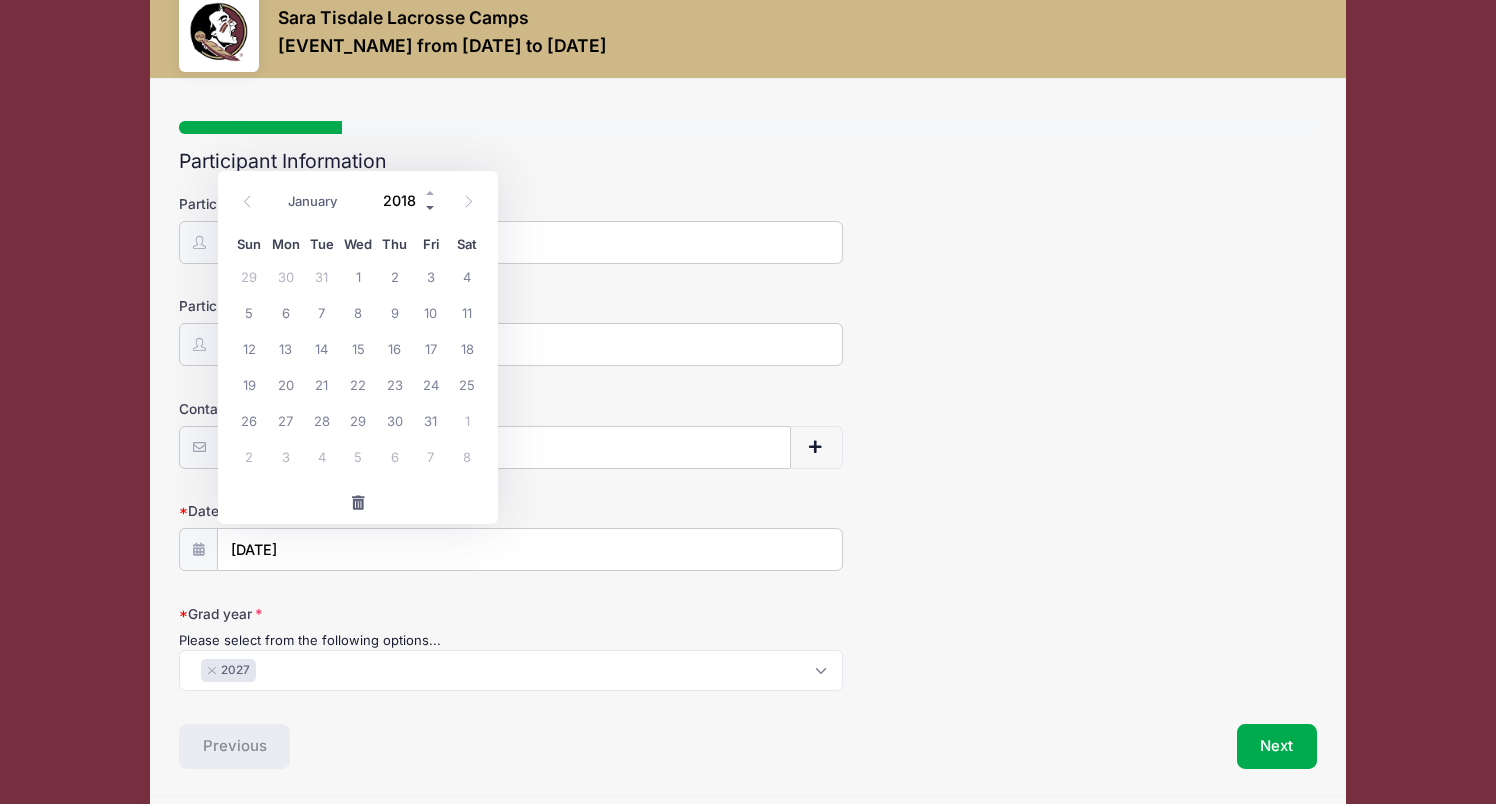 click at bounding box center [431, 207] 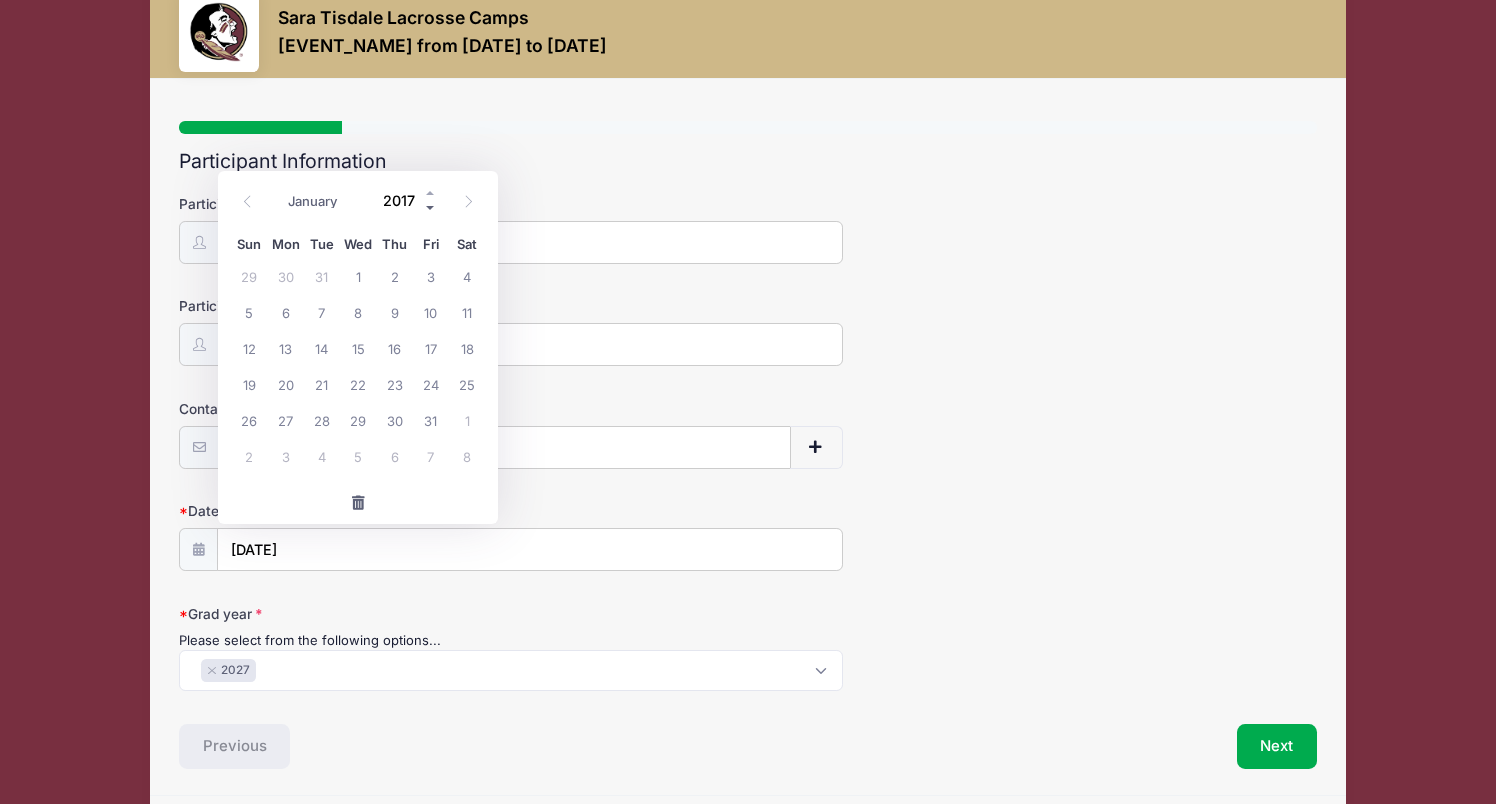 click at bounding box center [431, 207] 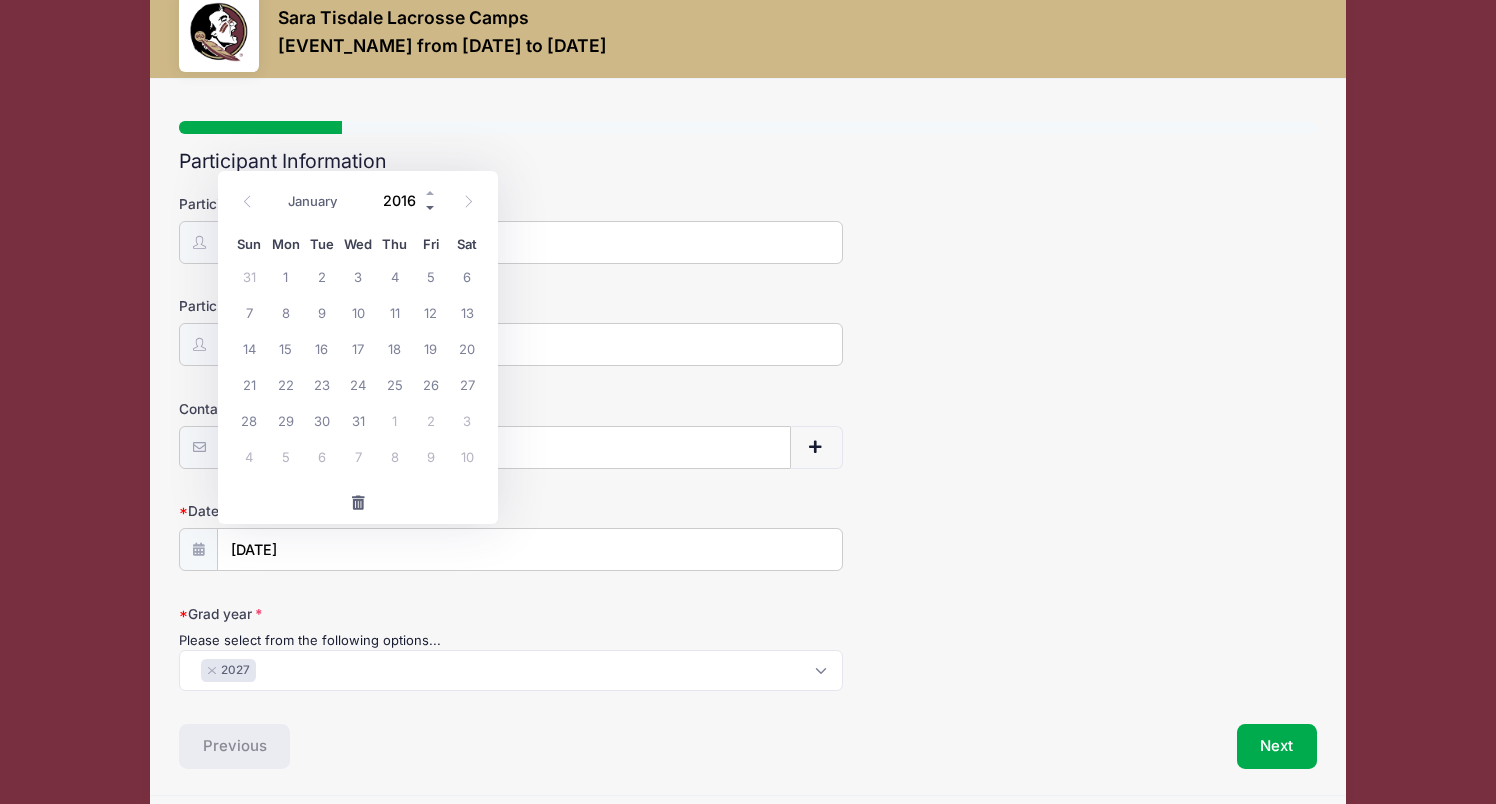 click at bounding box center [431, 207] 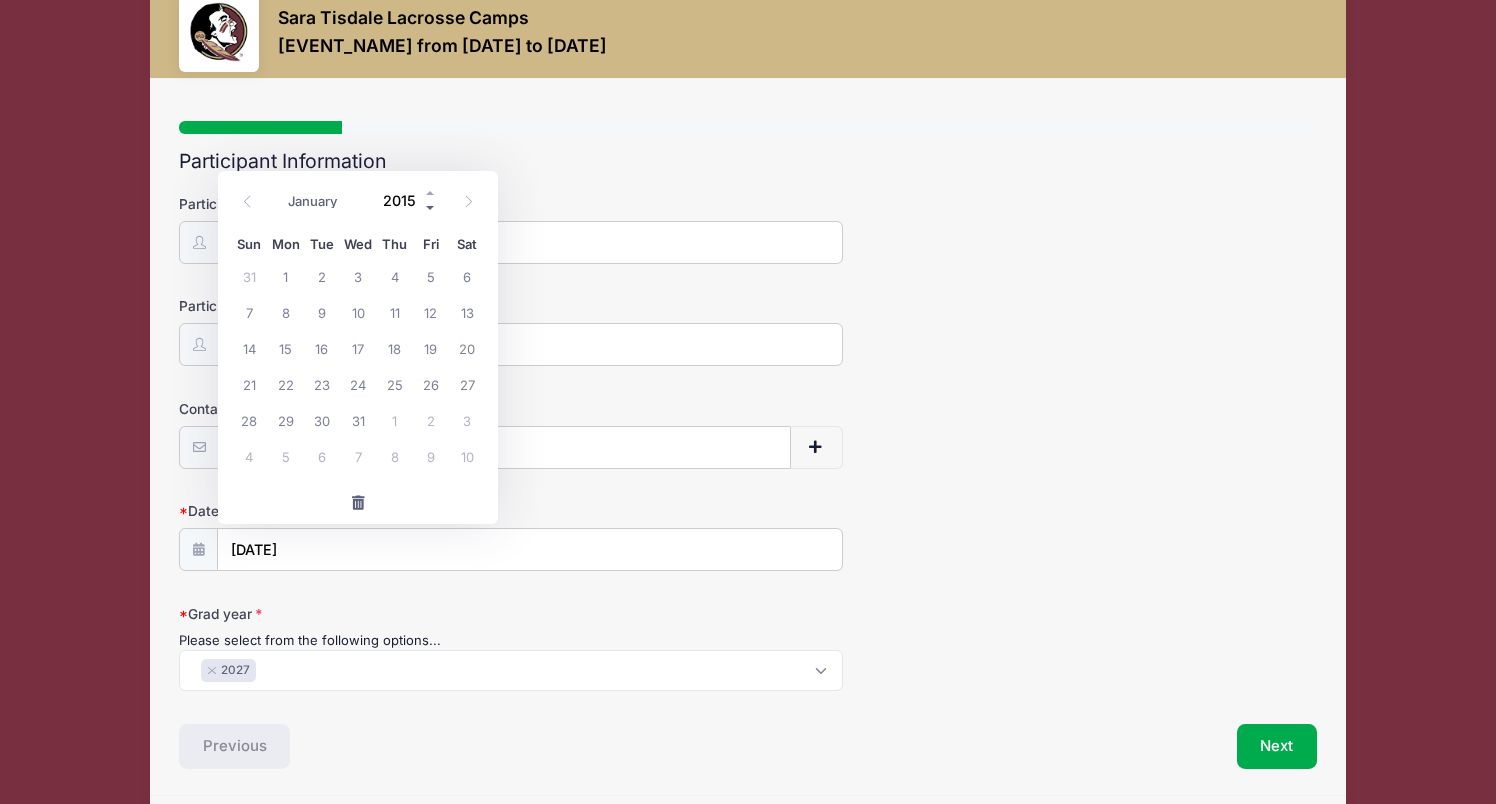 click at bounding box center [431, 207] 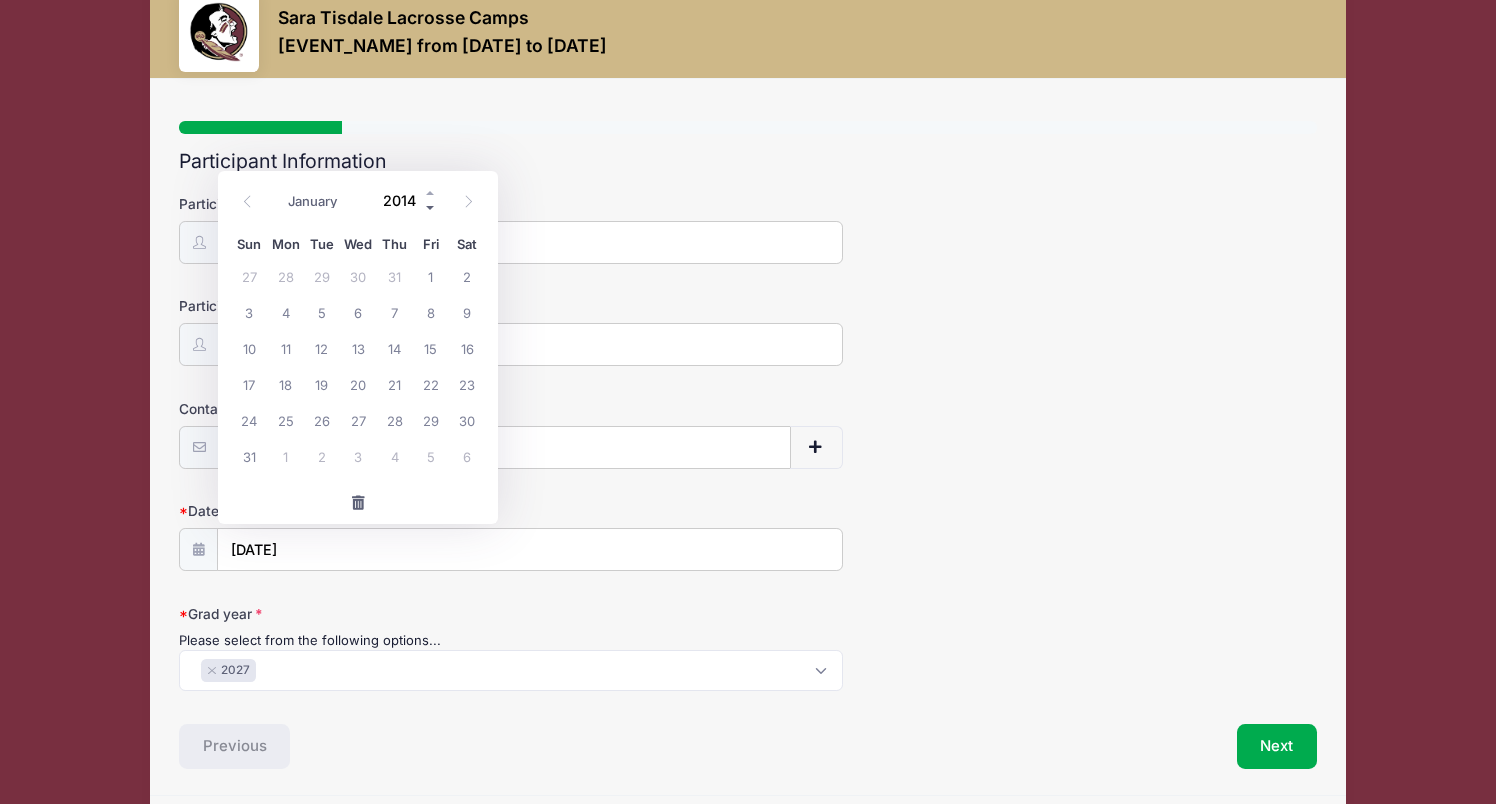 click at bounding box center [431, 207] 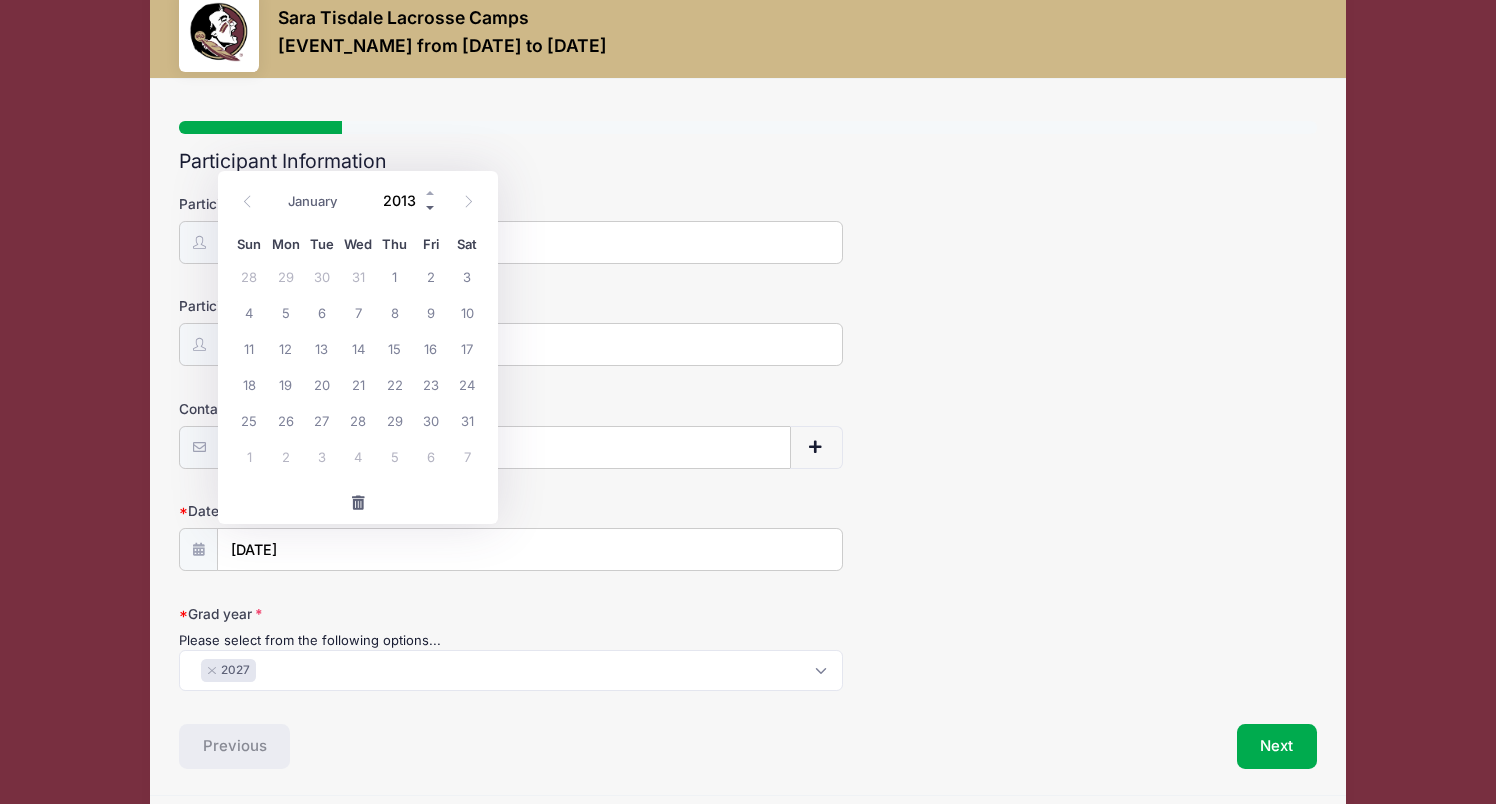 click at bounding box center (431, 207) 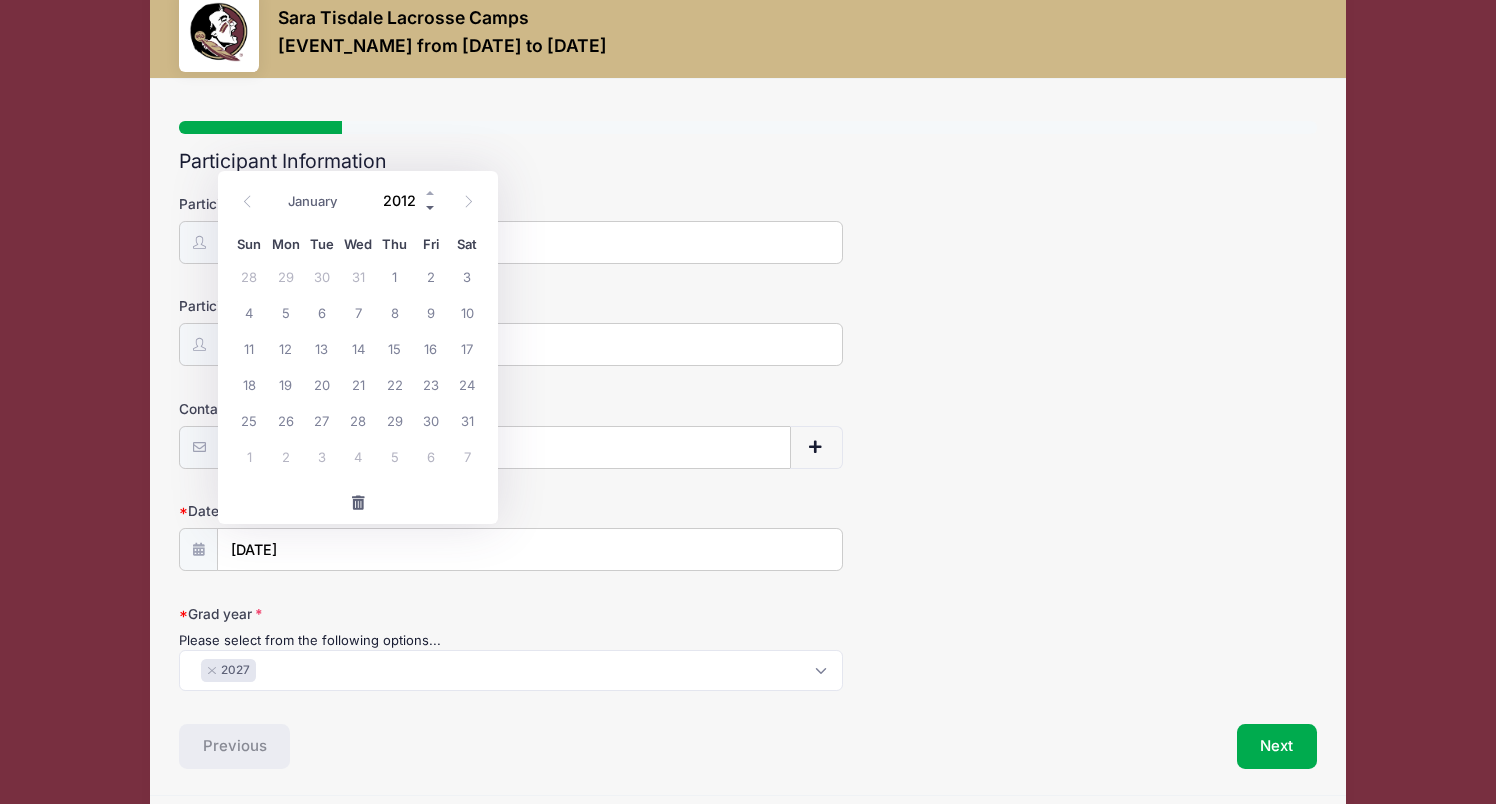 click at bounding box center (431, 207) 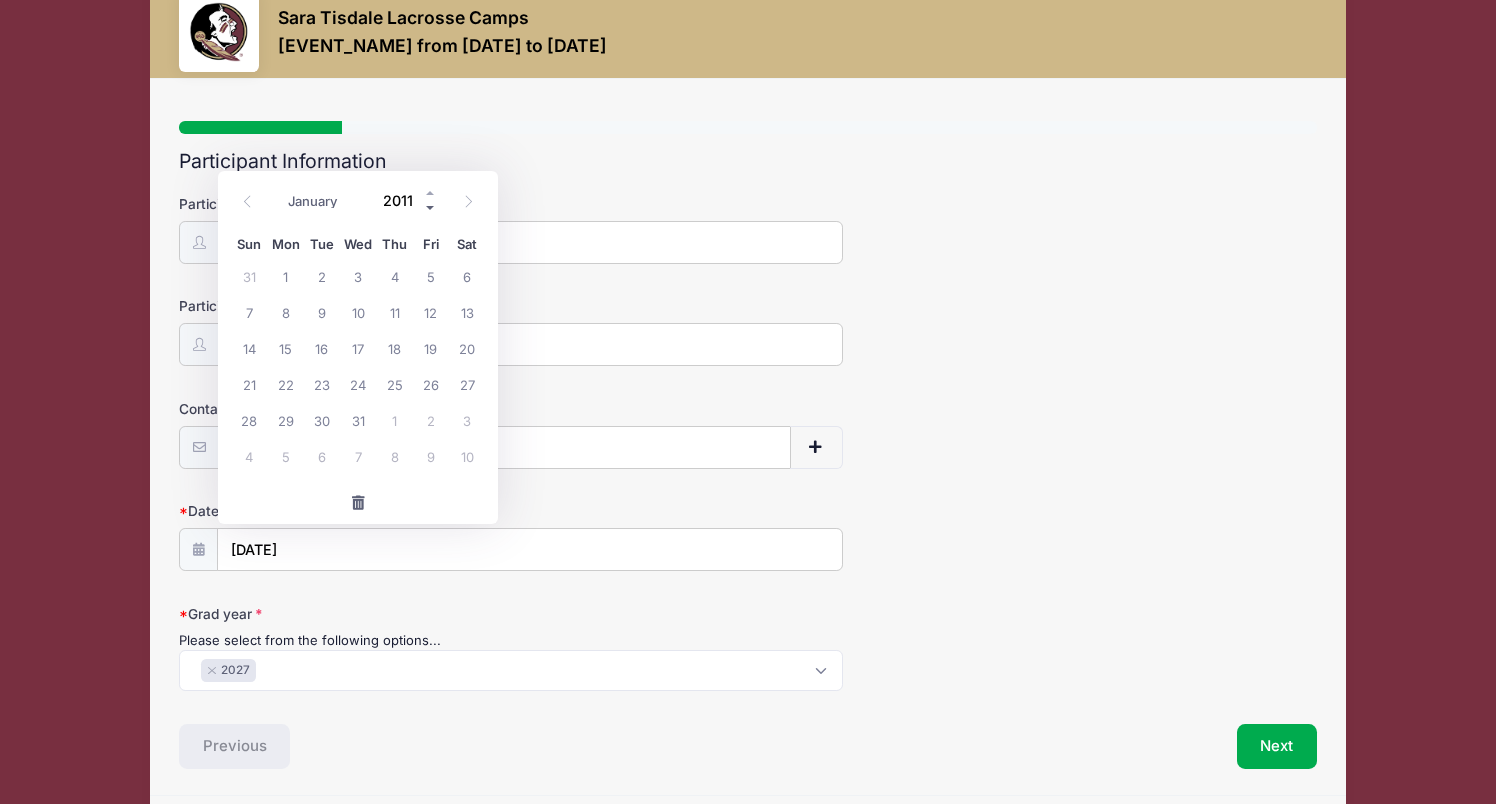 click at bounding box center (431, 207) 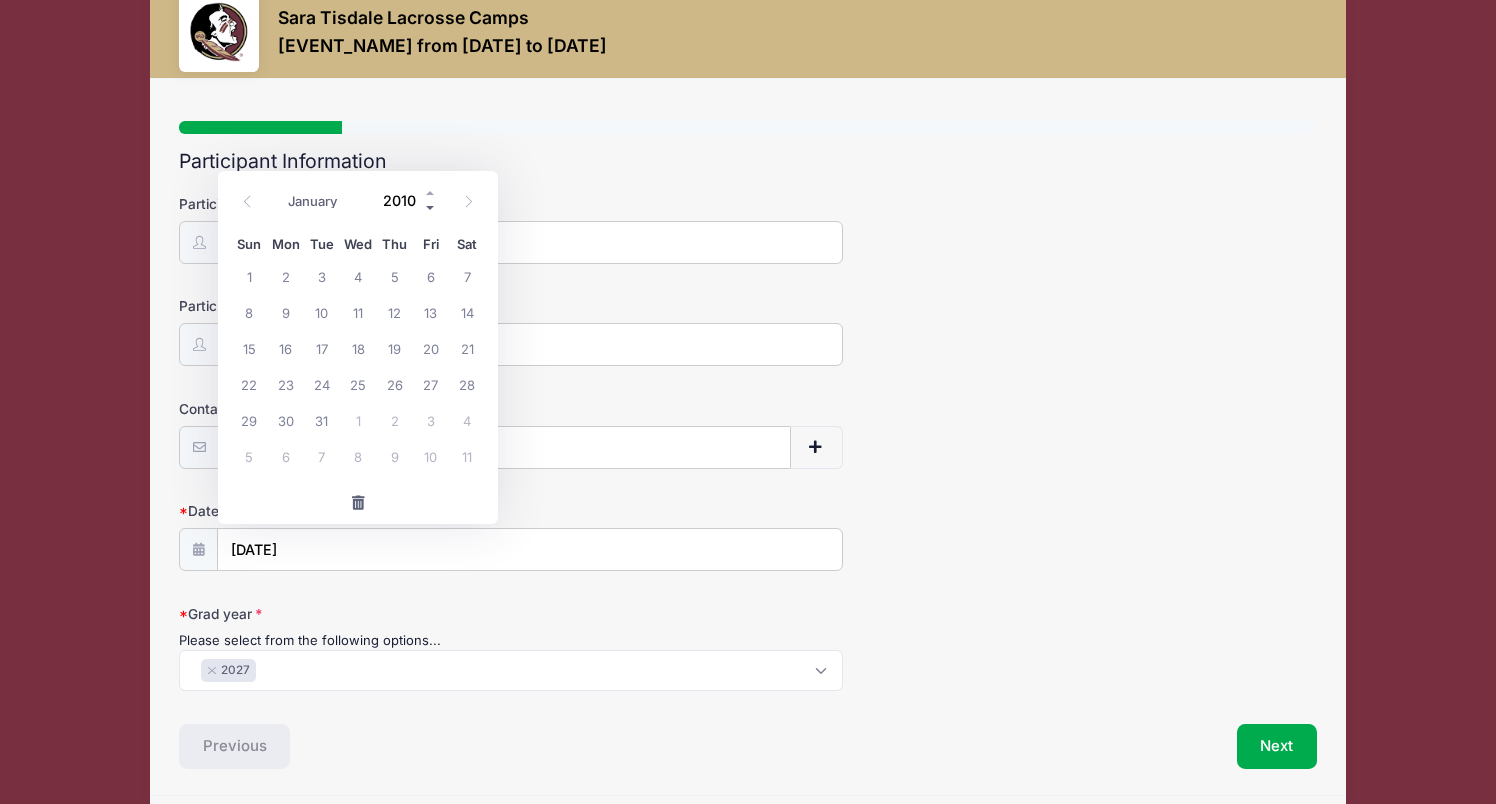 click at bounding box center [431, 207] 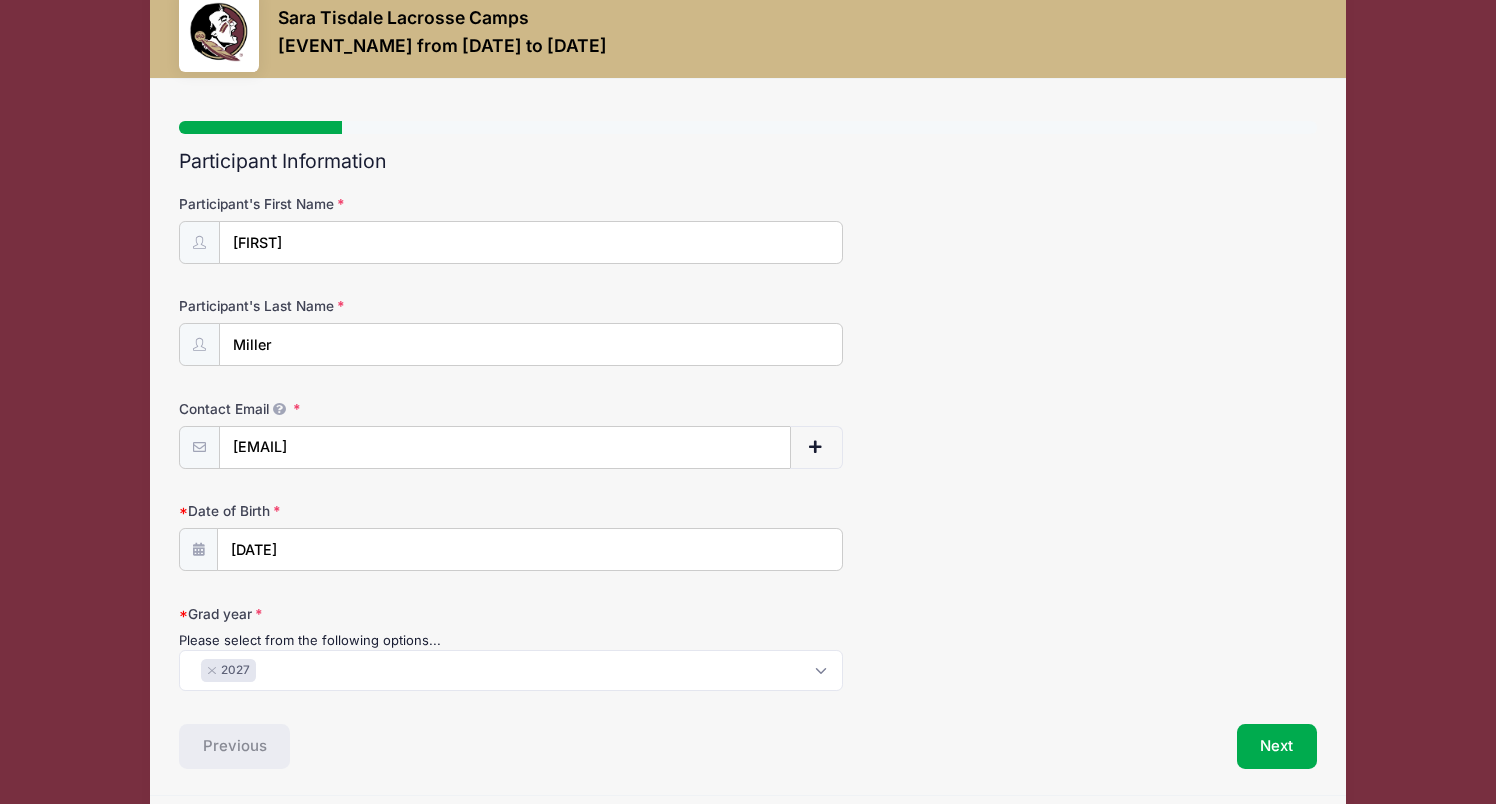 click on "Grad year" at bounding box center [368, 614] 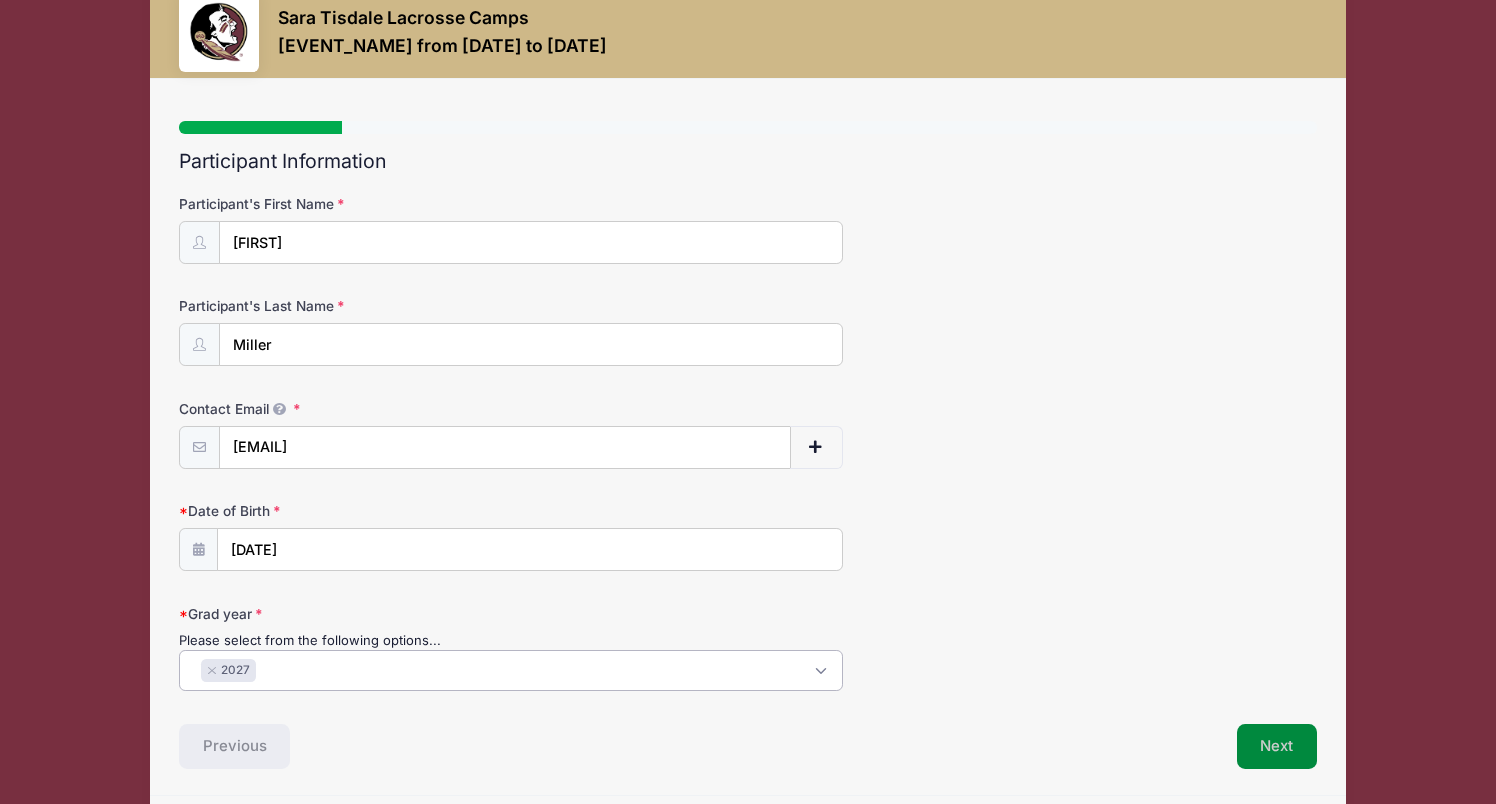 click on "Next" at bounding box center [1277, 747] 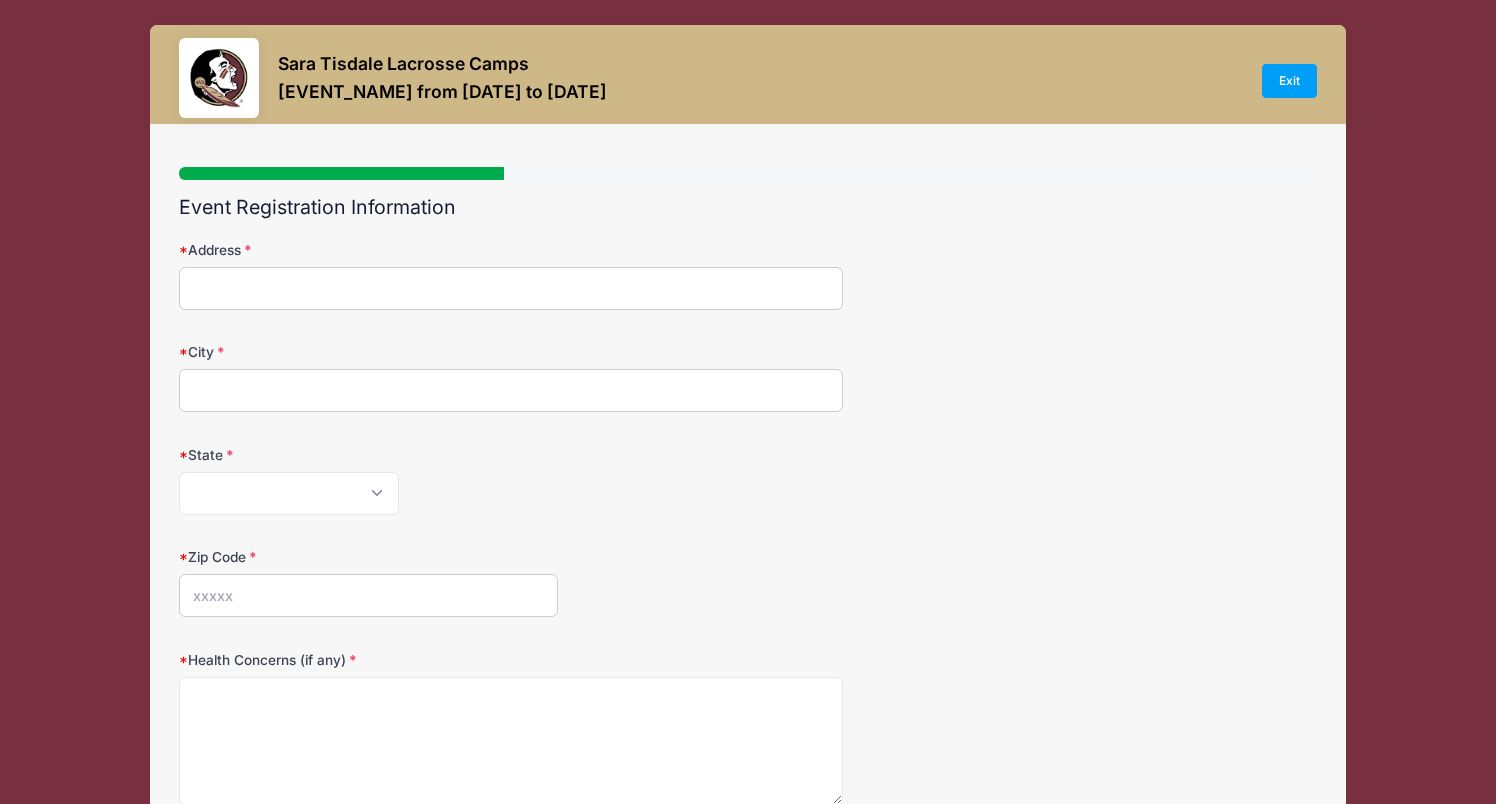 scroll, scrollTop: 0, scrollLeft: 0, axis: both 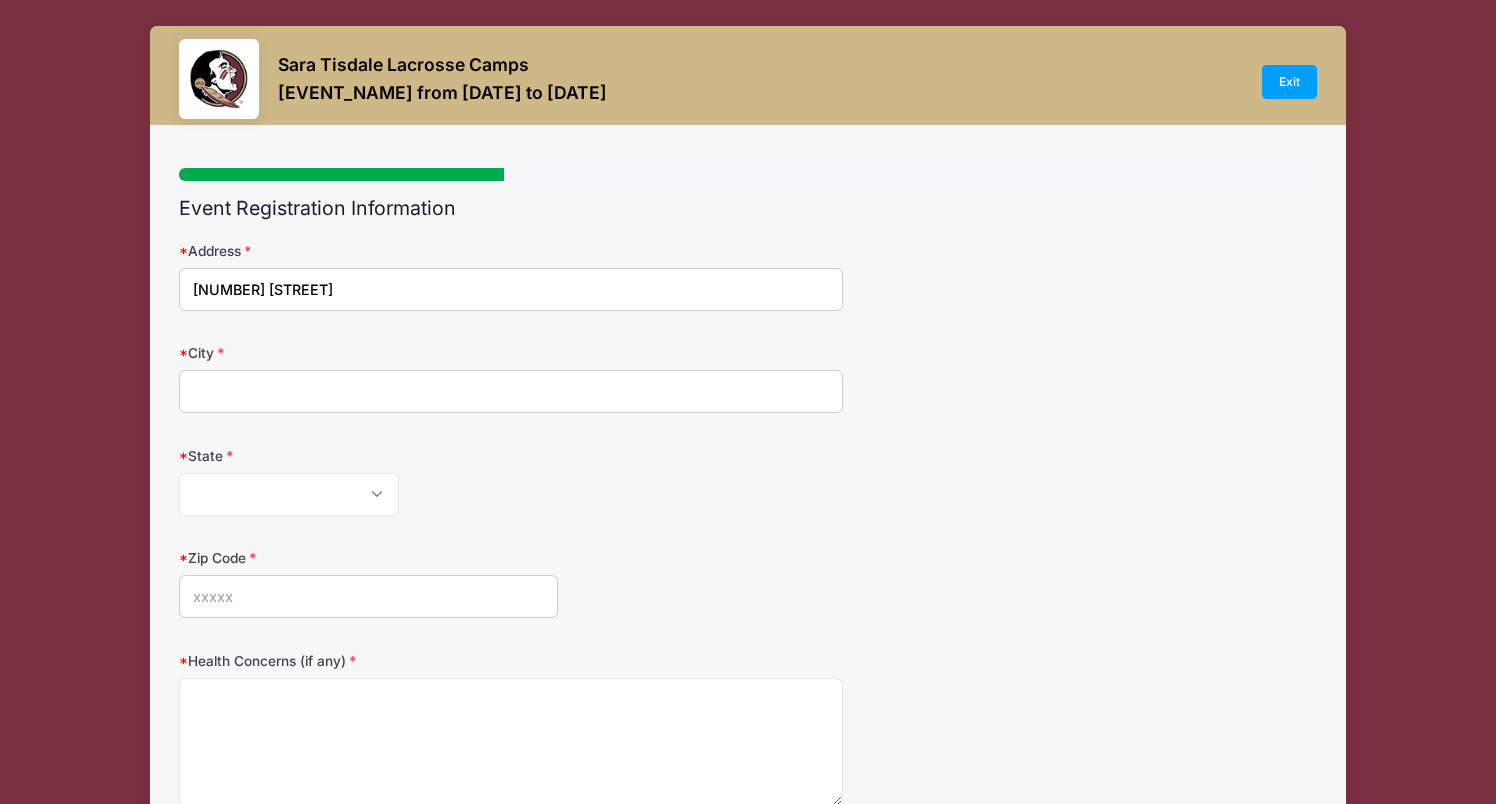 type on "25 heather way" 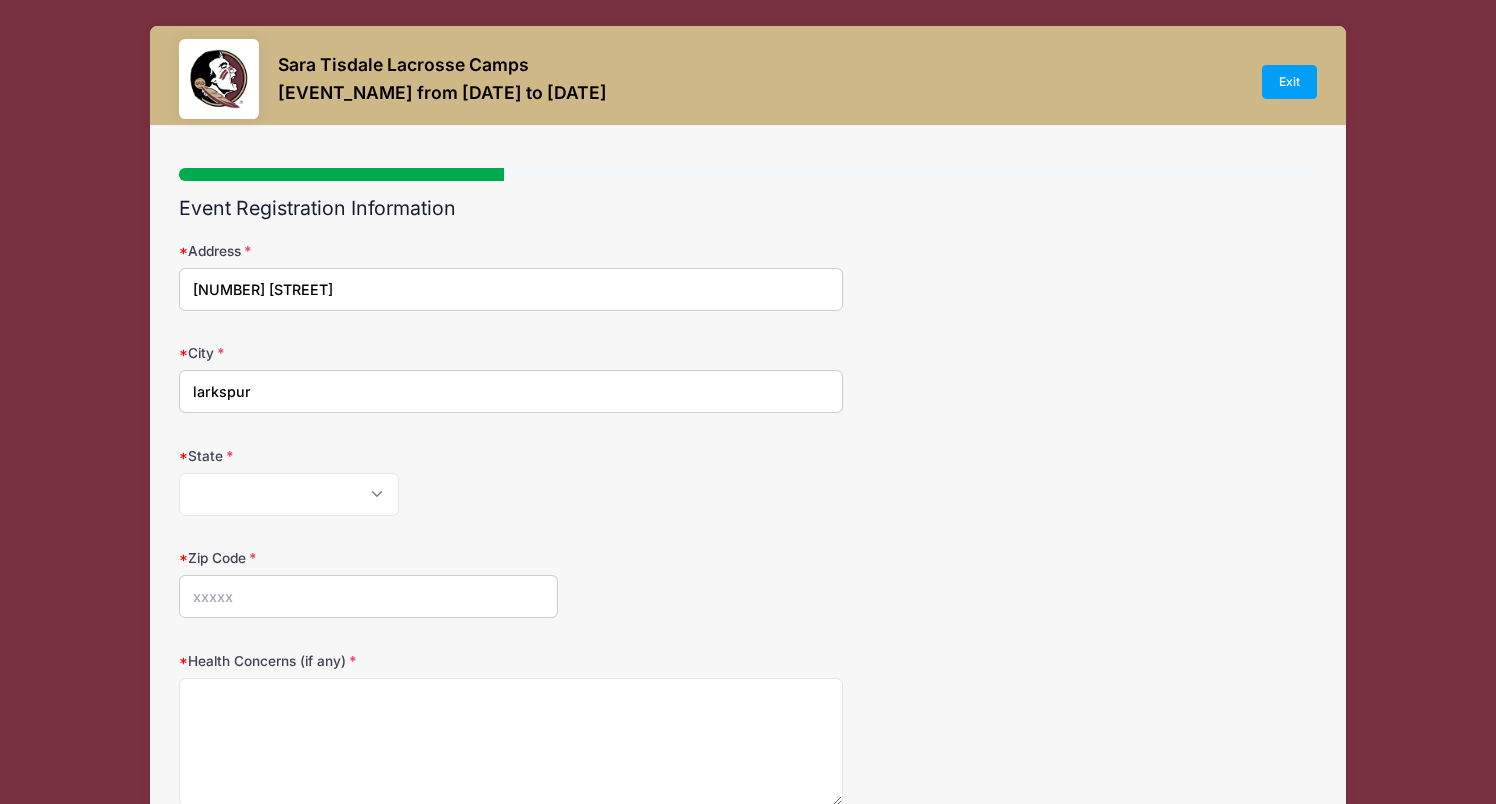 type on "larkspur" 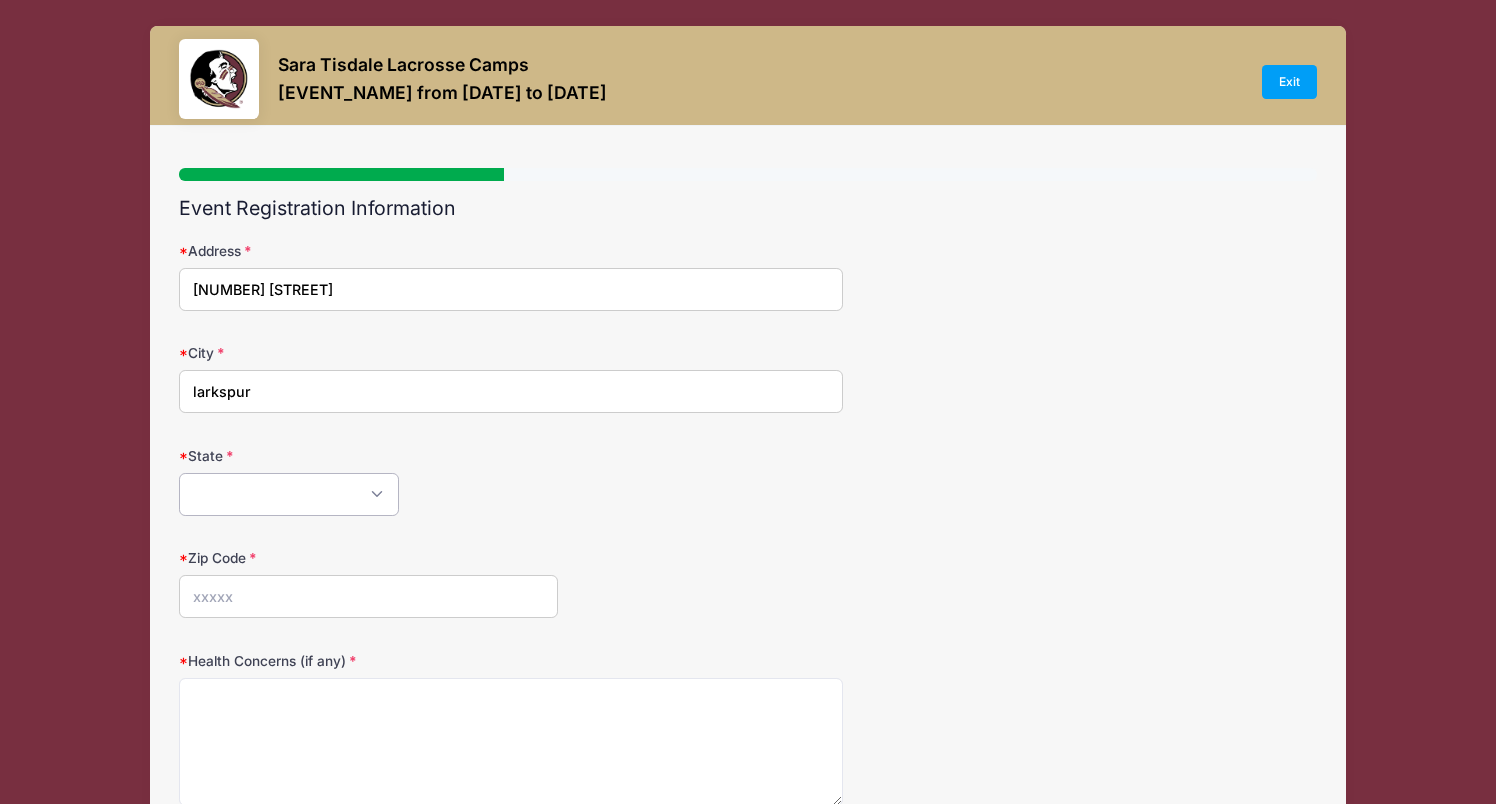 select on "CA" 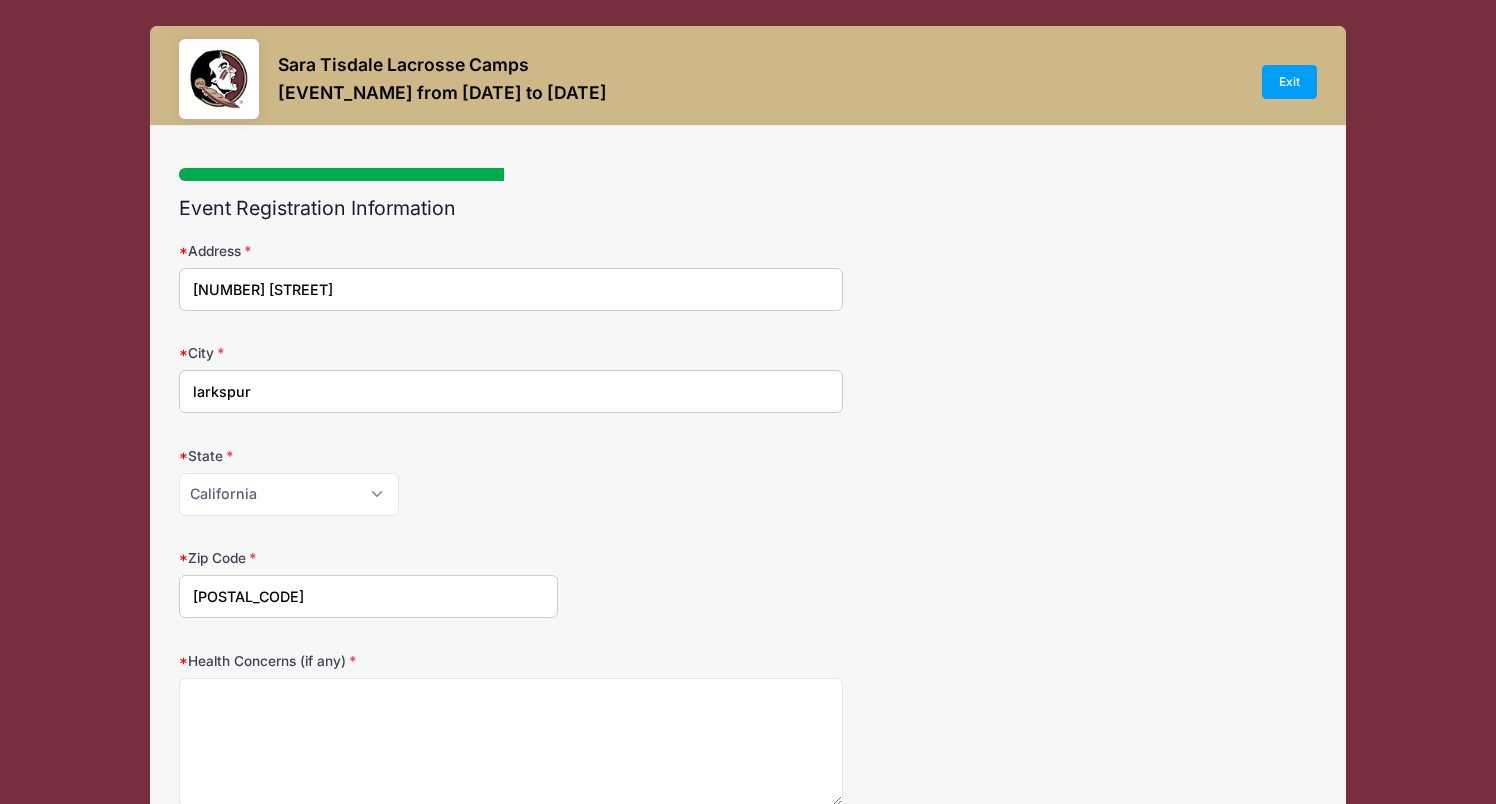 type on "94939" 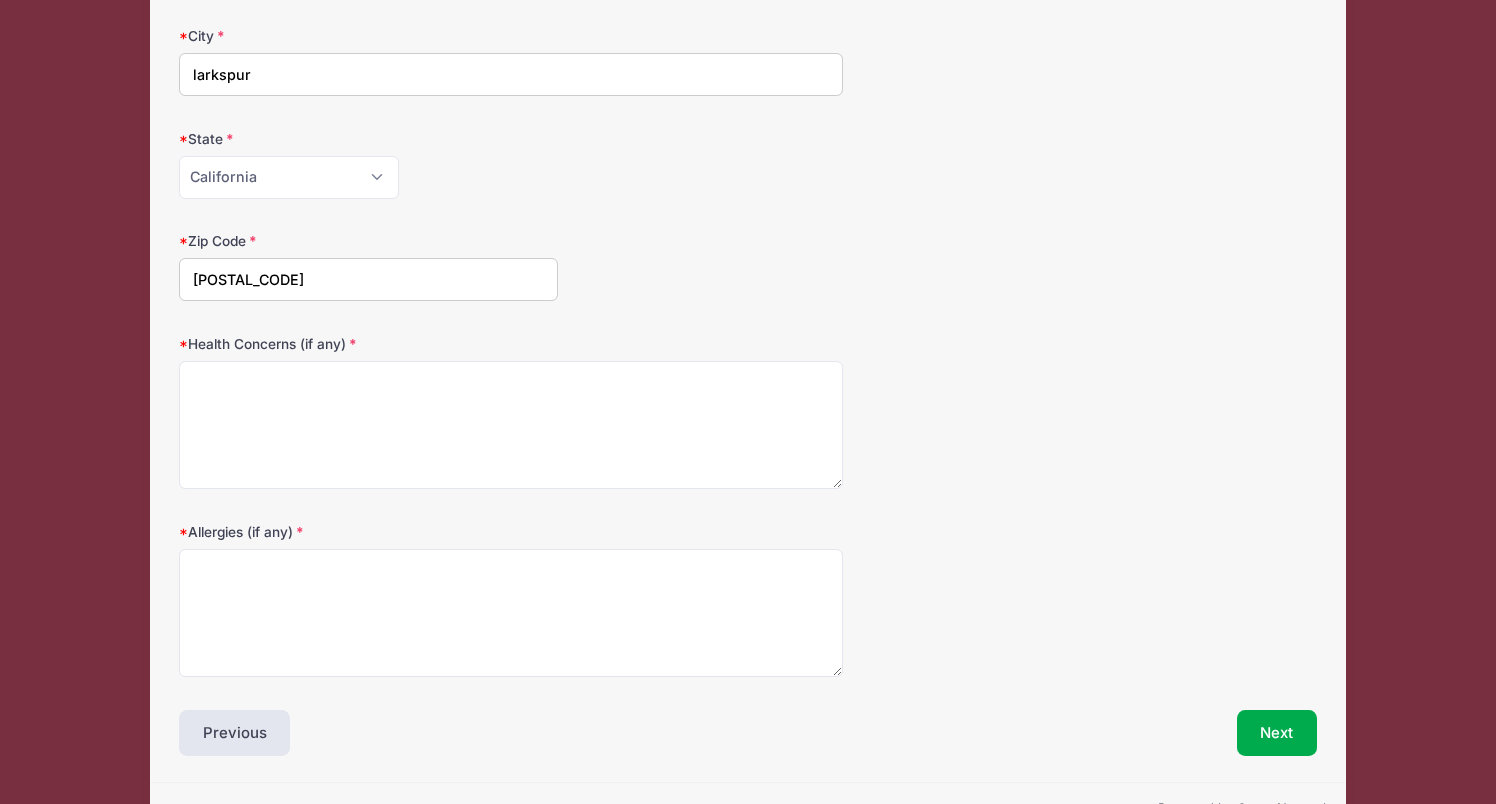 scroll, scrollTop: 333, scrollLeft: 0, axis: vertical 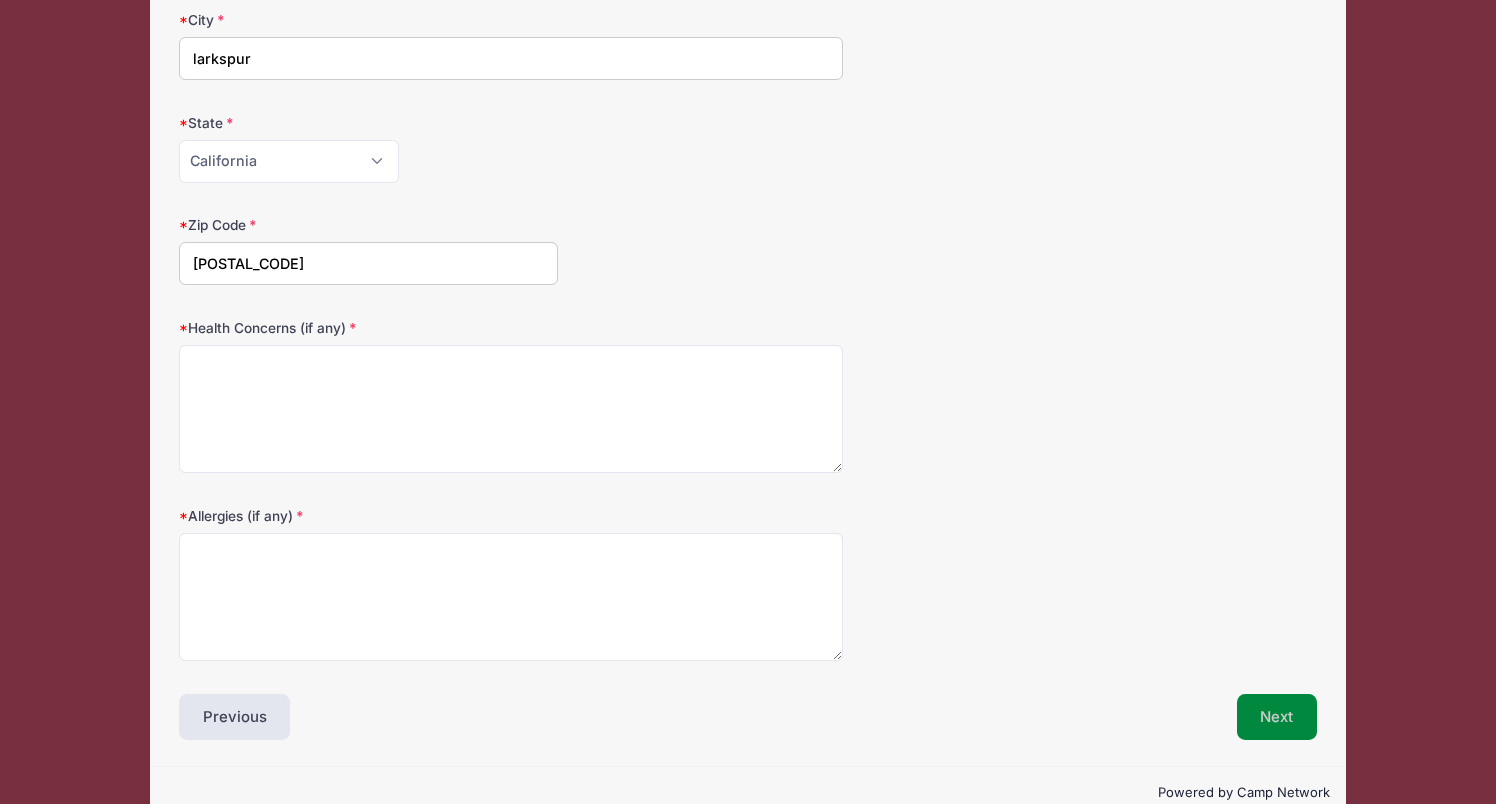 click on "Next" at bounding box center [1277, 717] 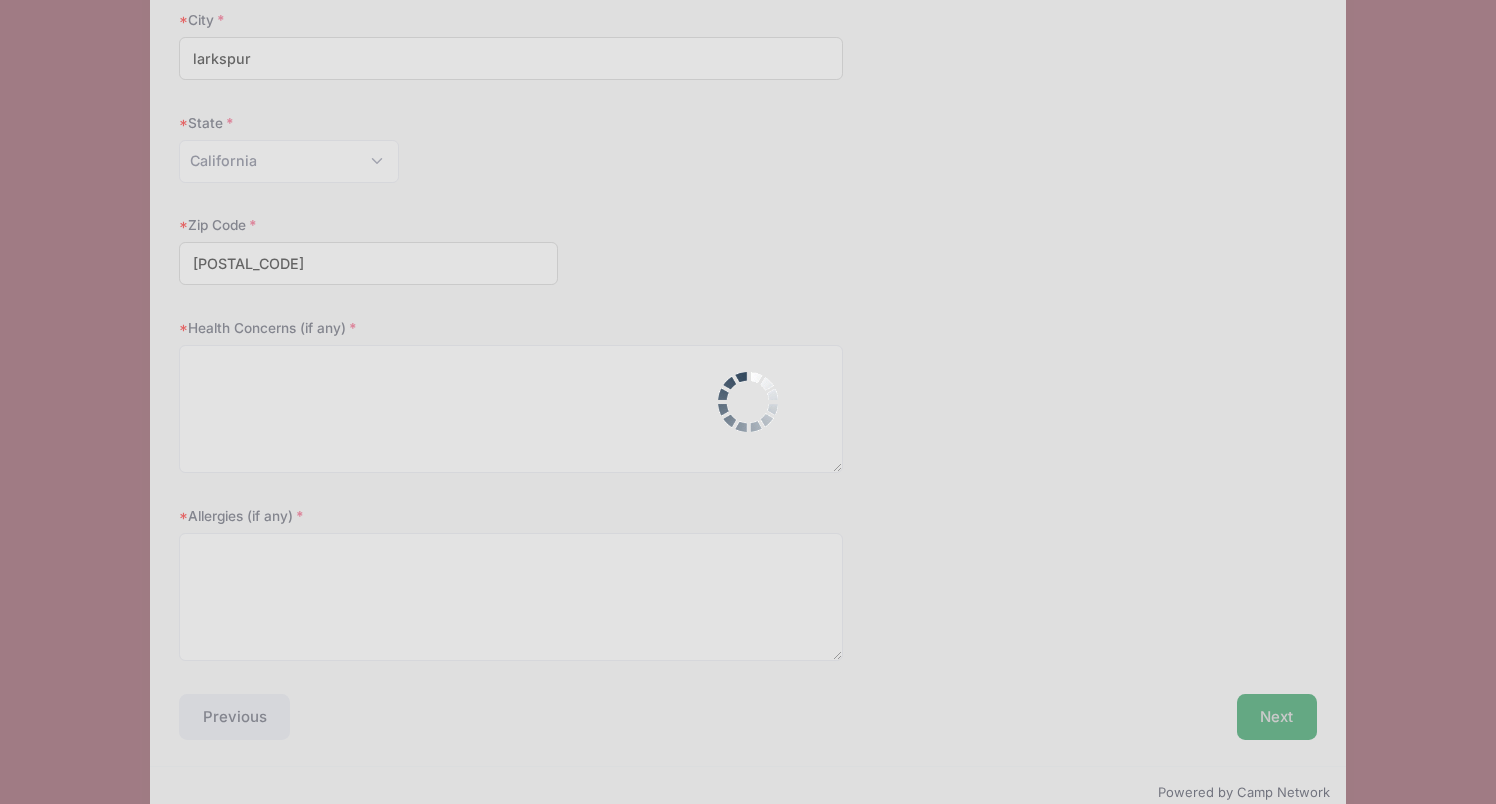 scroll, scrollTop: 0, scrollLeft: 0, axis: both 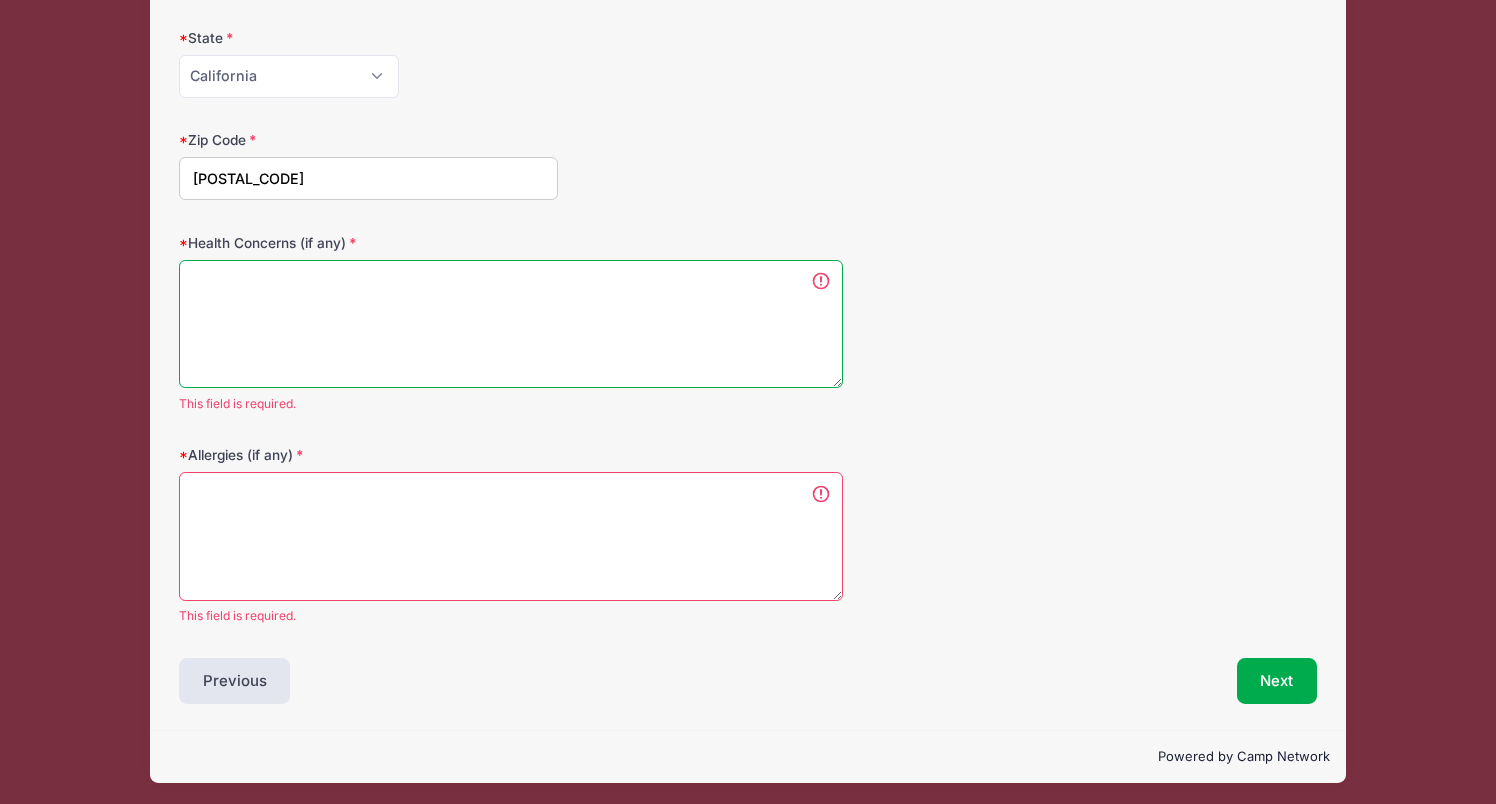 click on "Health Concerns (if any)" at bounding box center [511, 324] 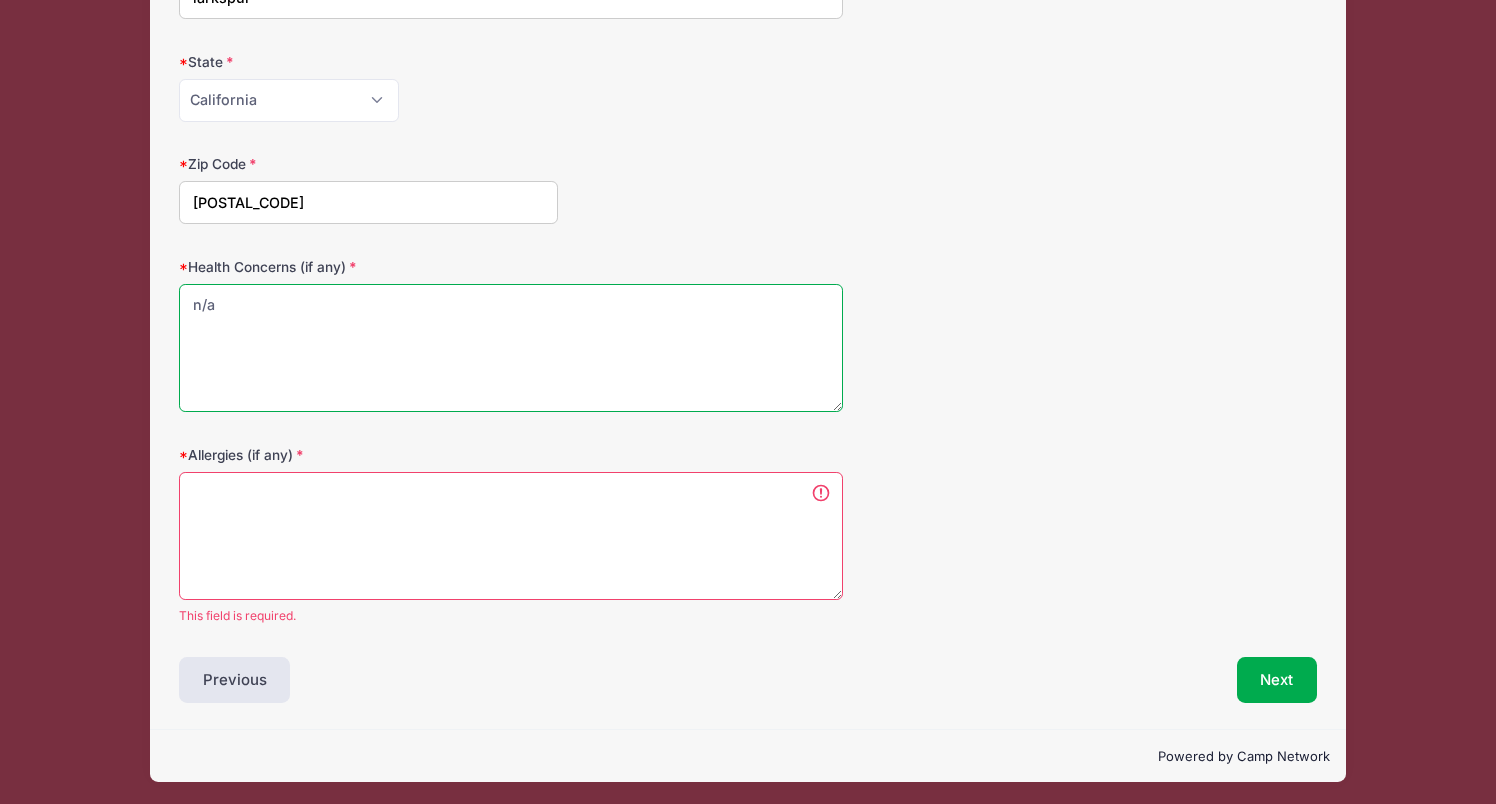 type on "n/a" 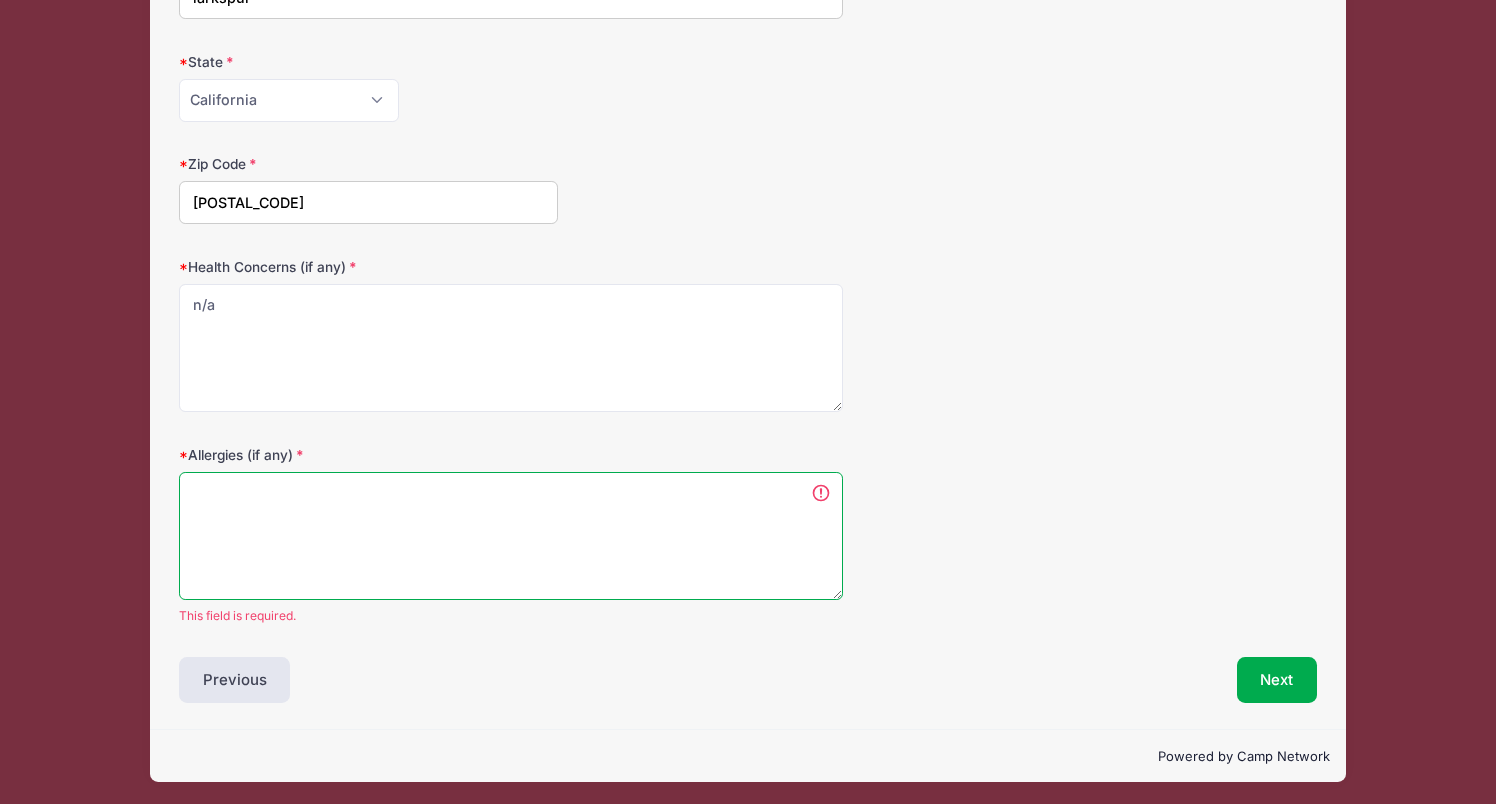 scroll, scrollTop: 369, scrollLeft: 0, axis: vertical 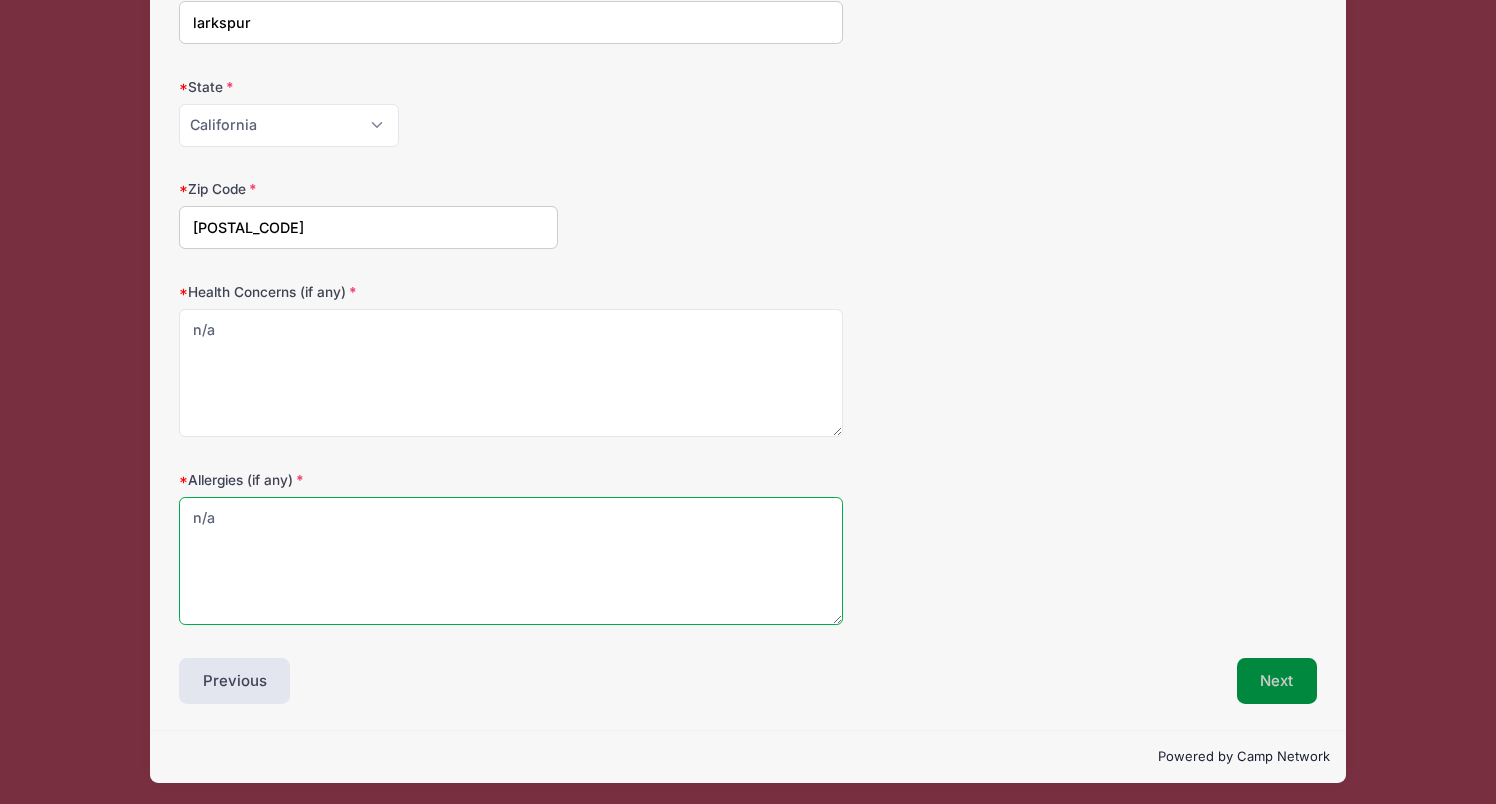 type on "n/a" 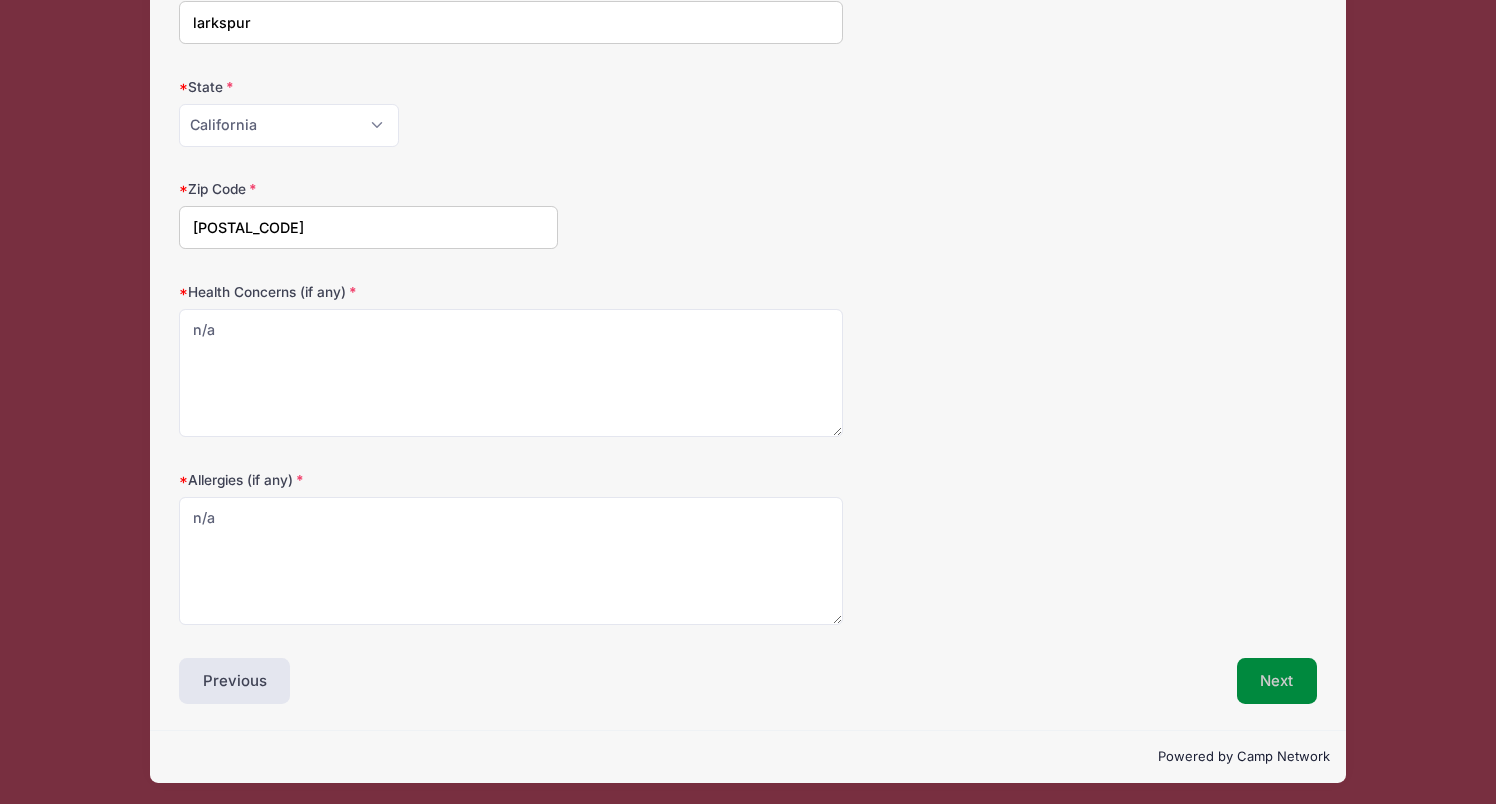 click on "Next" at bounding box center (1277, 681) 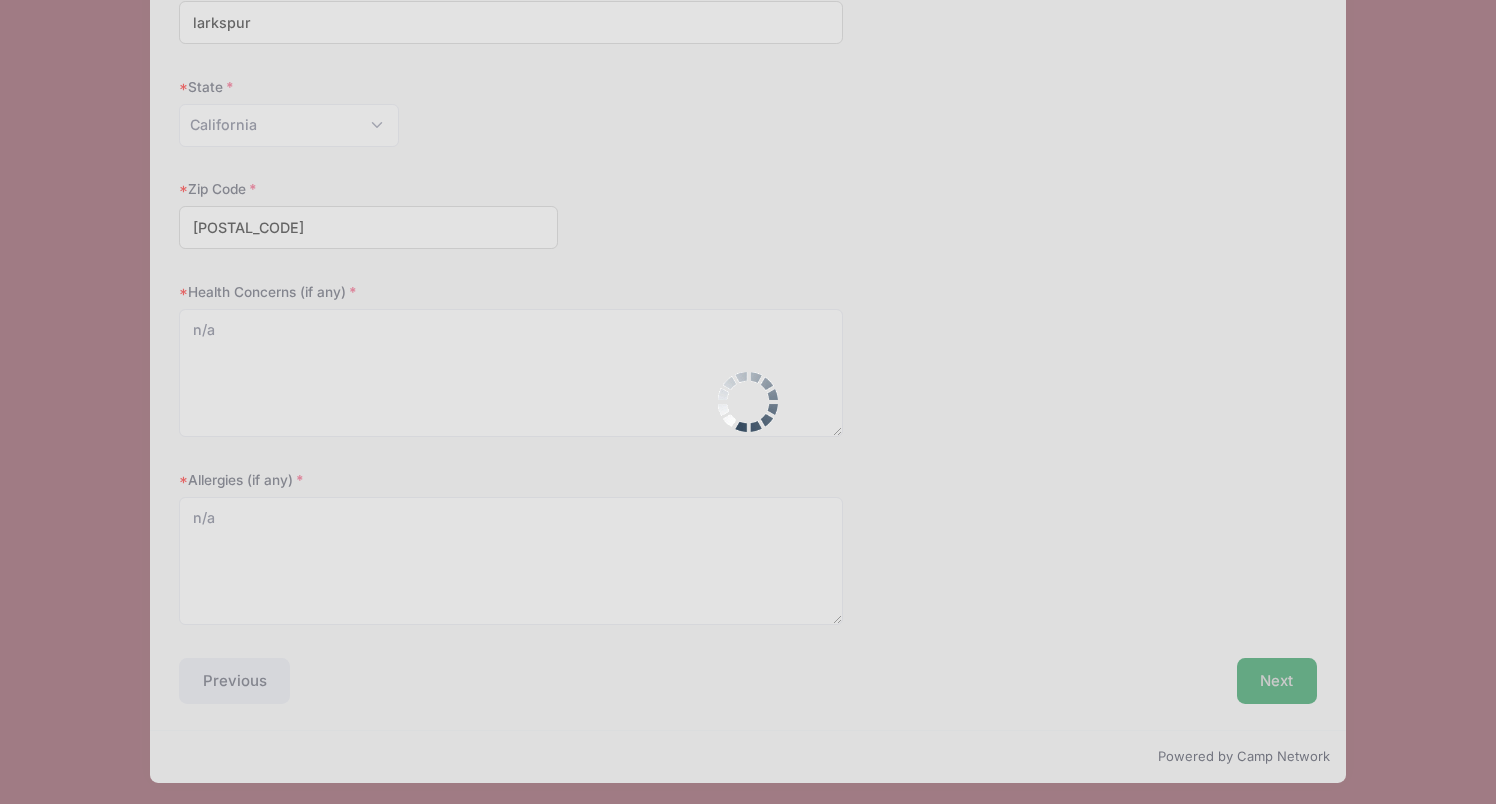 scroll, scrollTop: 230, scrollLeft: 0, axis: vertical 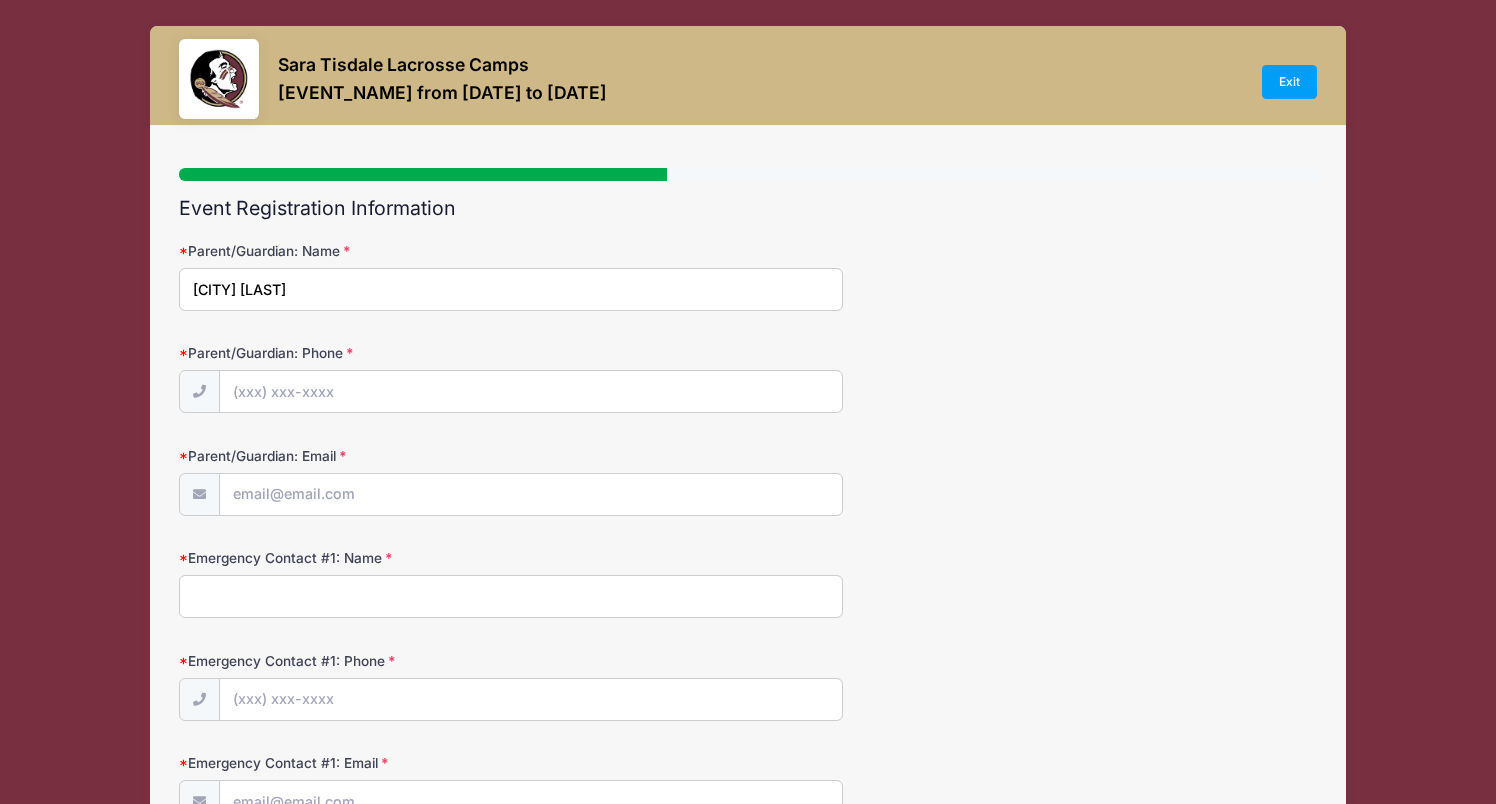 type on "katy miller" 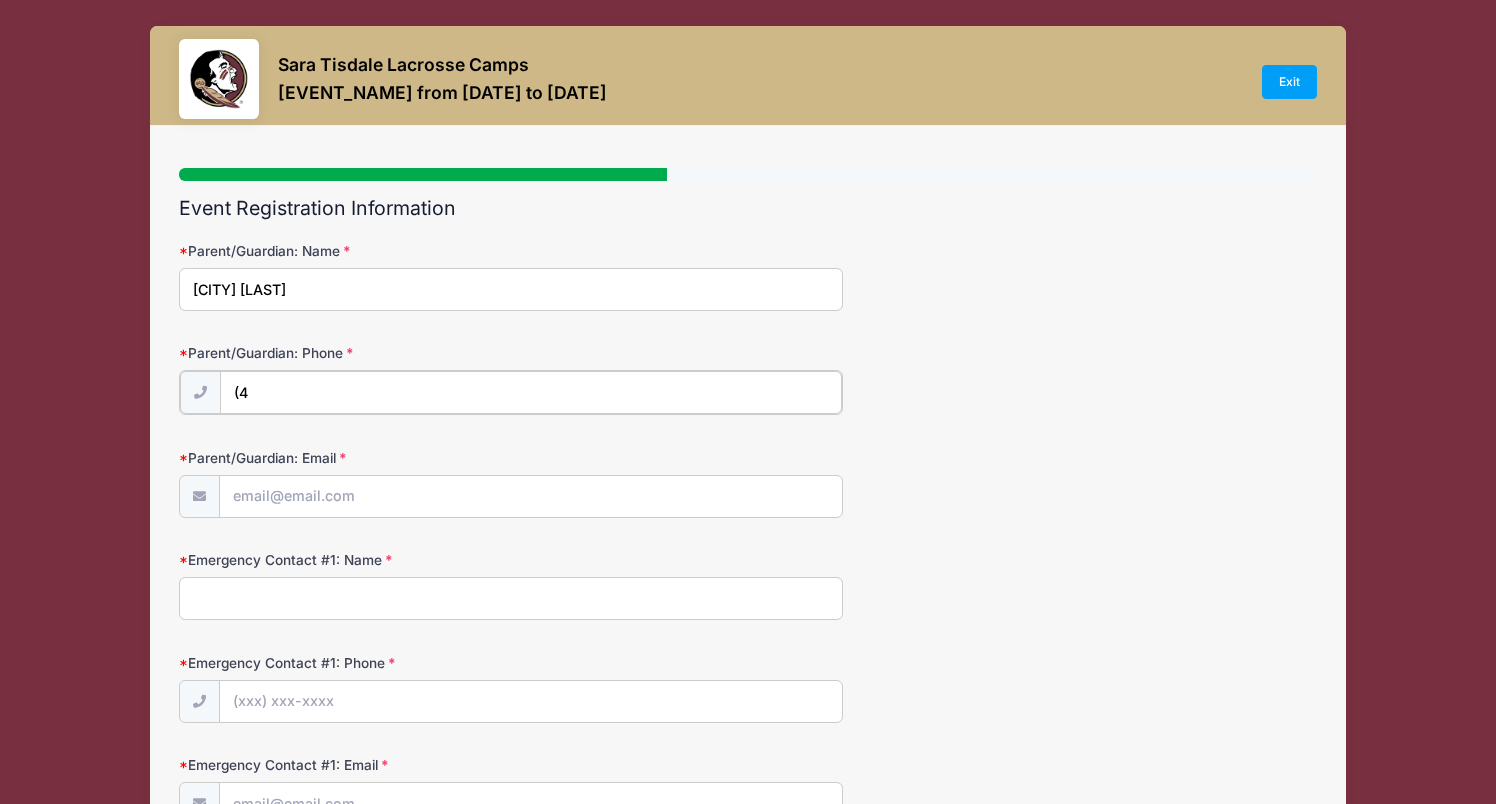 type on "(41" 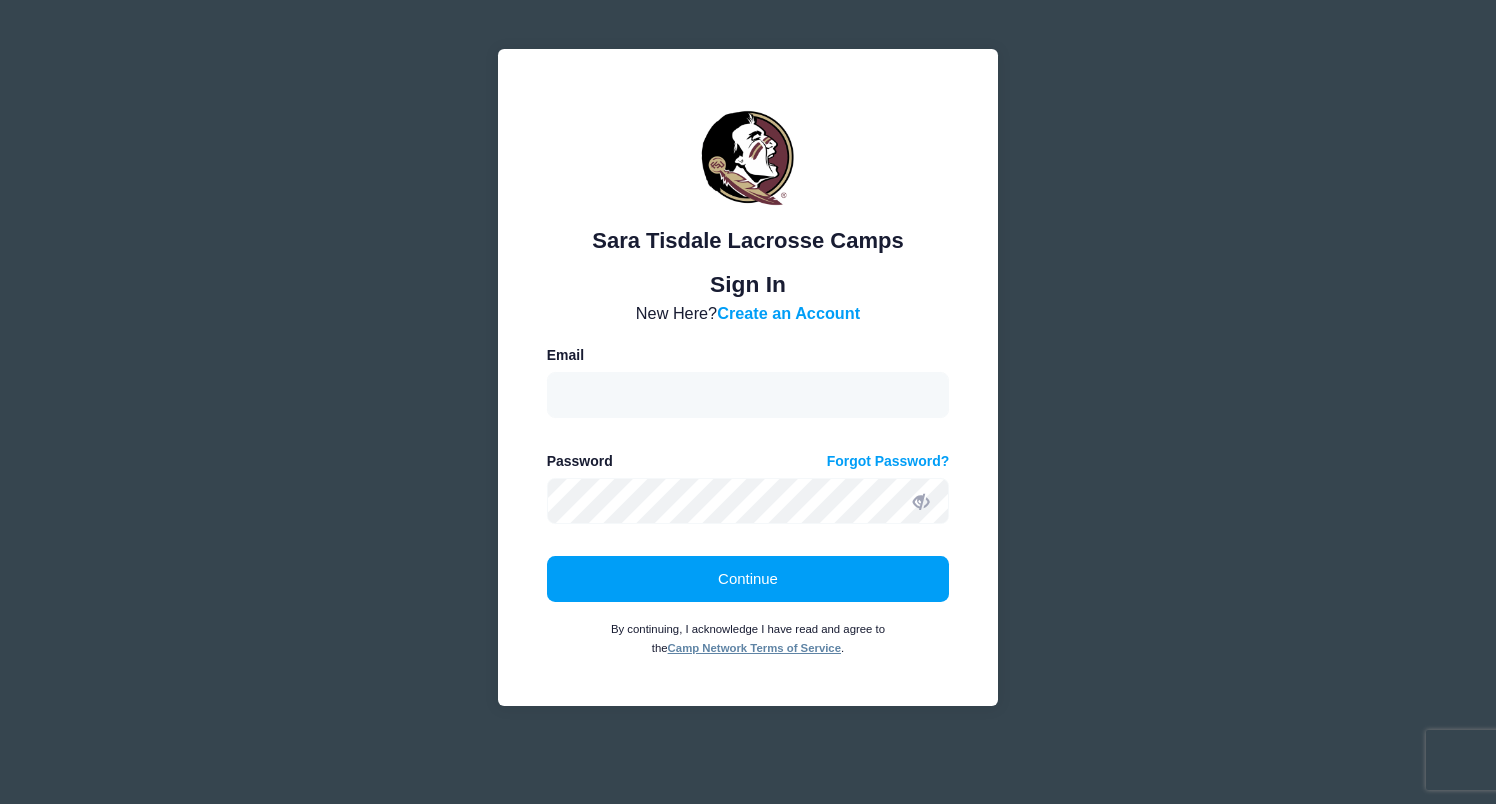 scroll, scrollTop: 0, scrollLeft: 0, axis: both 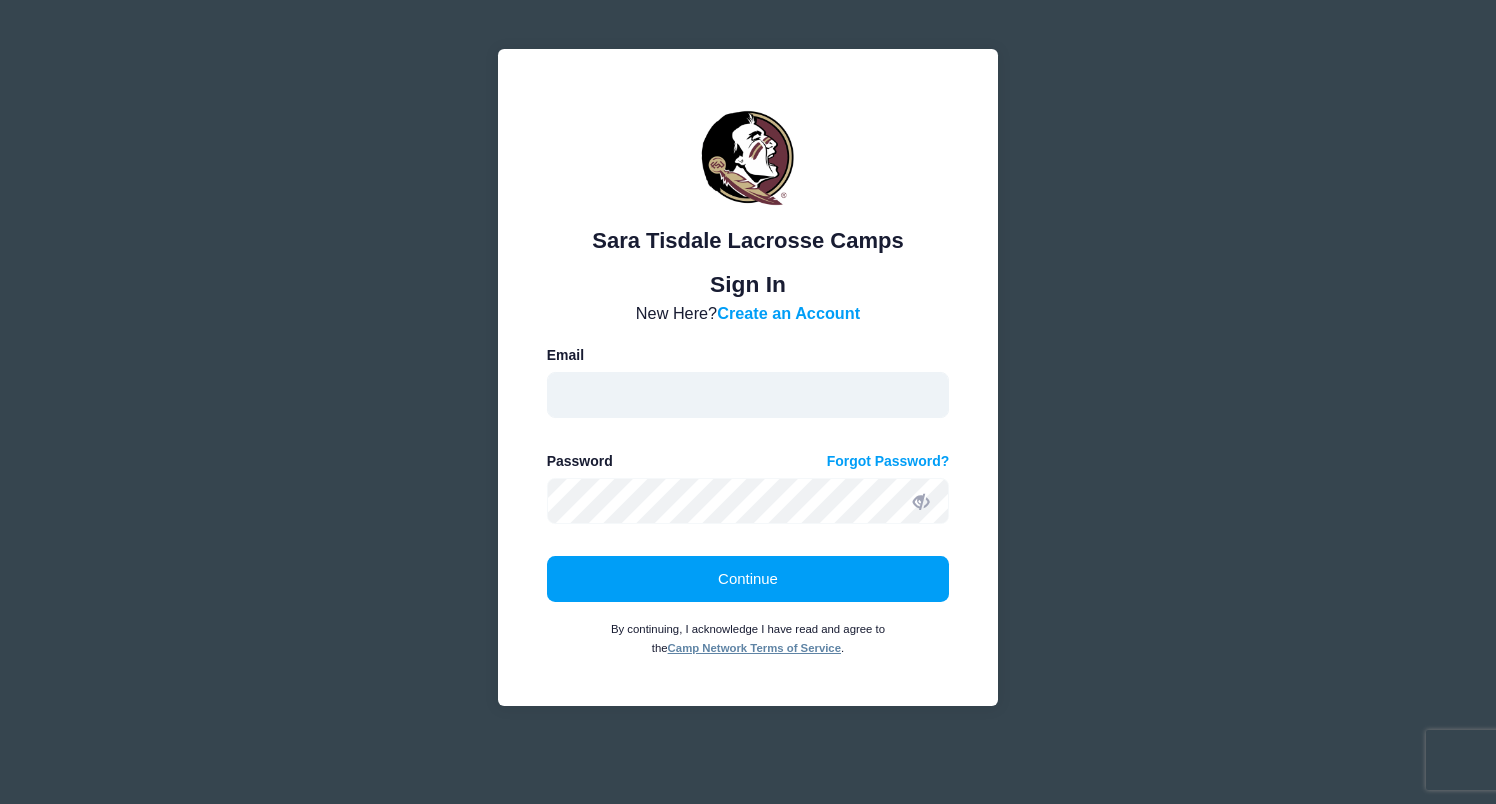 type on "katybmiller@example.com" 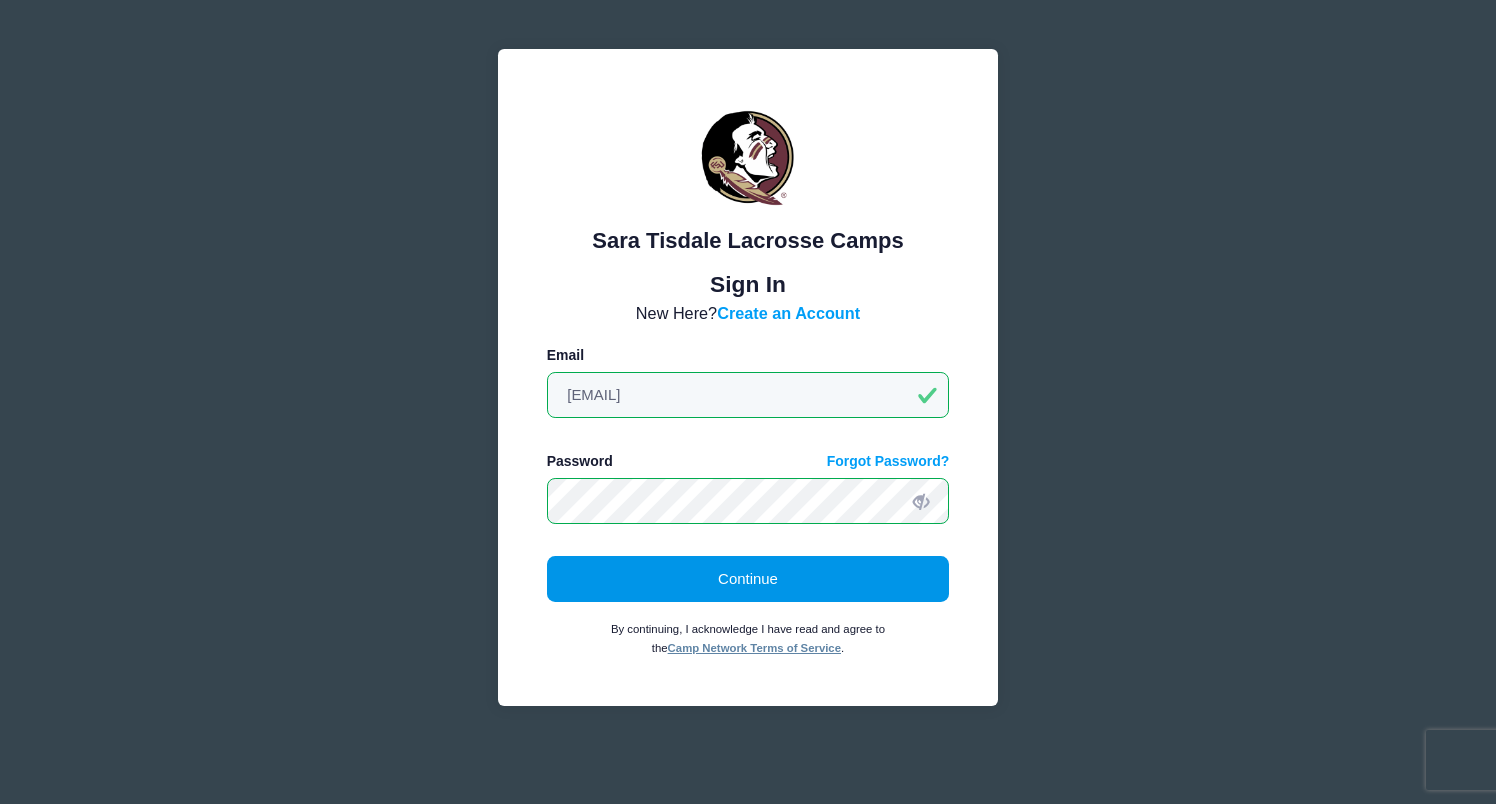 click on "Continue" at bounding box center [748, 579] 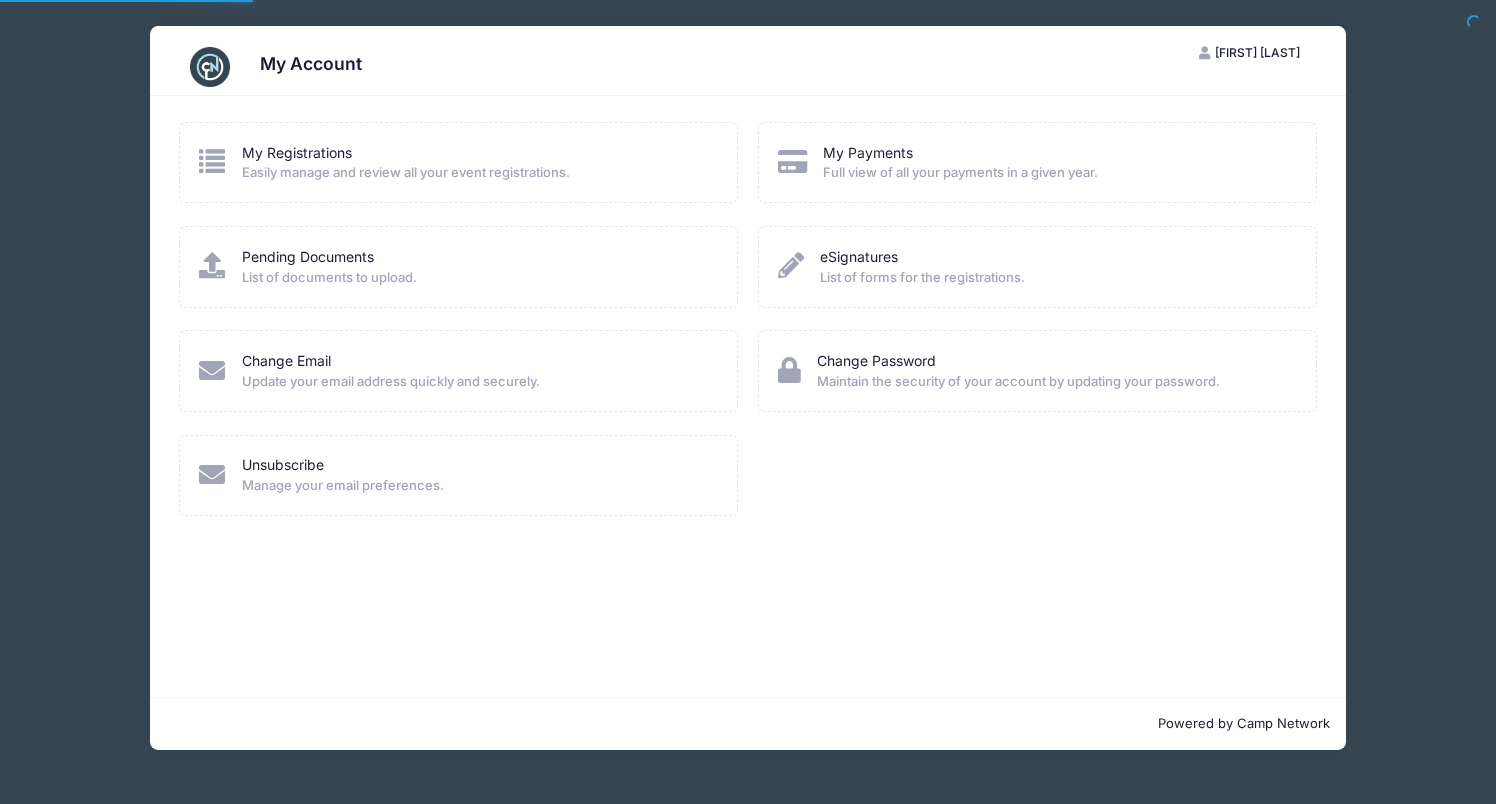 scroll, scrollTop: 0, scrollLeft: 0, axis: both 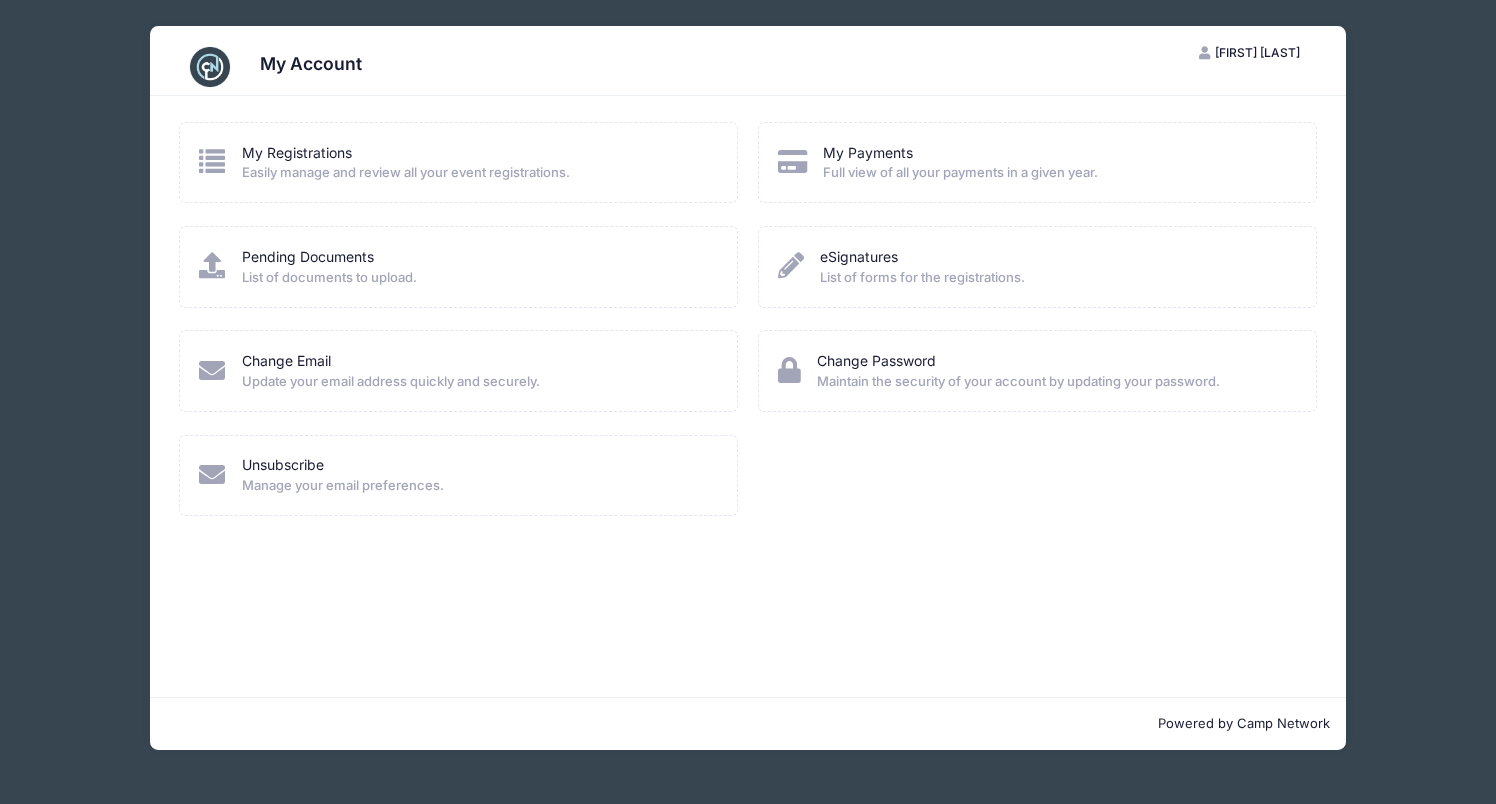 click on "Easily manage and review all your event registrations." at bounding box center (406, 173) 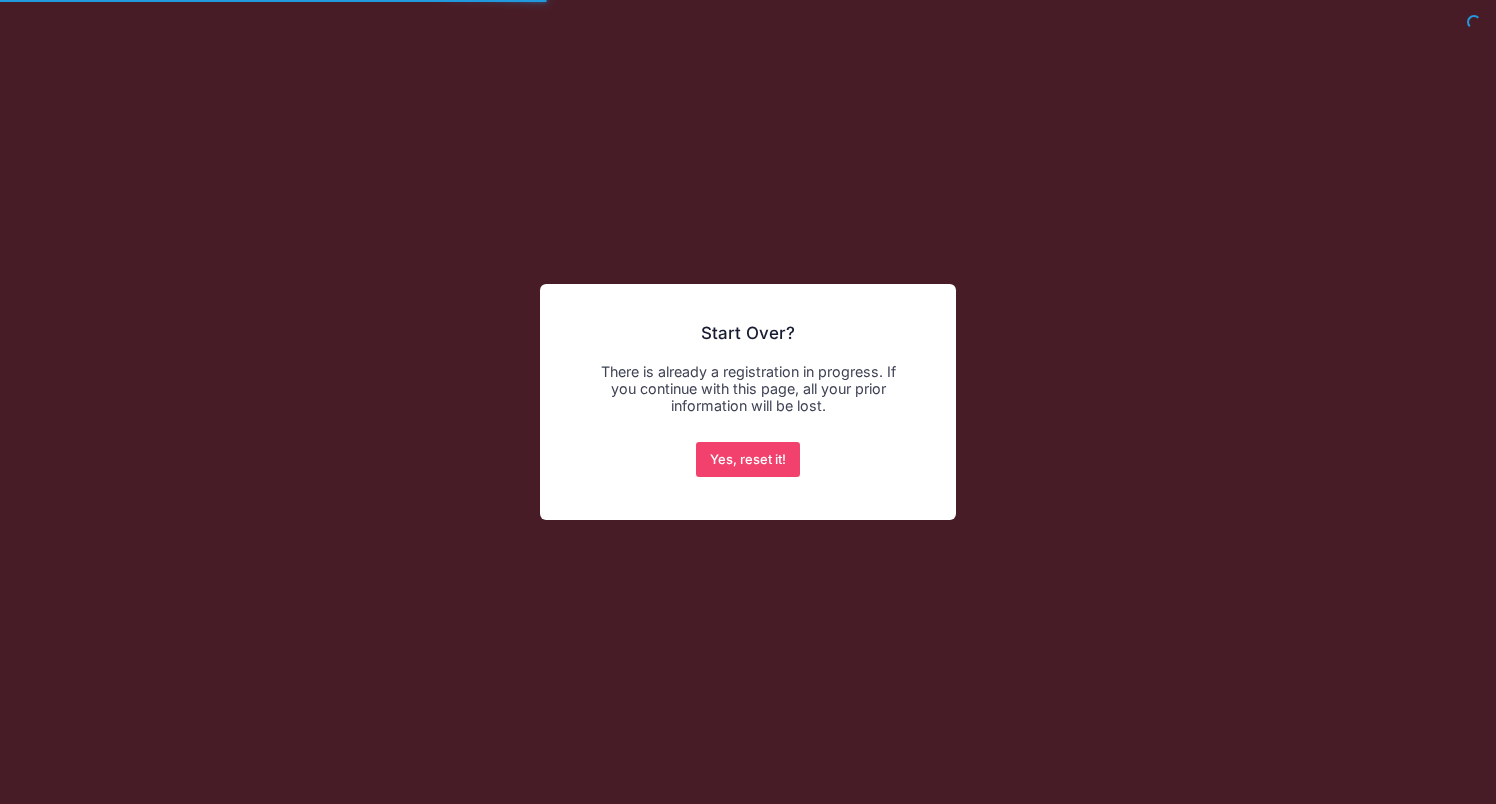scroll, scrollTop: 0, scrollLeft: 0, axis: both 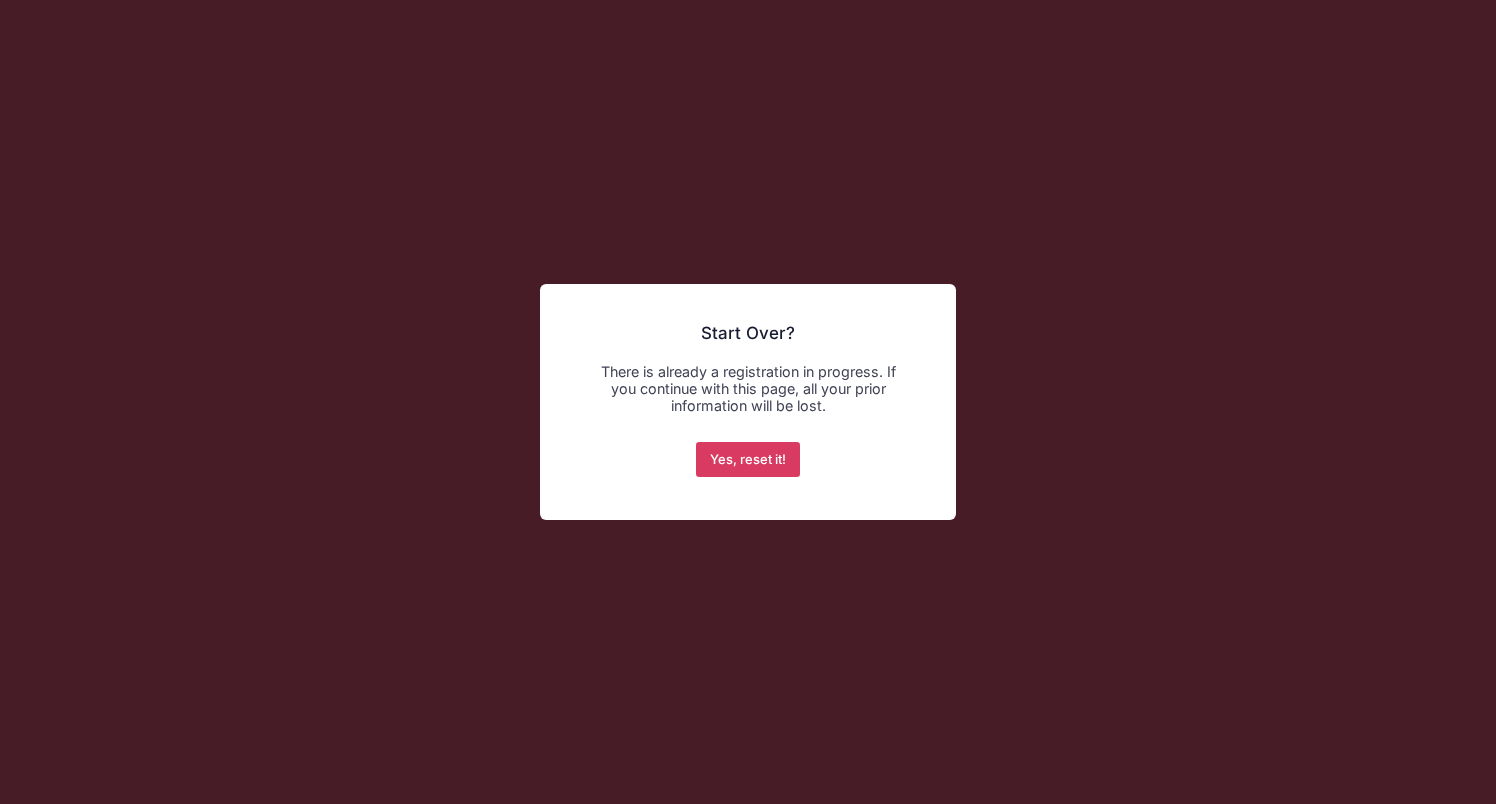 click on "Yes, reset it!" at bounding box center (748, 460) 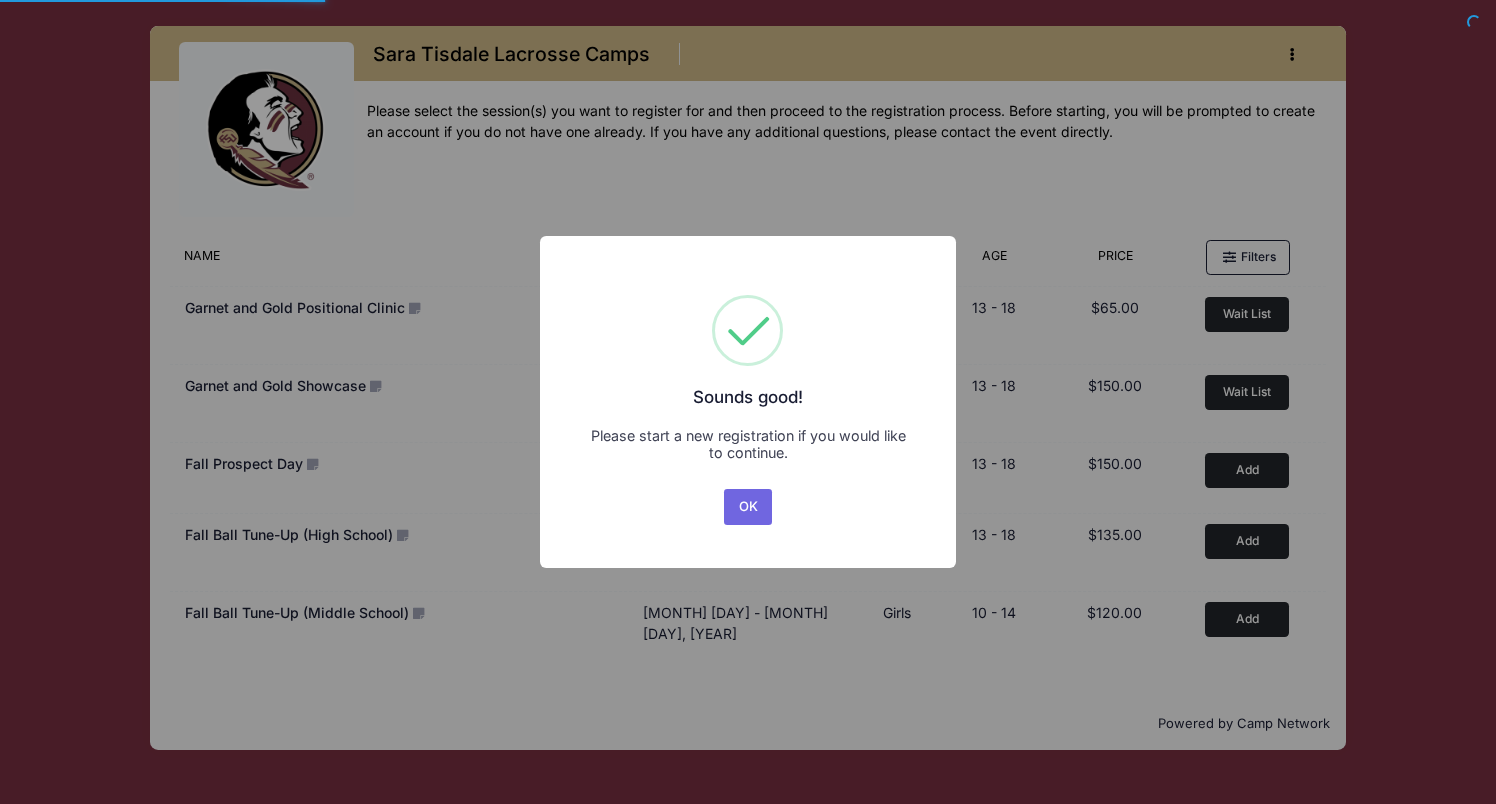 scroll, scrollTop: 0, scrollLeft: 0, axis: both 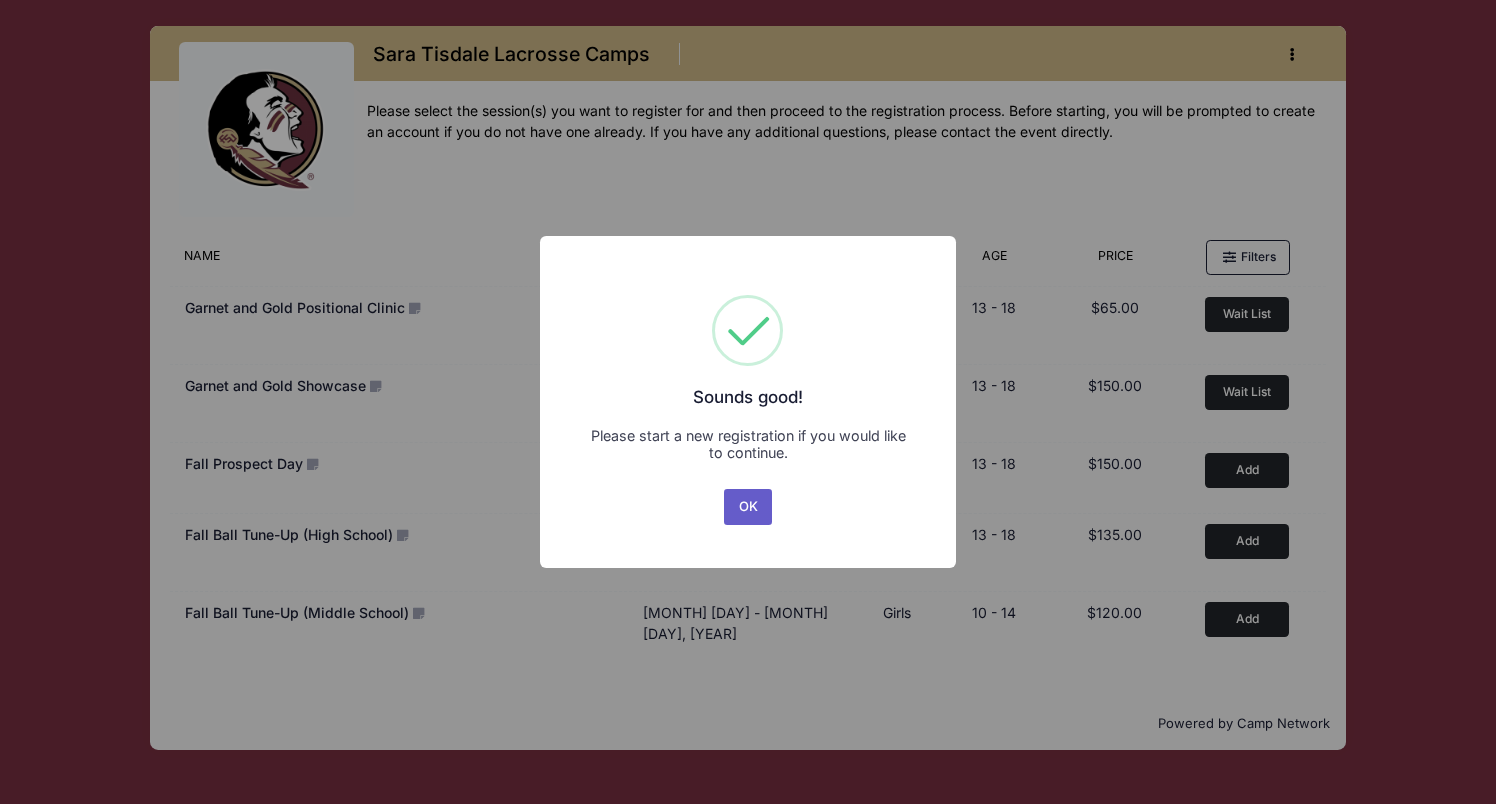 click on "OK" at bounding box center [748, 507] 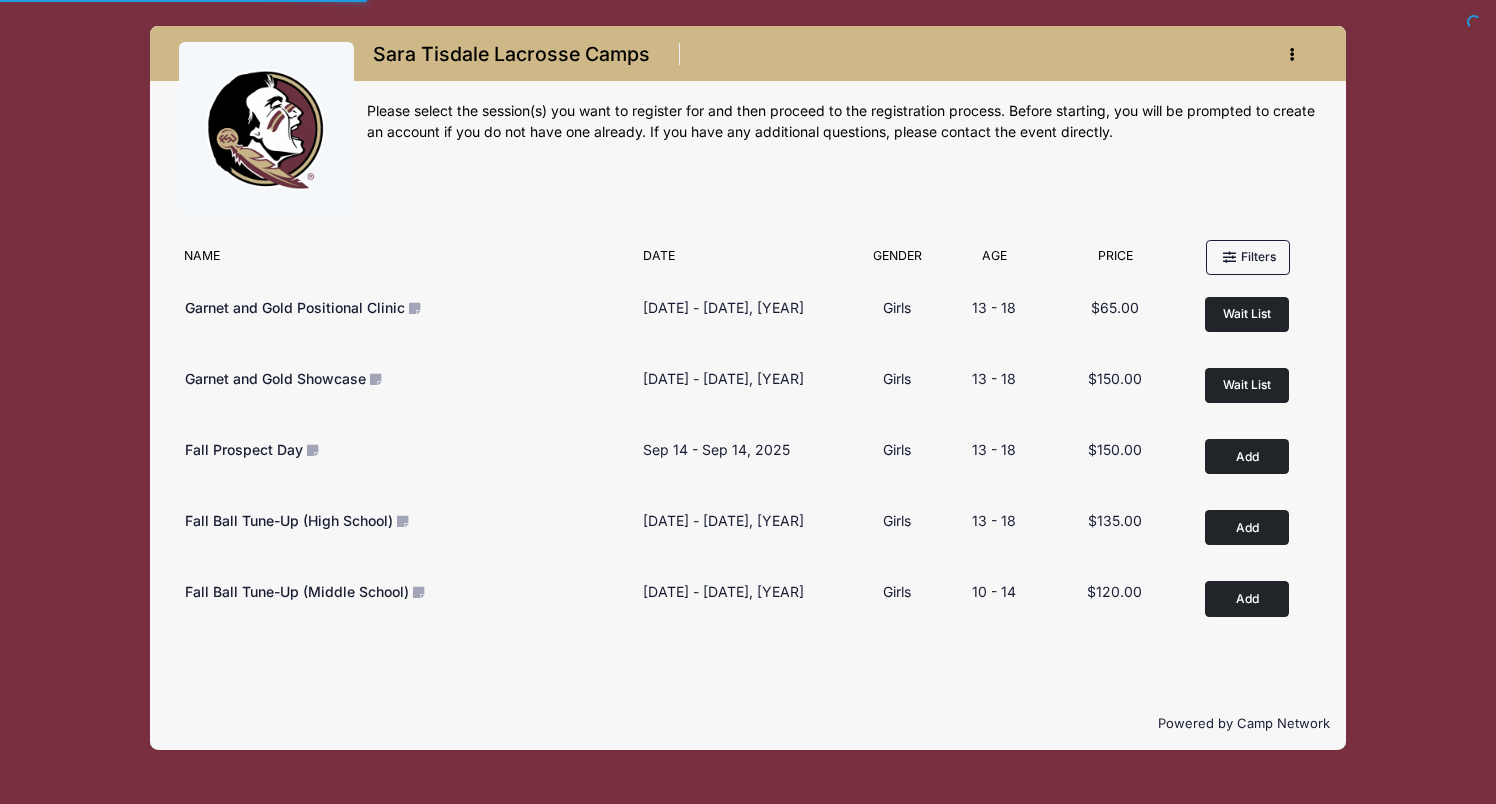 scroll, scrollTop: 0, scrollLeft: 0, axis: both 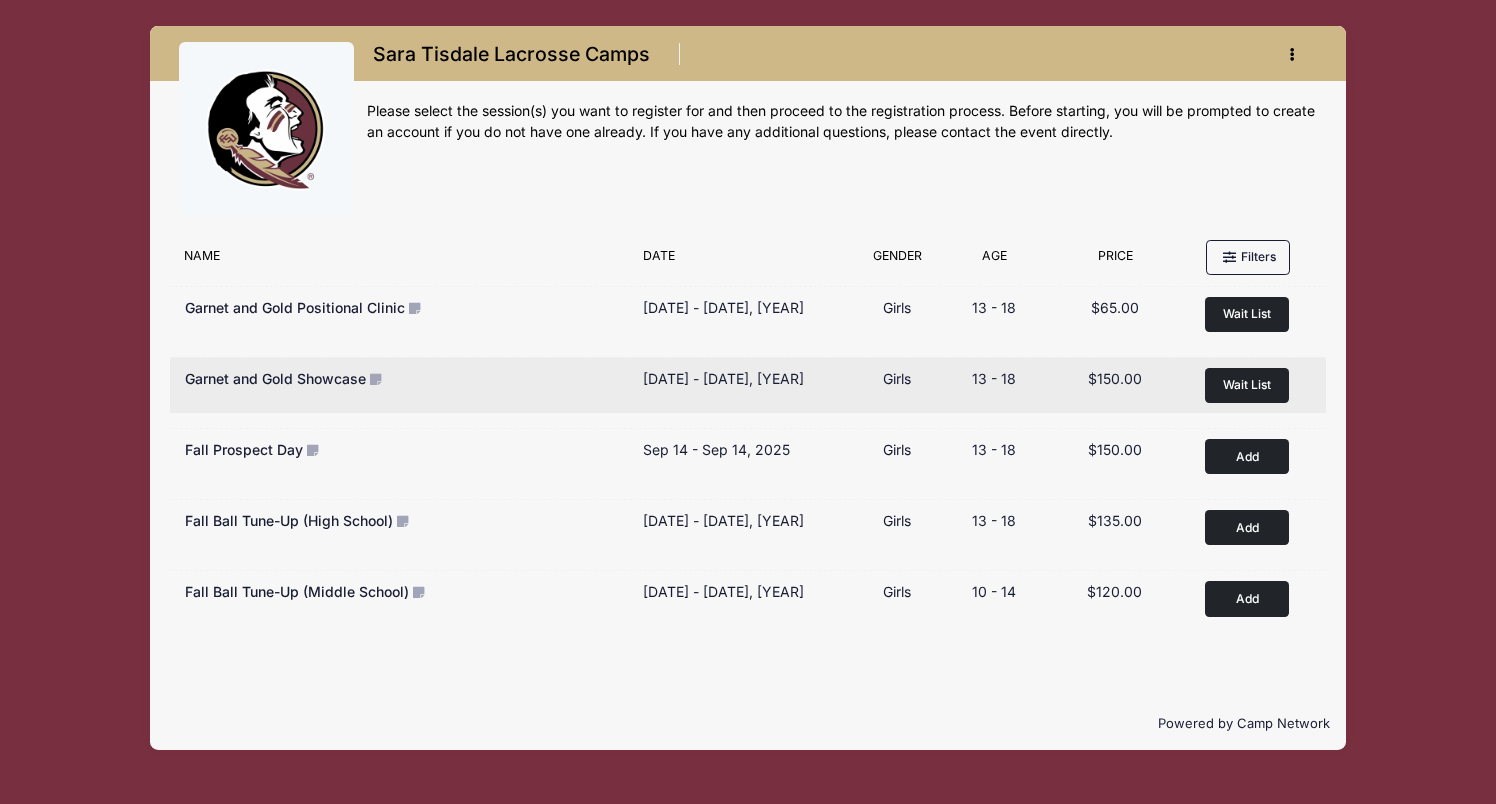 click on "Wait List" at bounding box center [1247, 384] 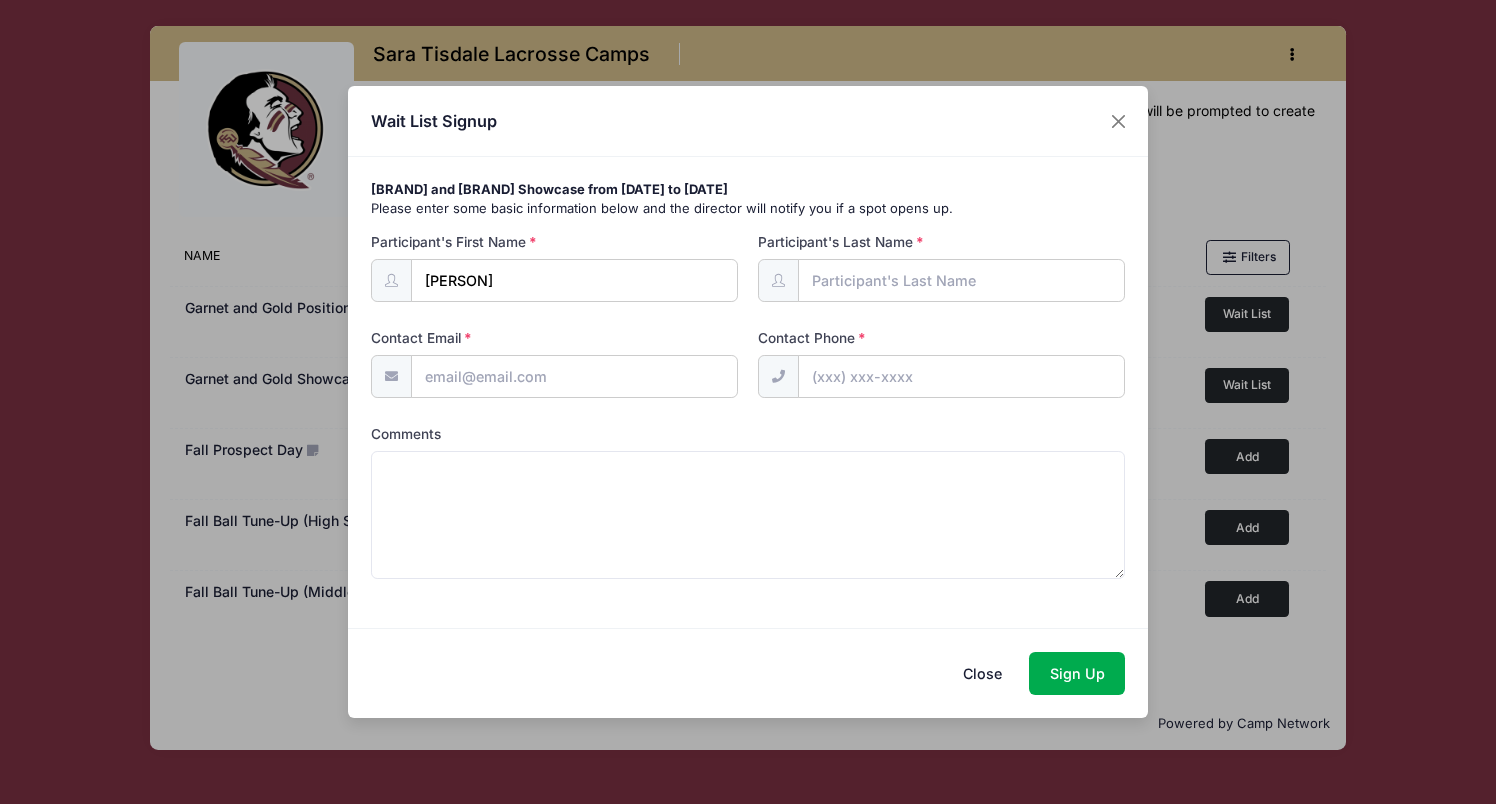 type on "phoebe" 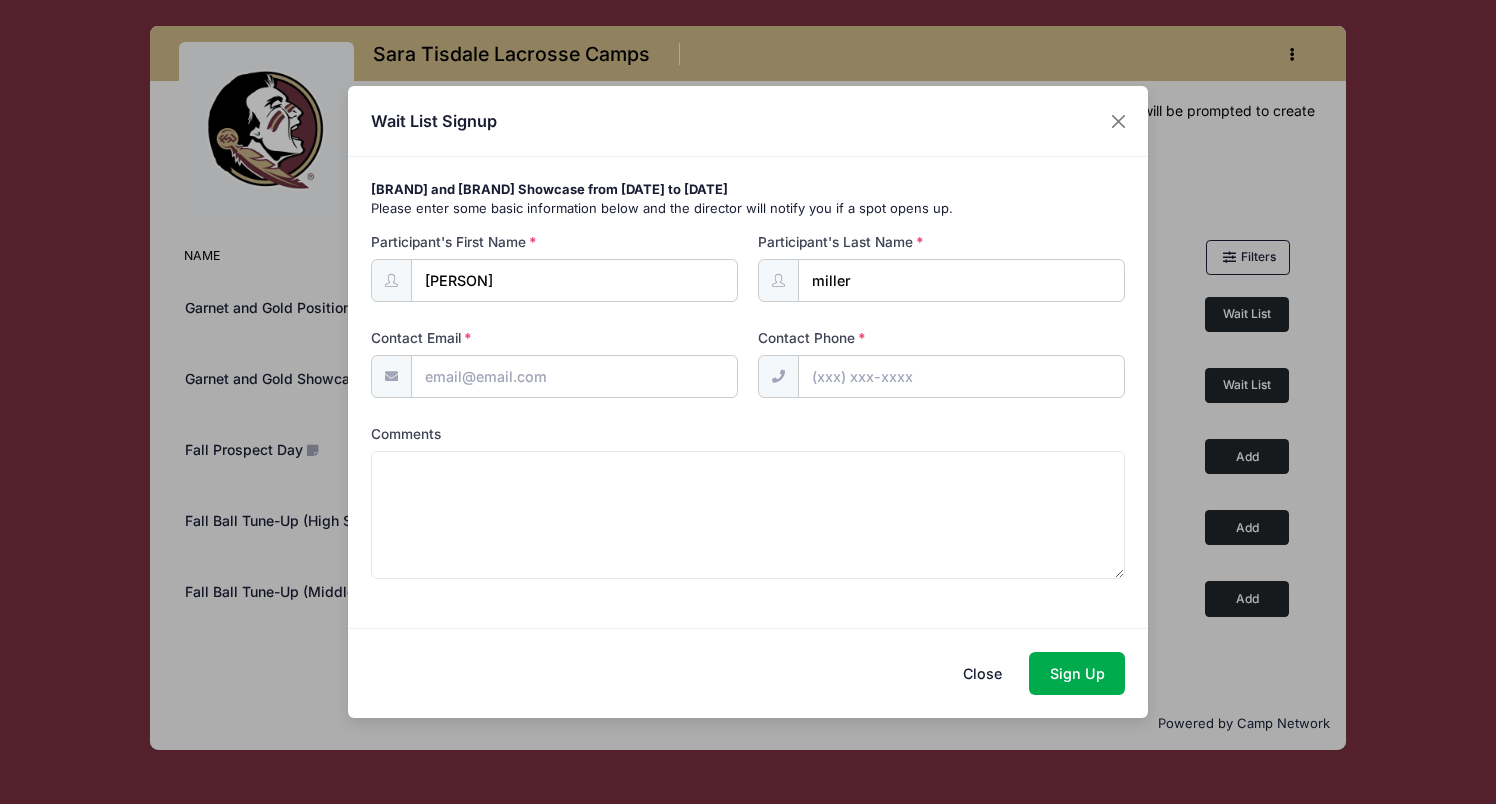 type on "miller" 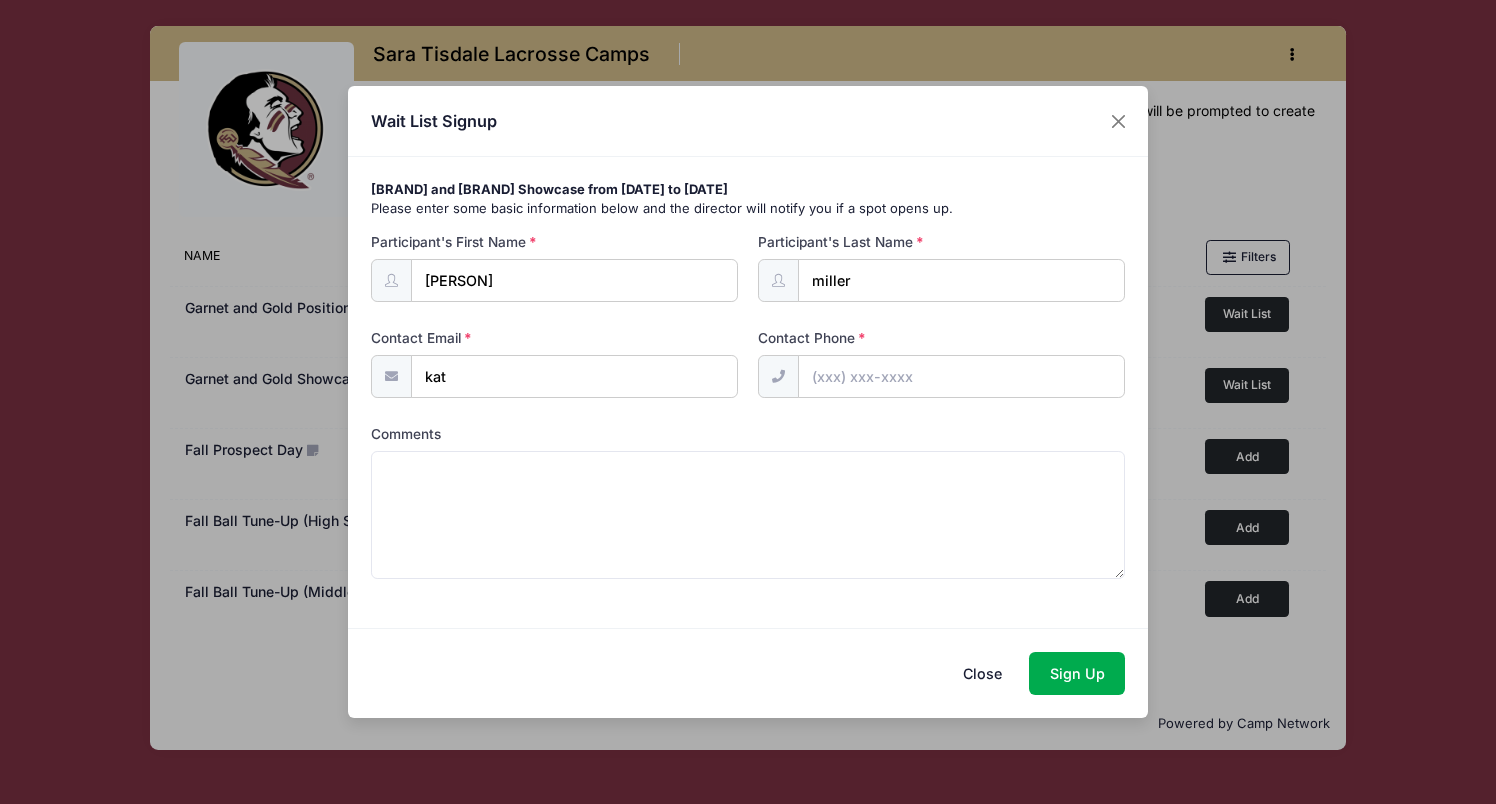 type on "katy" 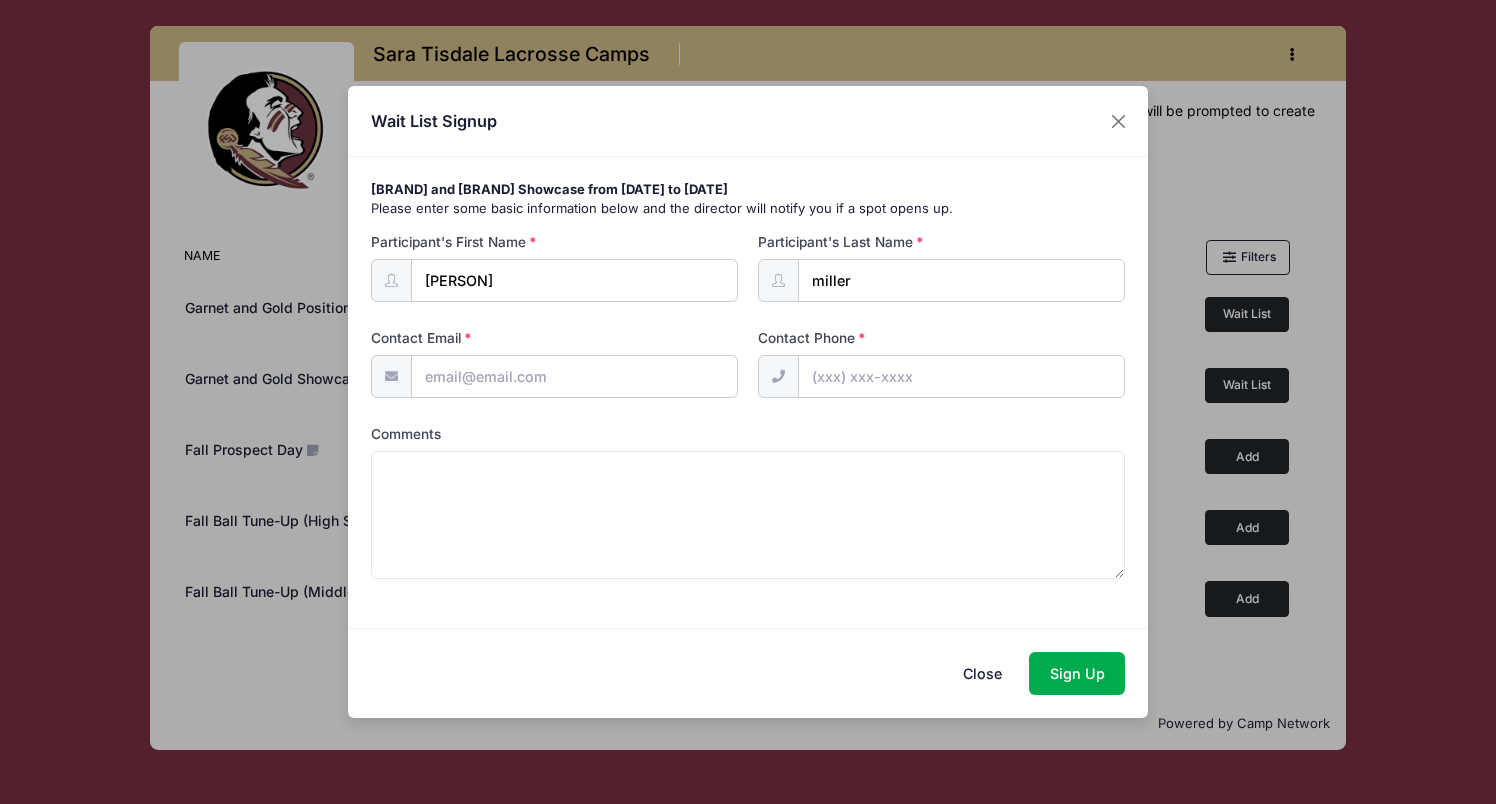 type on "katybmiller@gmail.com" 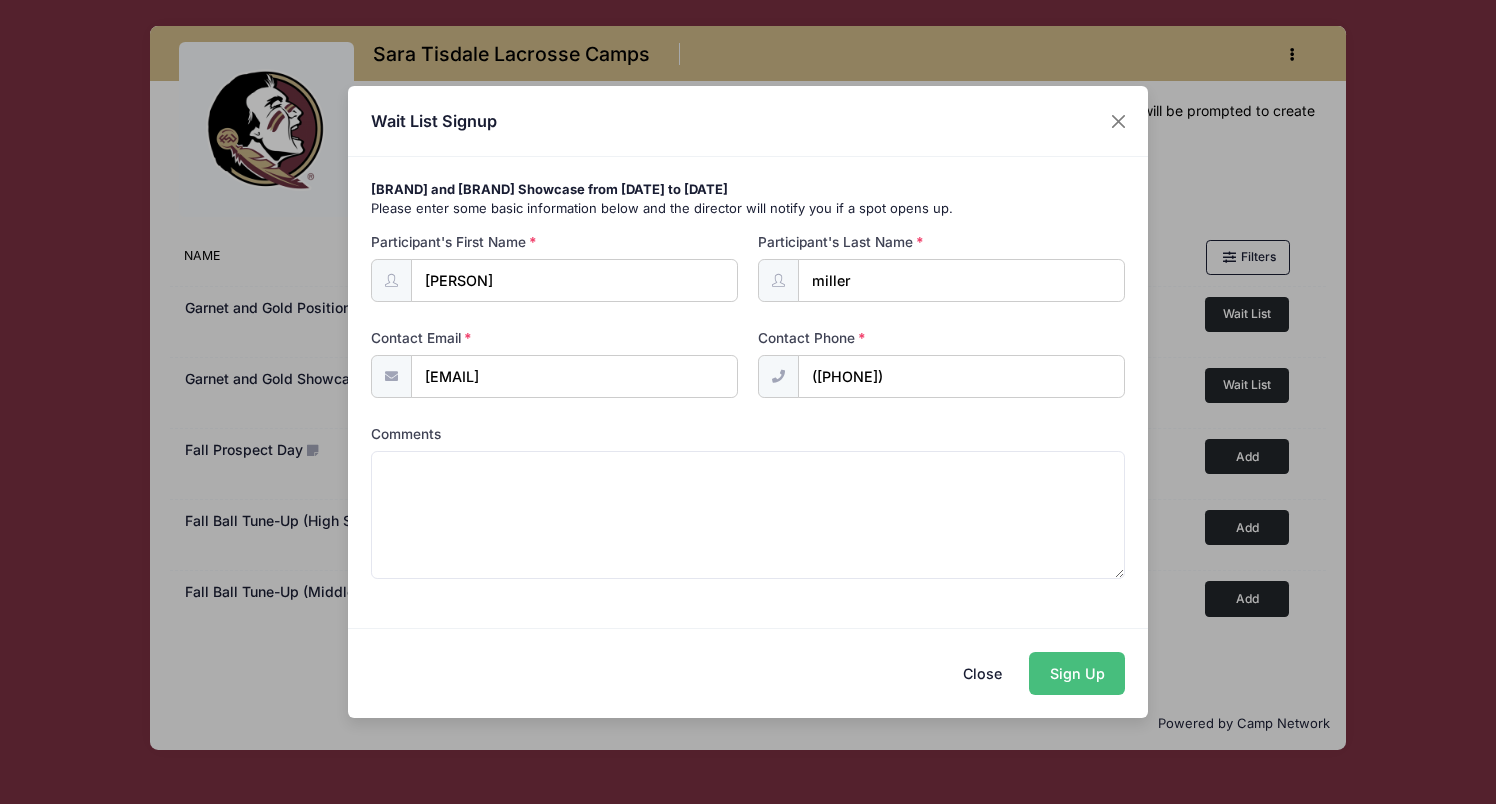 type on "(415) 810-8796" 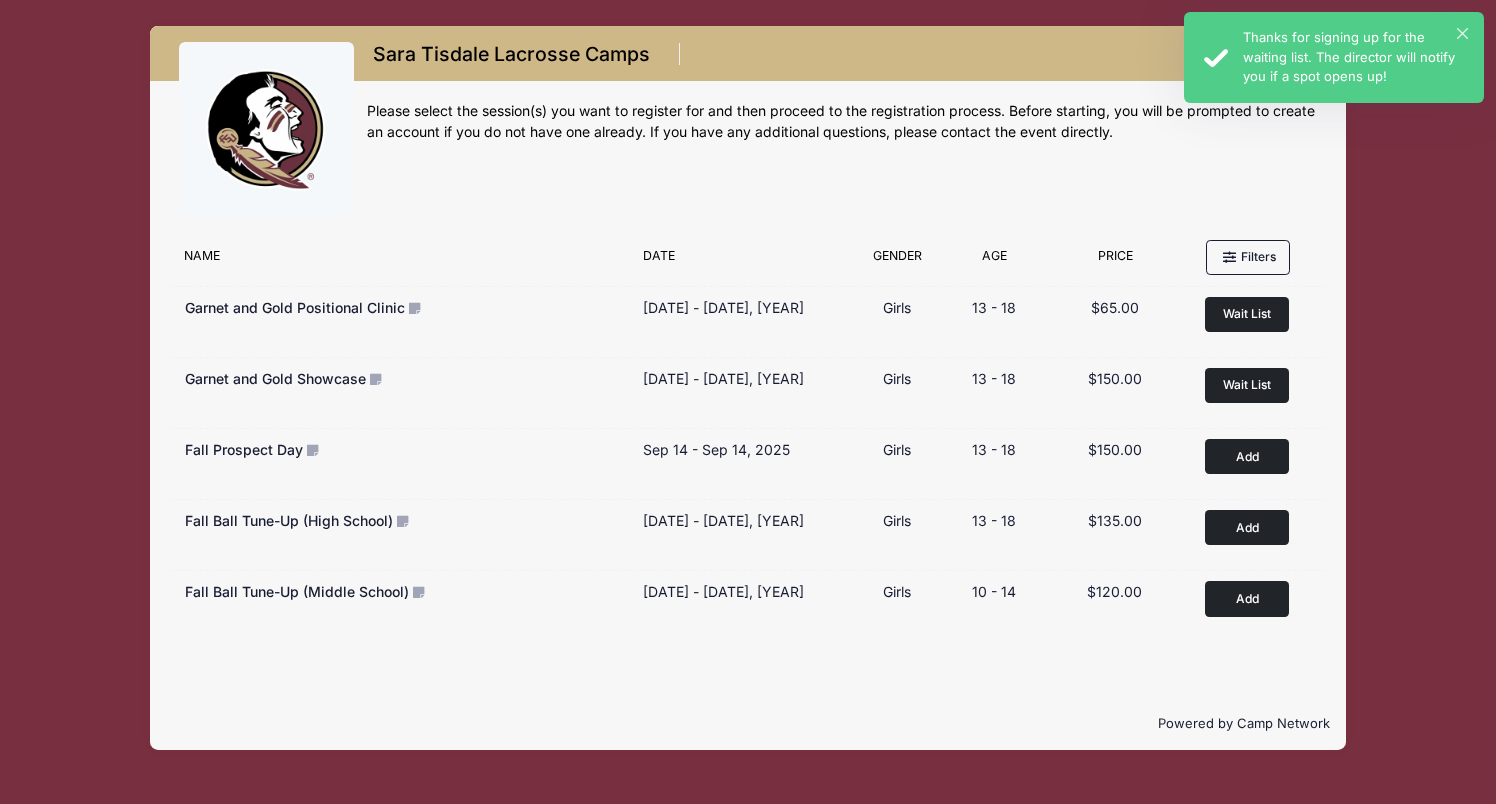 click on "× Thanks for signing up for the waiting list. The director will notify you if a spot opens up!" at bounding box center (1334, 57) 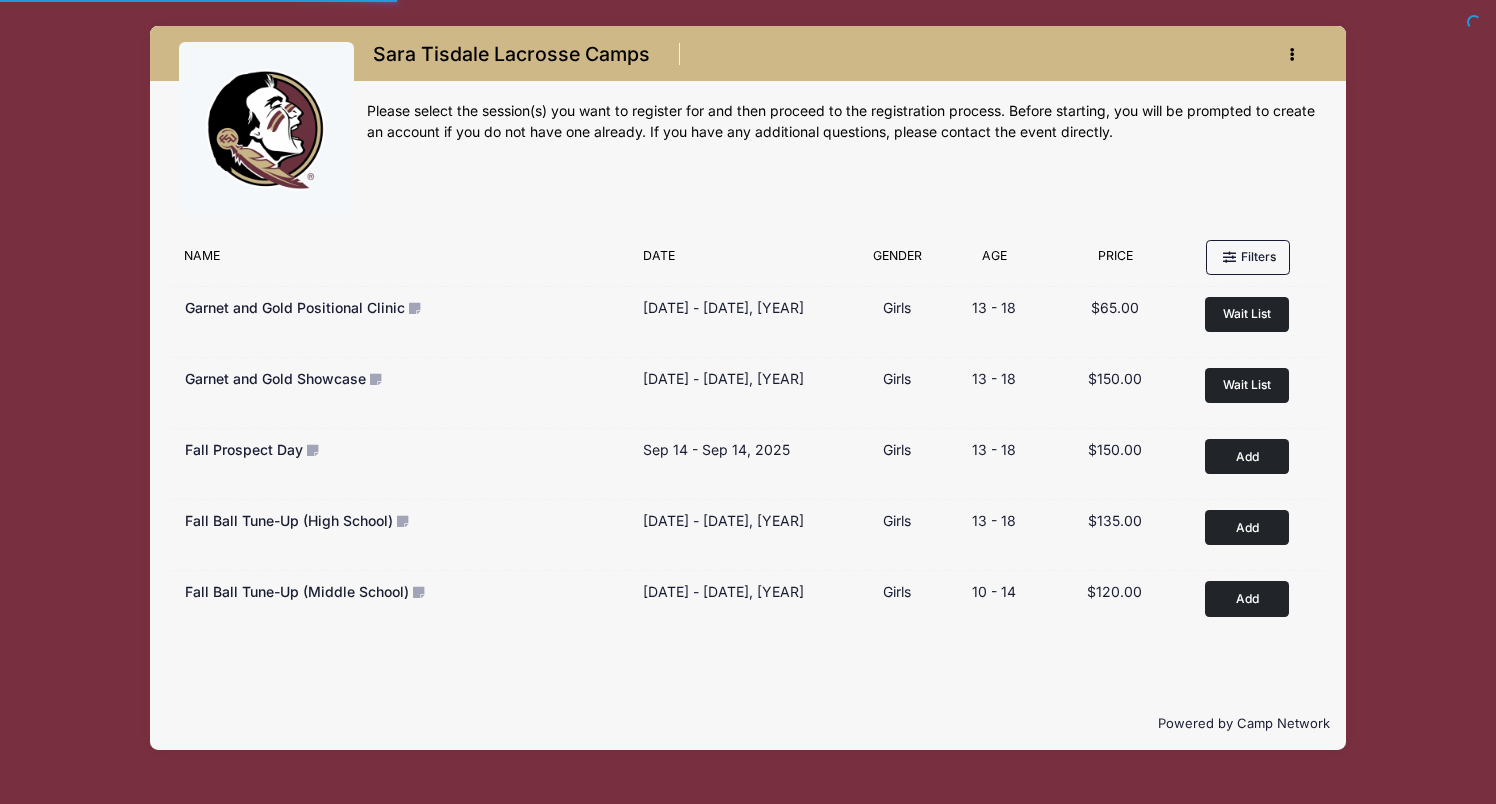 scroll, scrollTop: 0, scrollLeft: 0, axis: both 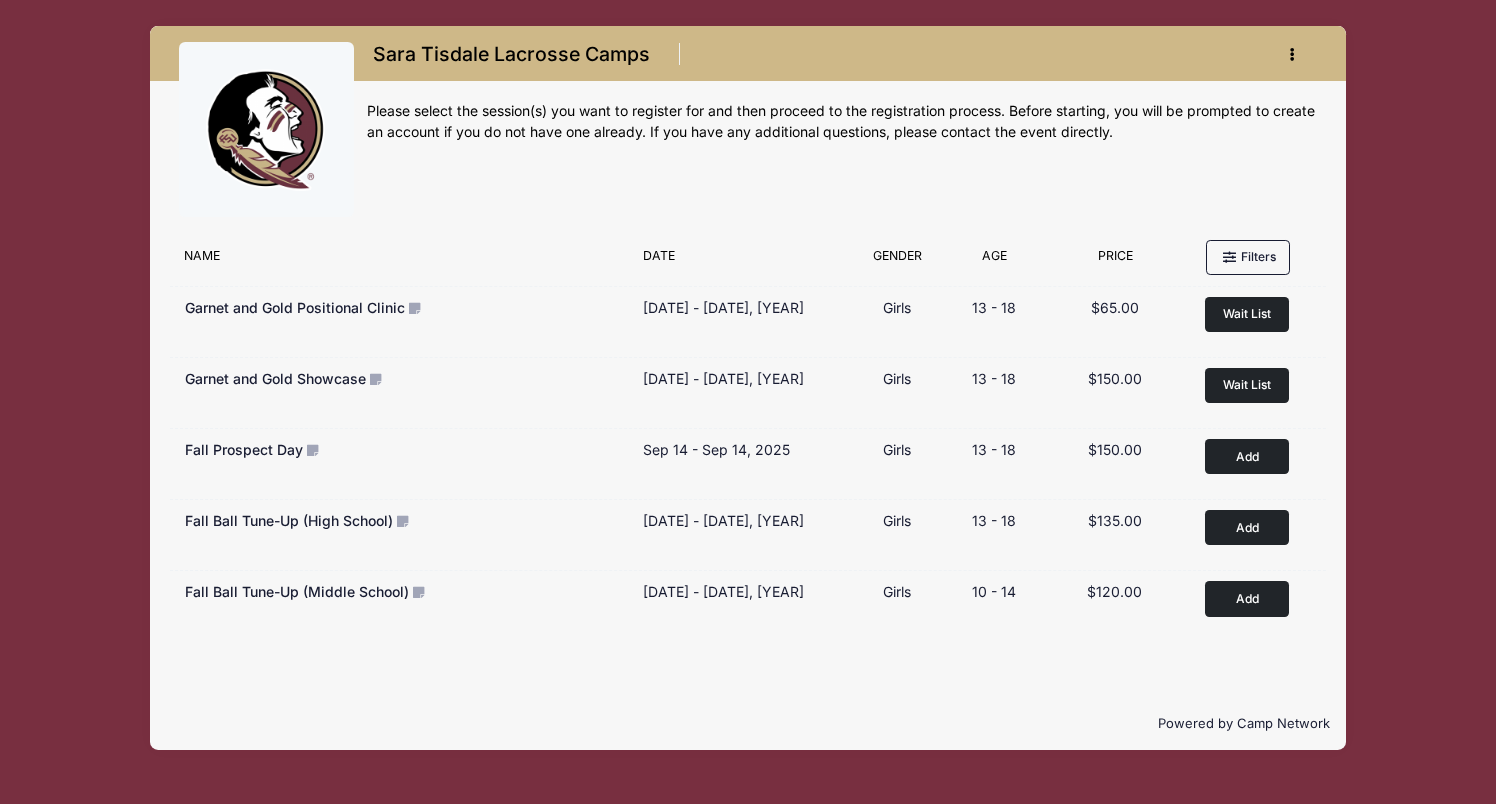 click at bounding box center (1295, 55) 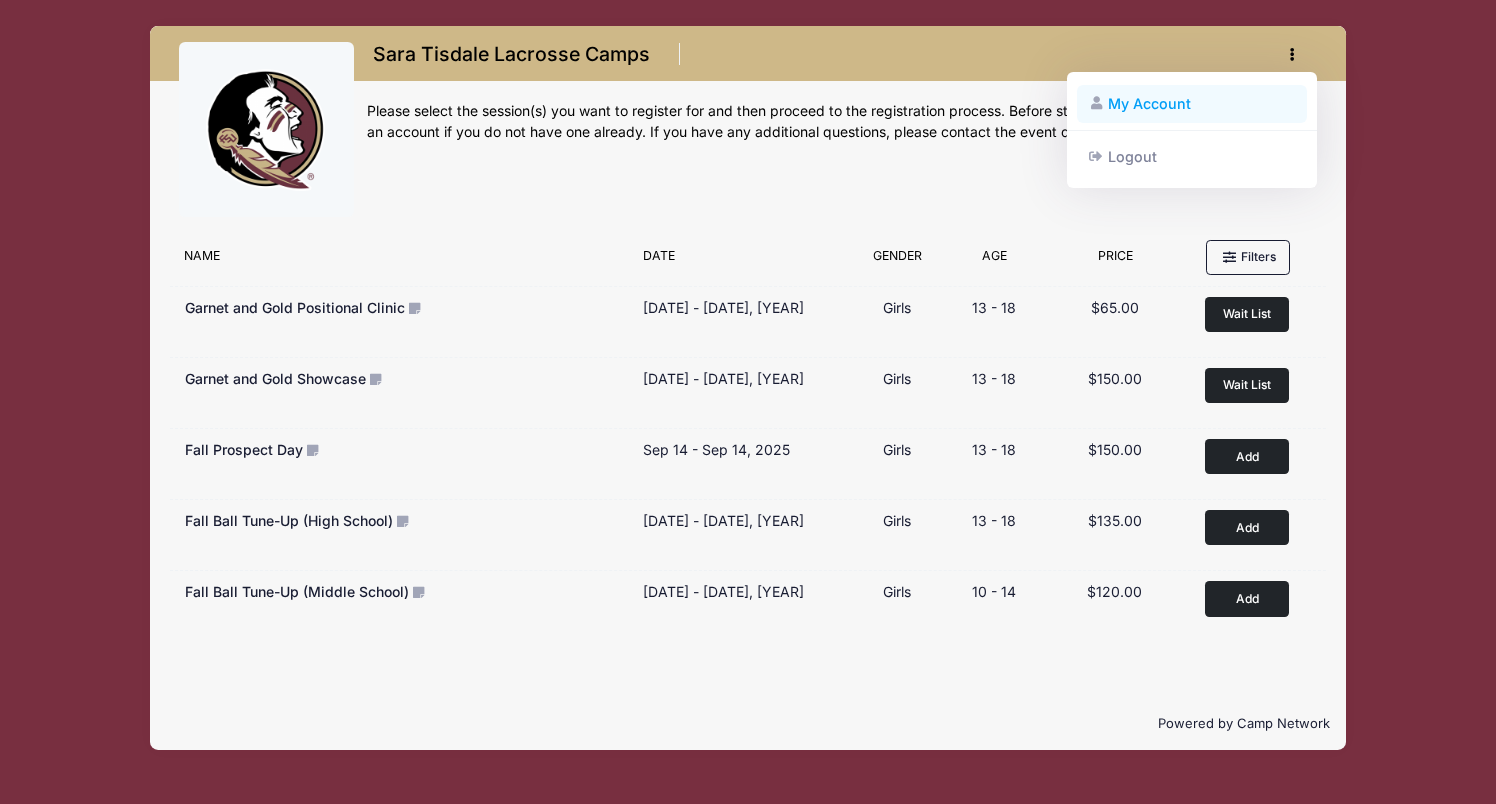 click on "My Account" at bounding box center (1192, 104) 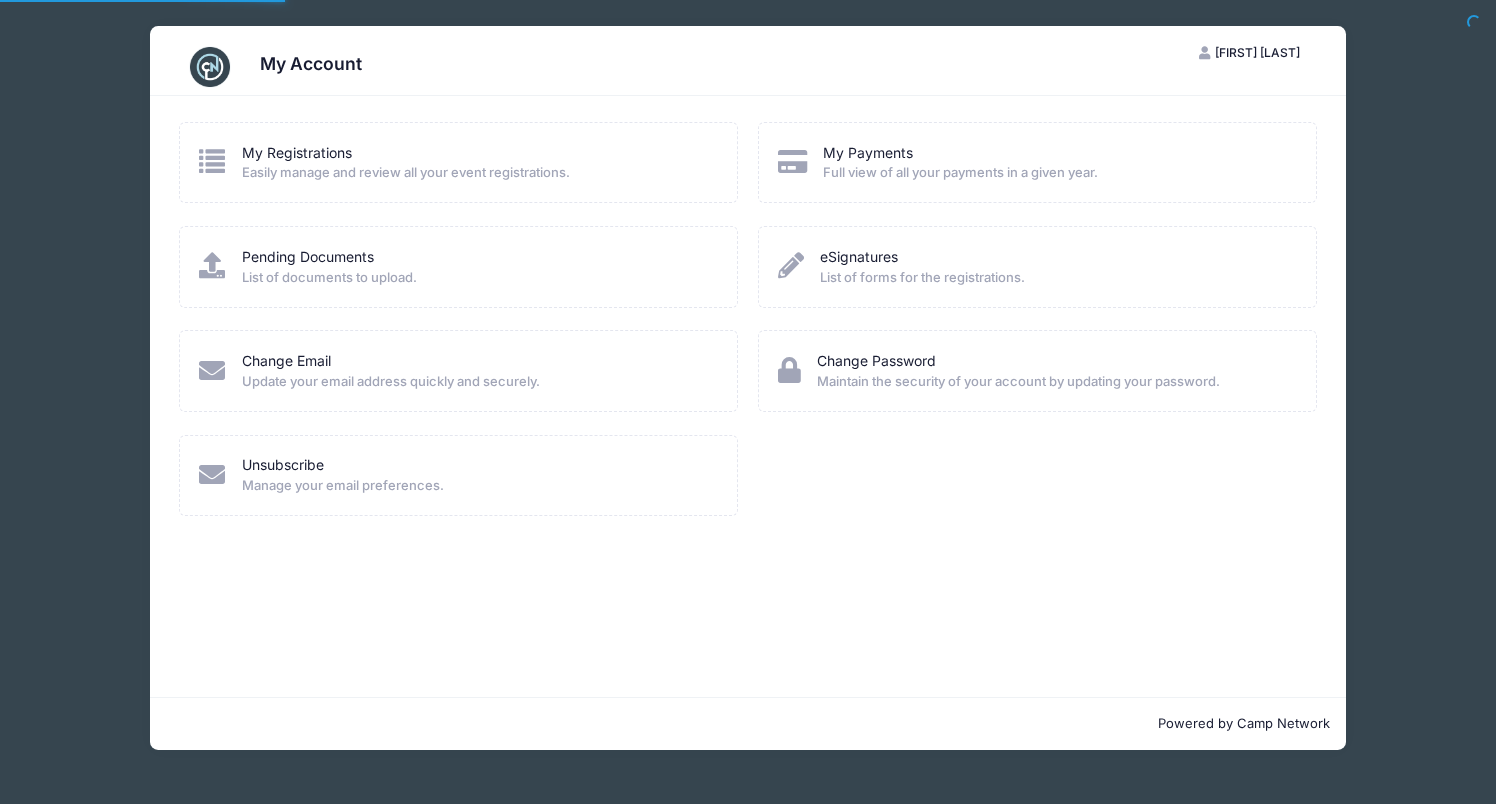 scroll, scrollTop: 0, scrollLeft: 0, axis: both 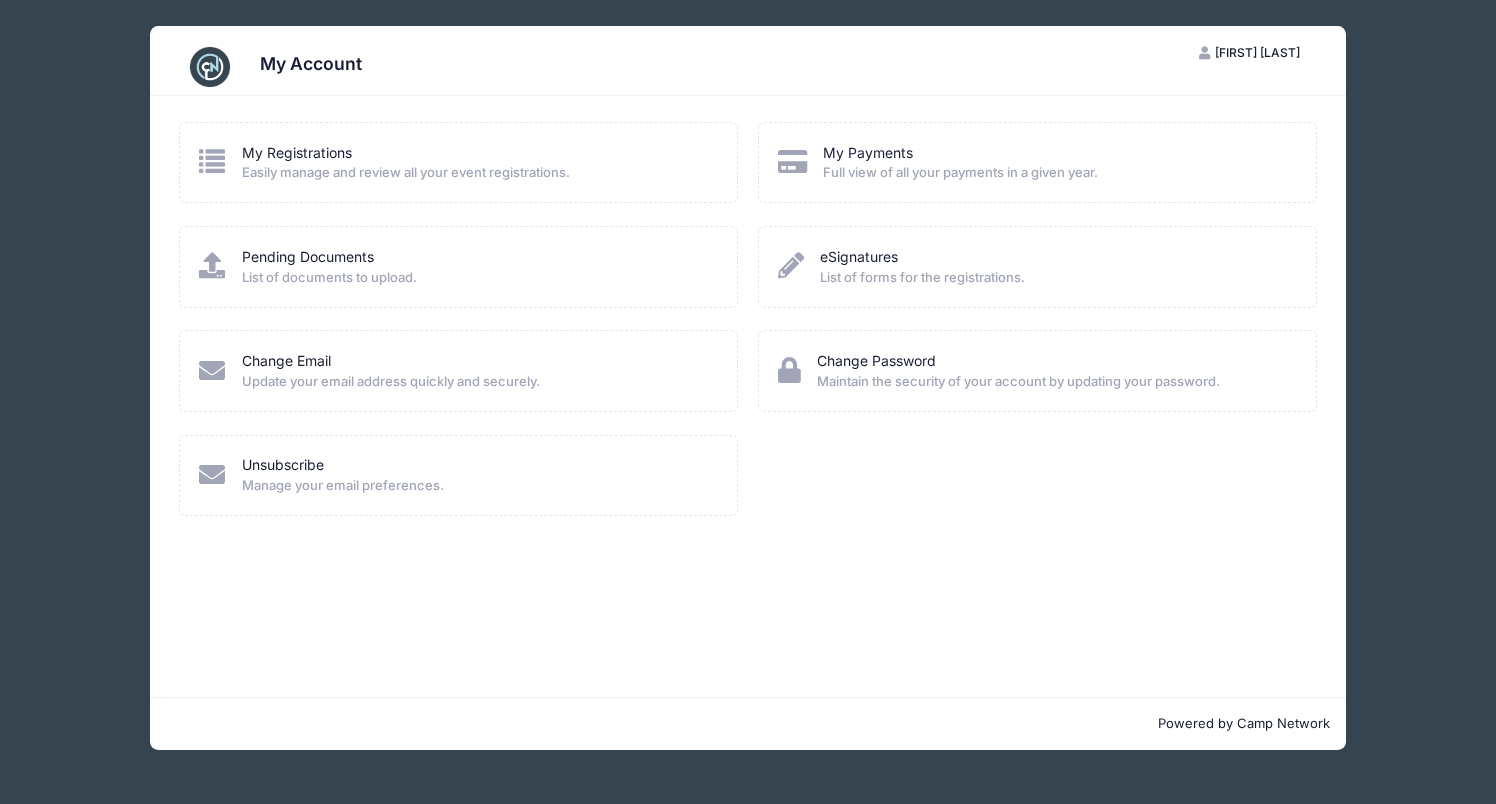 click on "Easily manage and review all your event registrations." at bounding box center (406, 173) 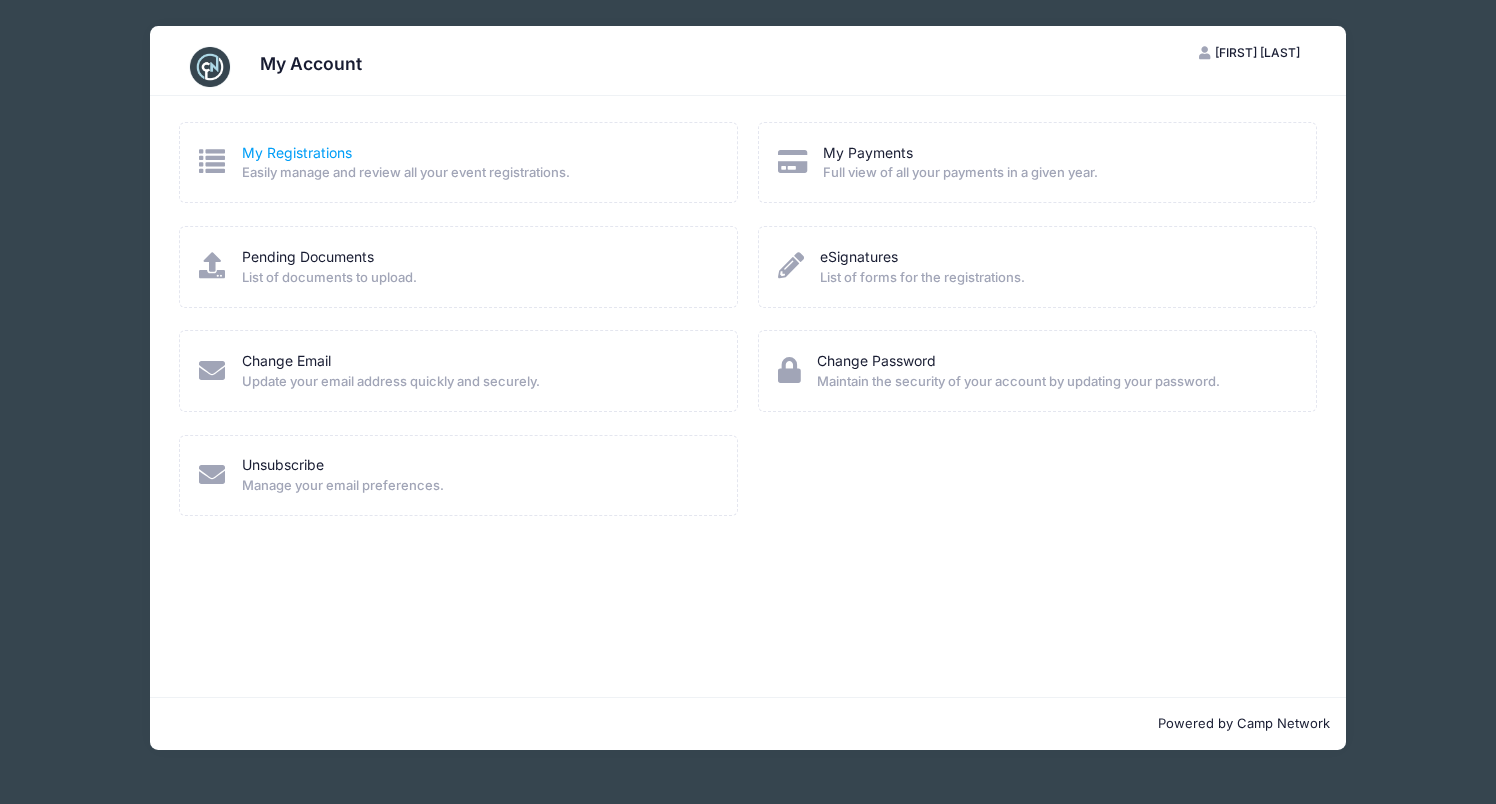 click on "My Registrations" at bounding box center (297, 152) 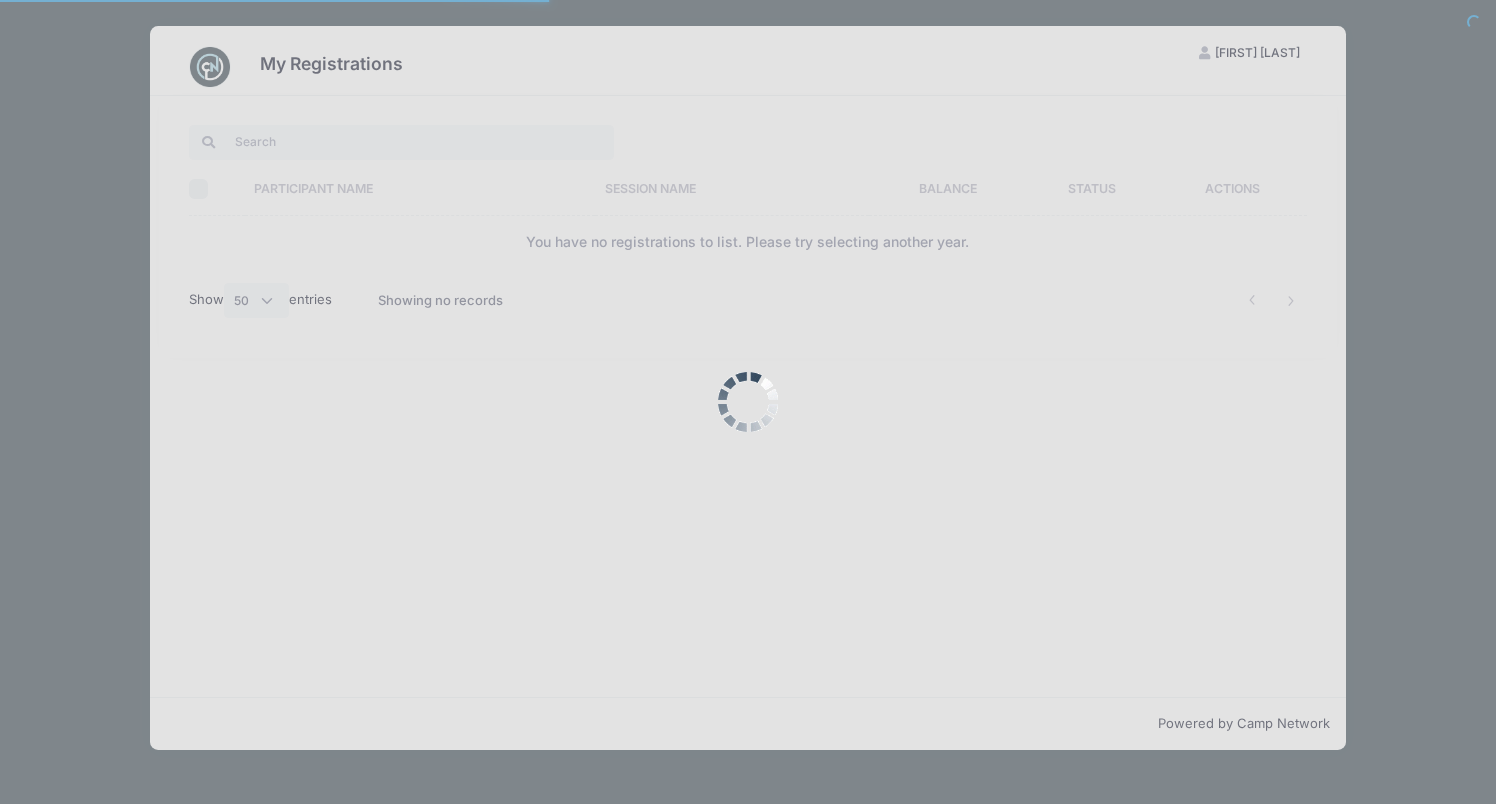 select on "50" 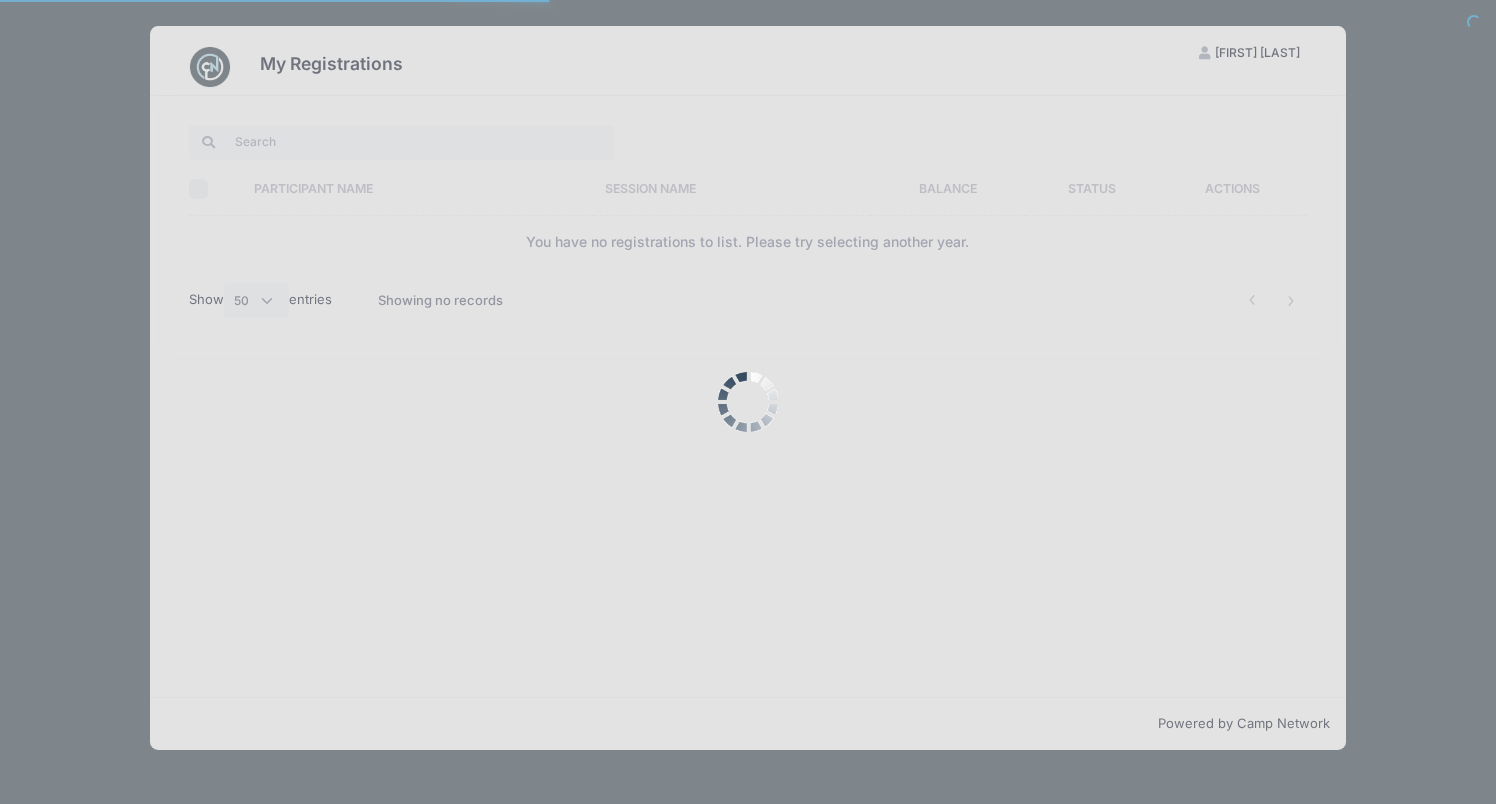 scroll, scrollTop: 0, scrollLeft: 0, axis: both 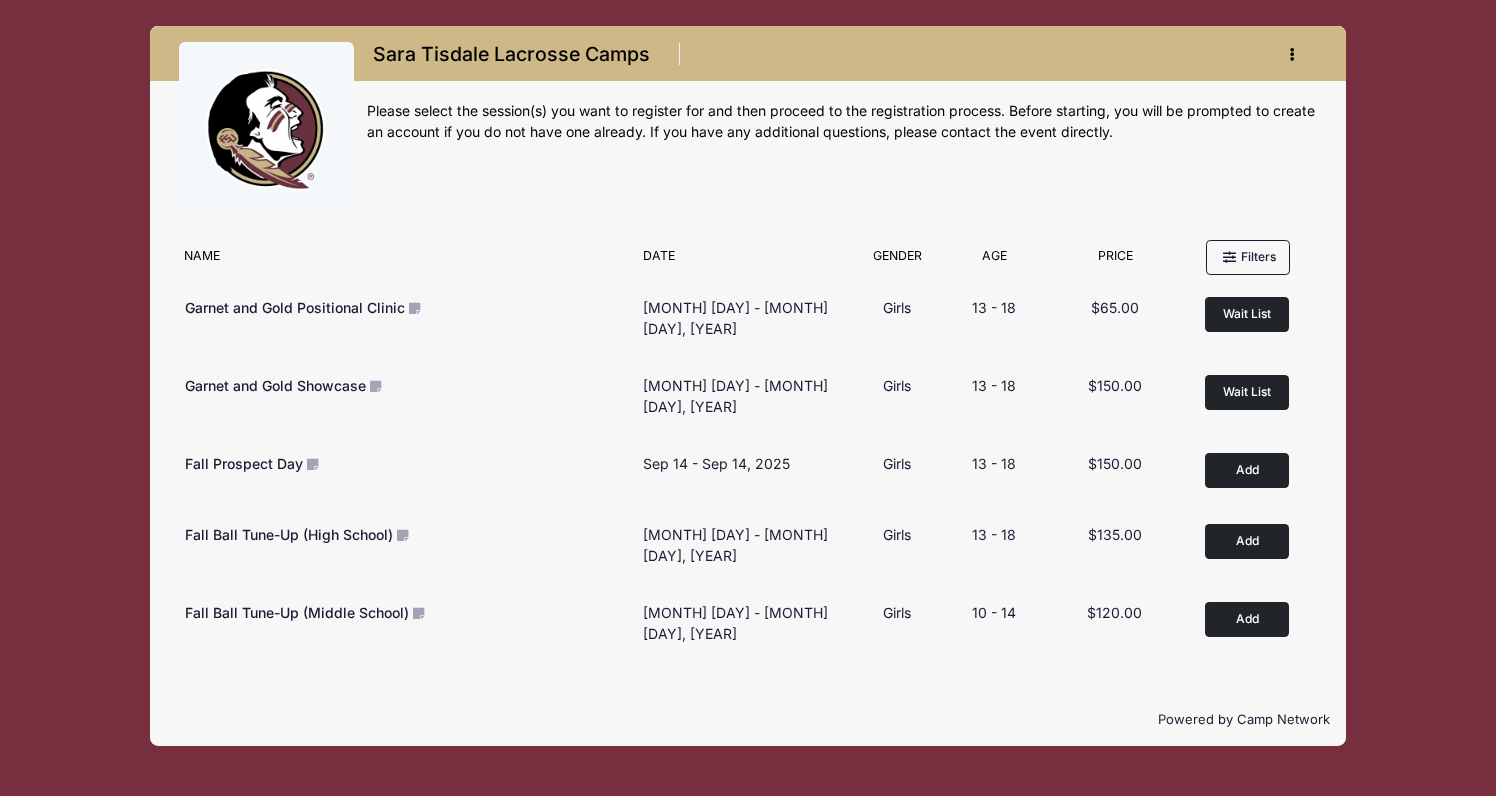 click on "[FIRST] [LAST] Lacrosse Camps
Register
My Account
Logout" at bounding box center (748, 386) 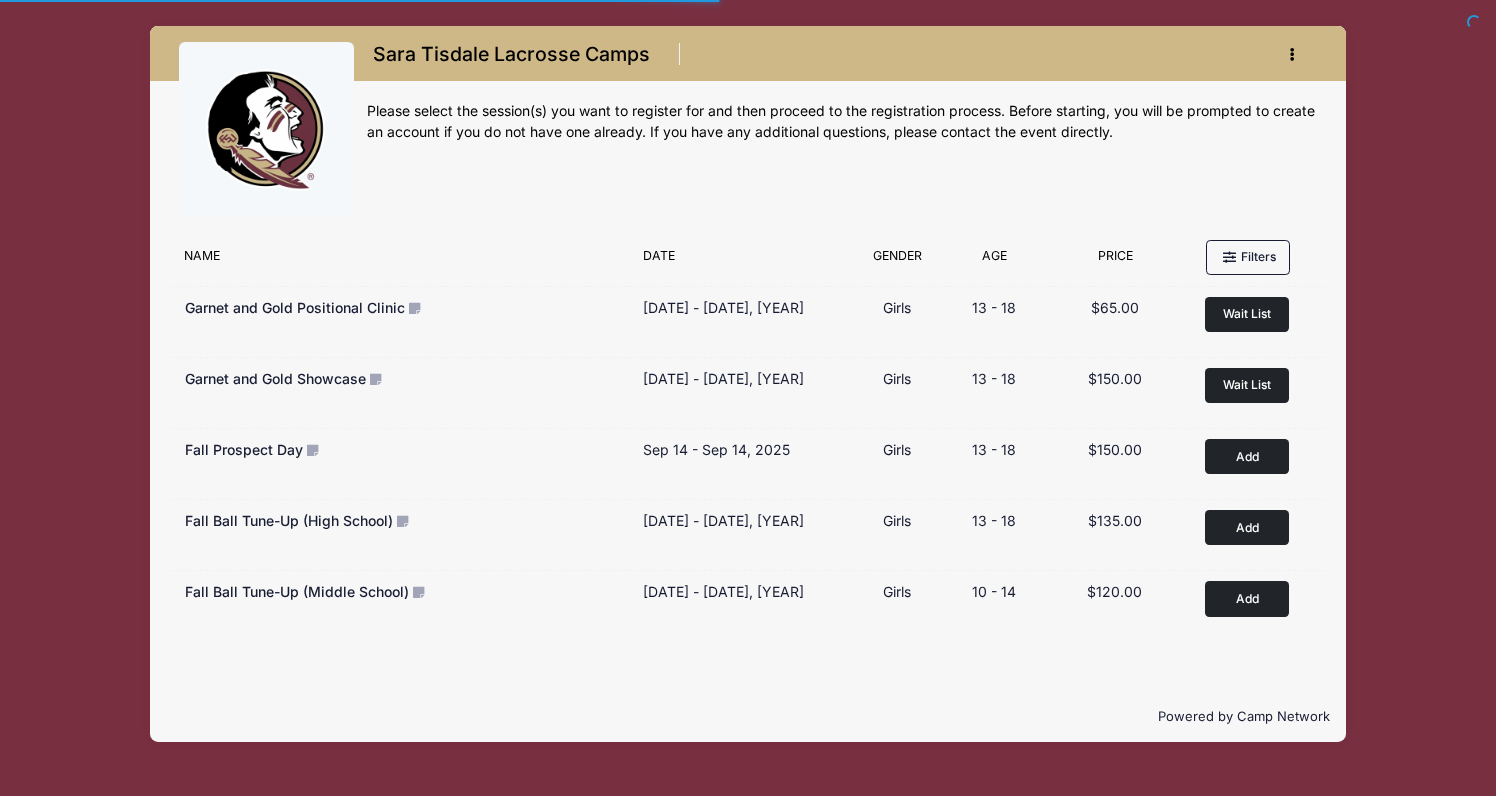 scroll, scrollTop: 0, scrollLeft: 0, axis: both 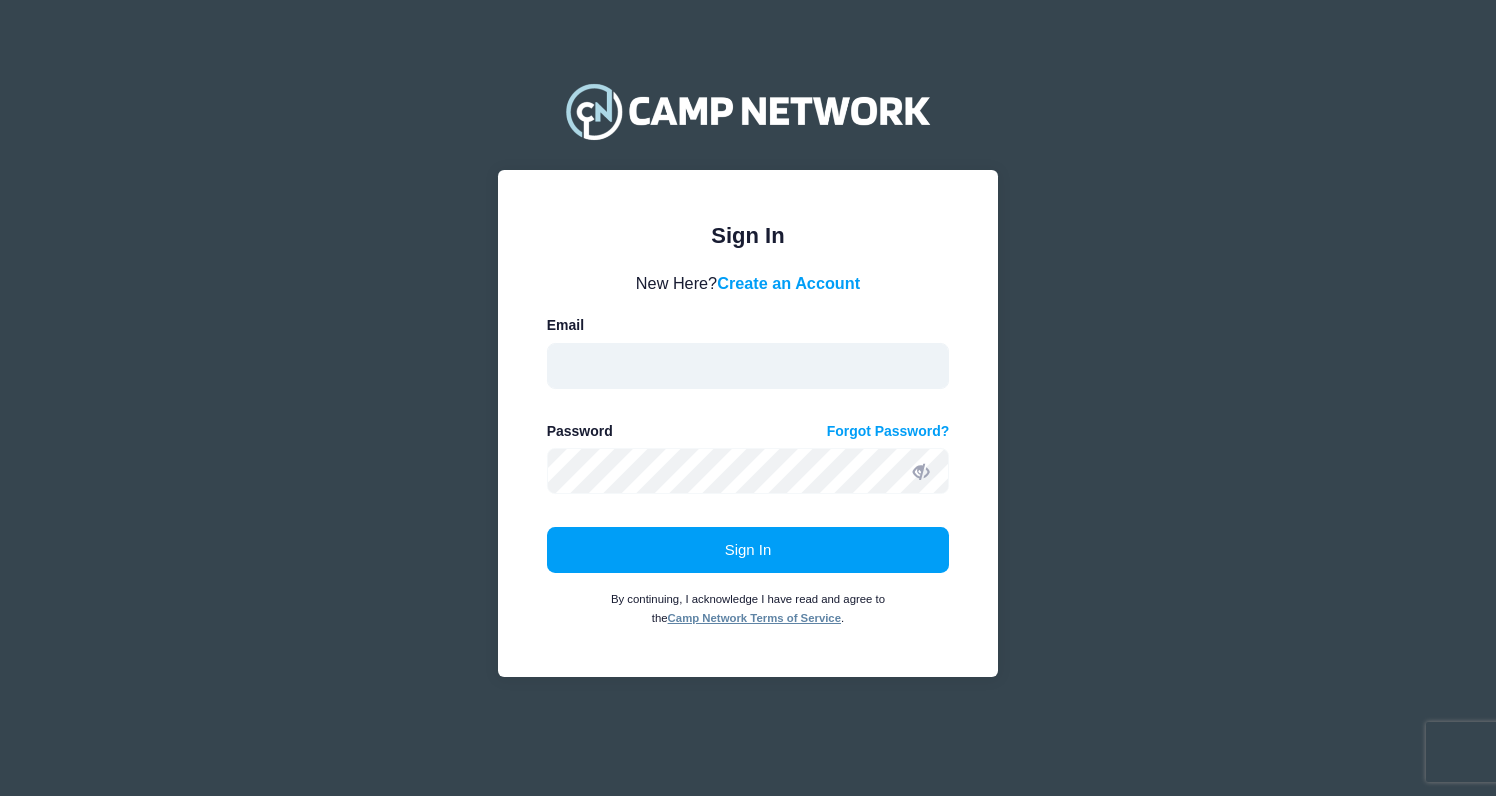 type on "[EMAIL]" 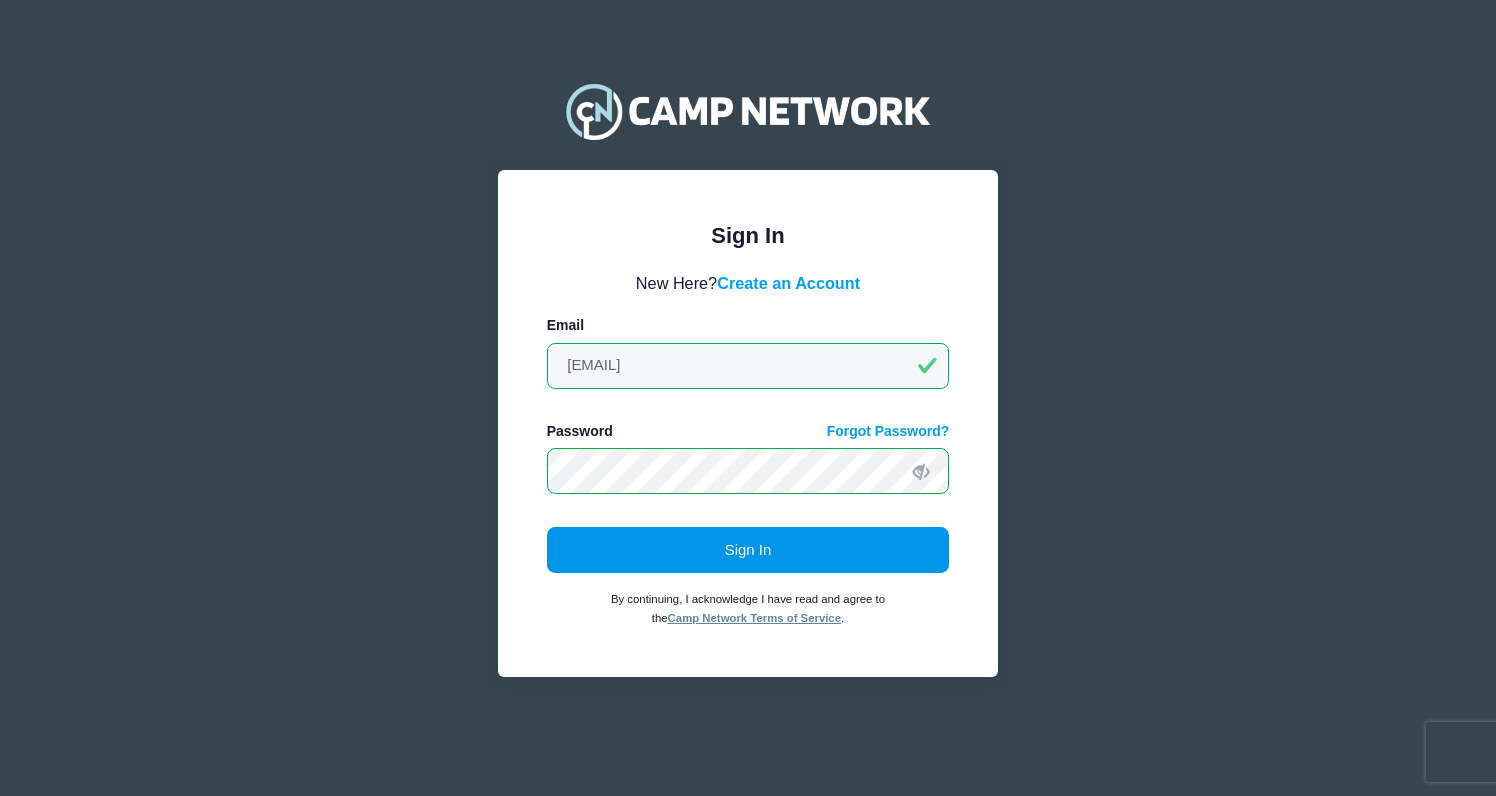 click on "Sign In" at bounding box center [748, 550] 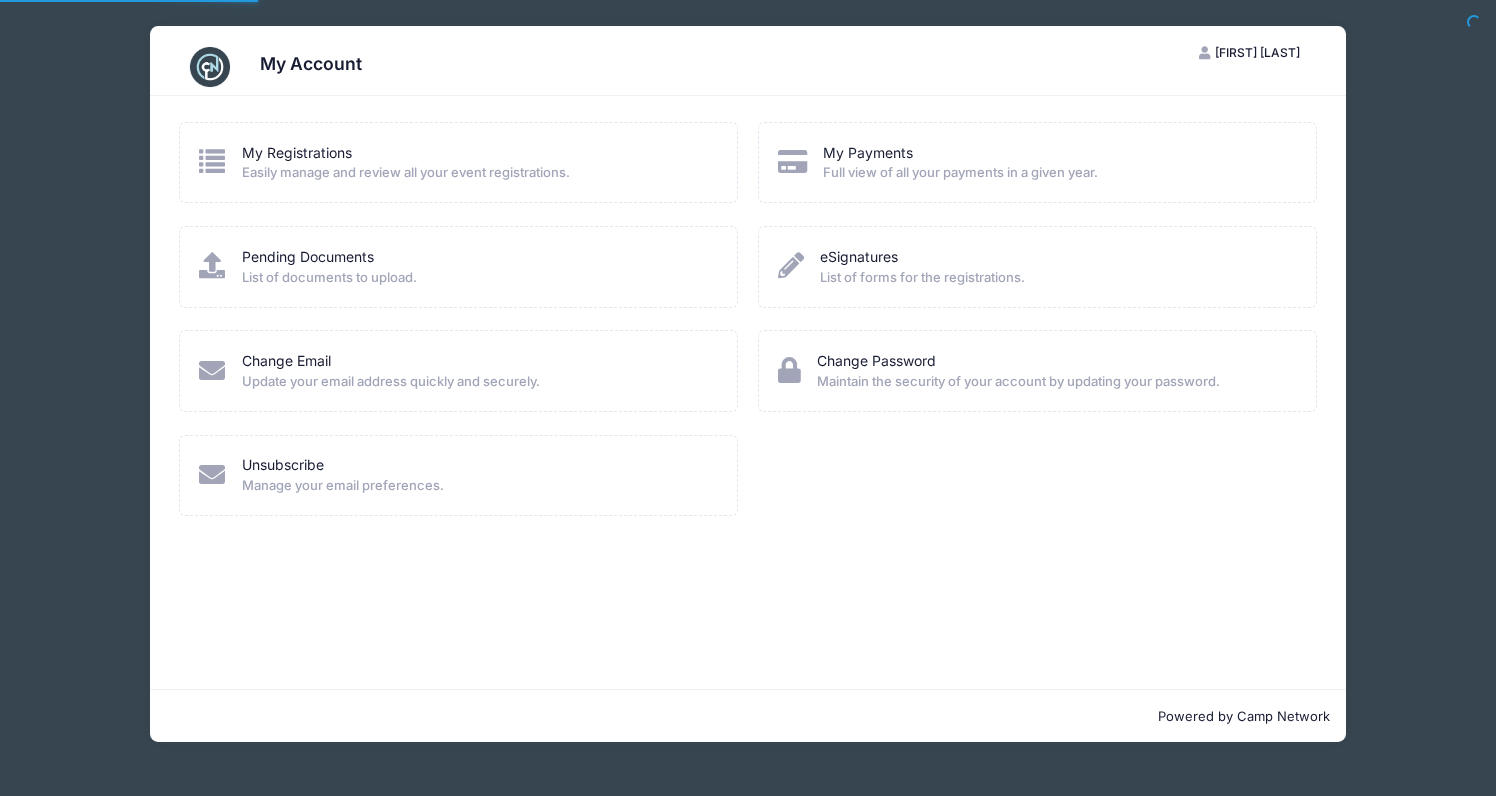 scroll, scrollTop: 0, scrollLeft: 0, axis: both 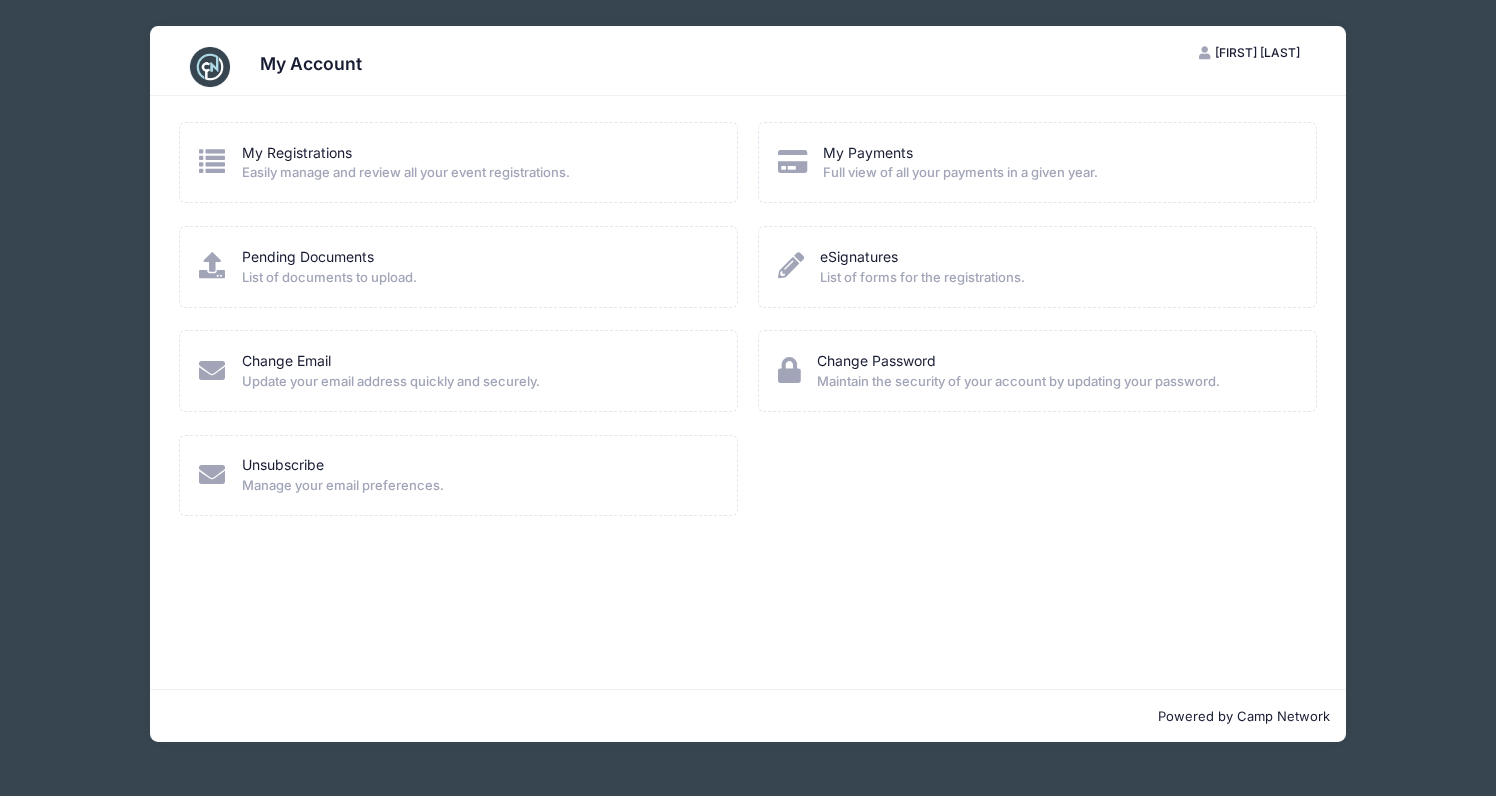 click on "My Account
PM Phoebe Miller      My Account
Logout
My Registrations Easily manage and review all your event registrations." at bounding box center [748, 384] 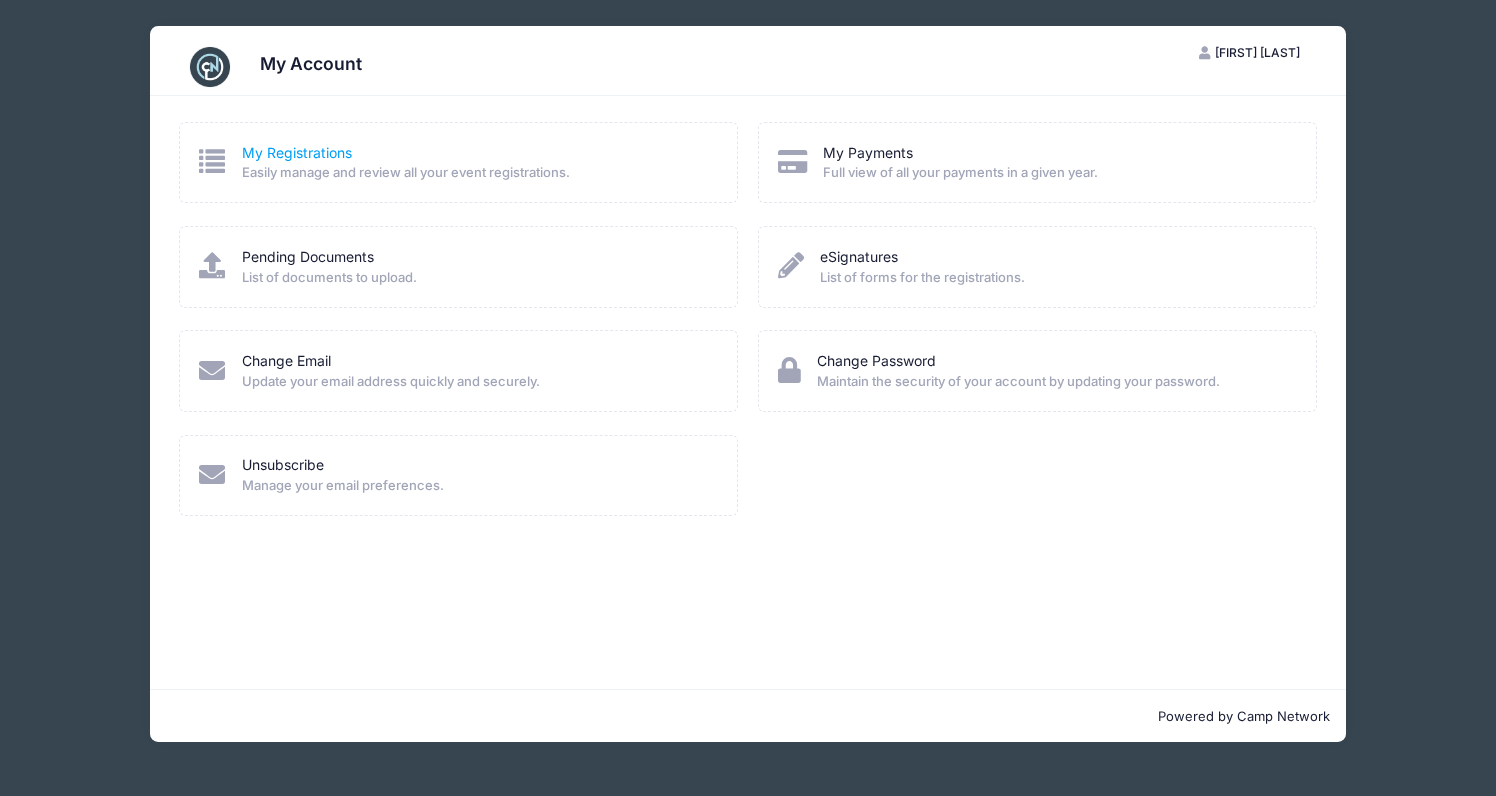 click on "My Registrations" at bounding box center (297, 152) 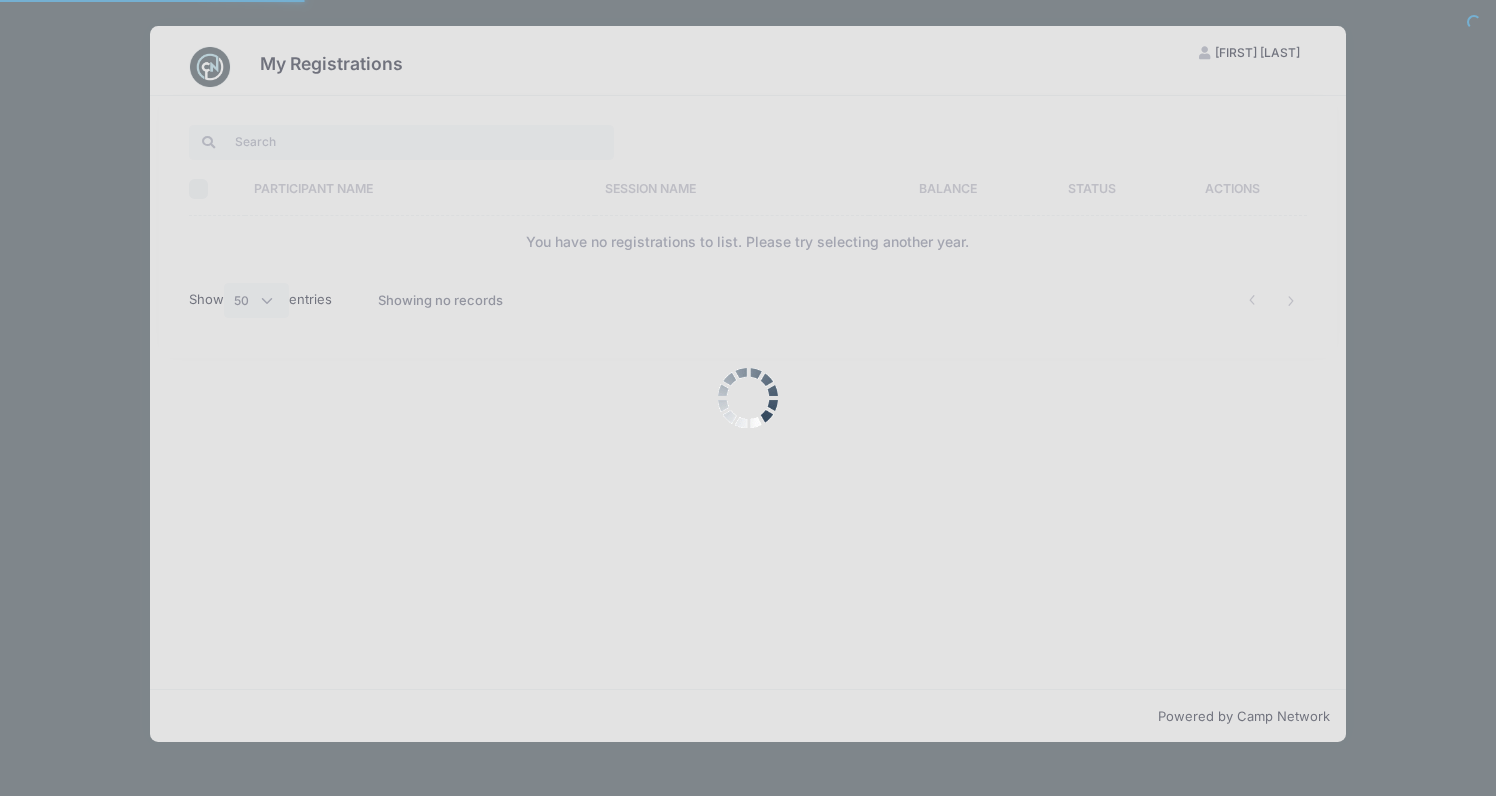 select on "50" 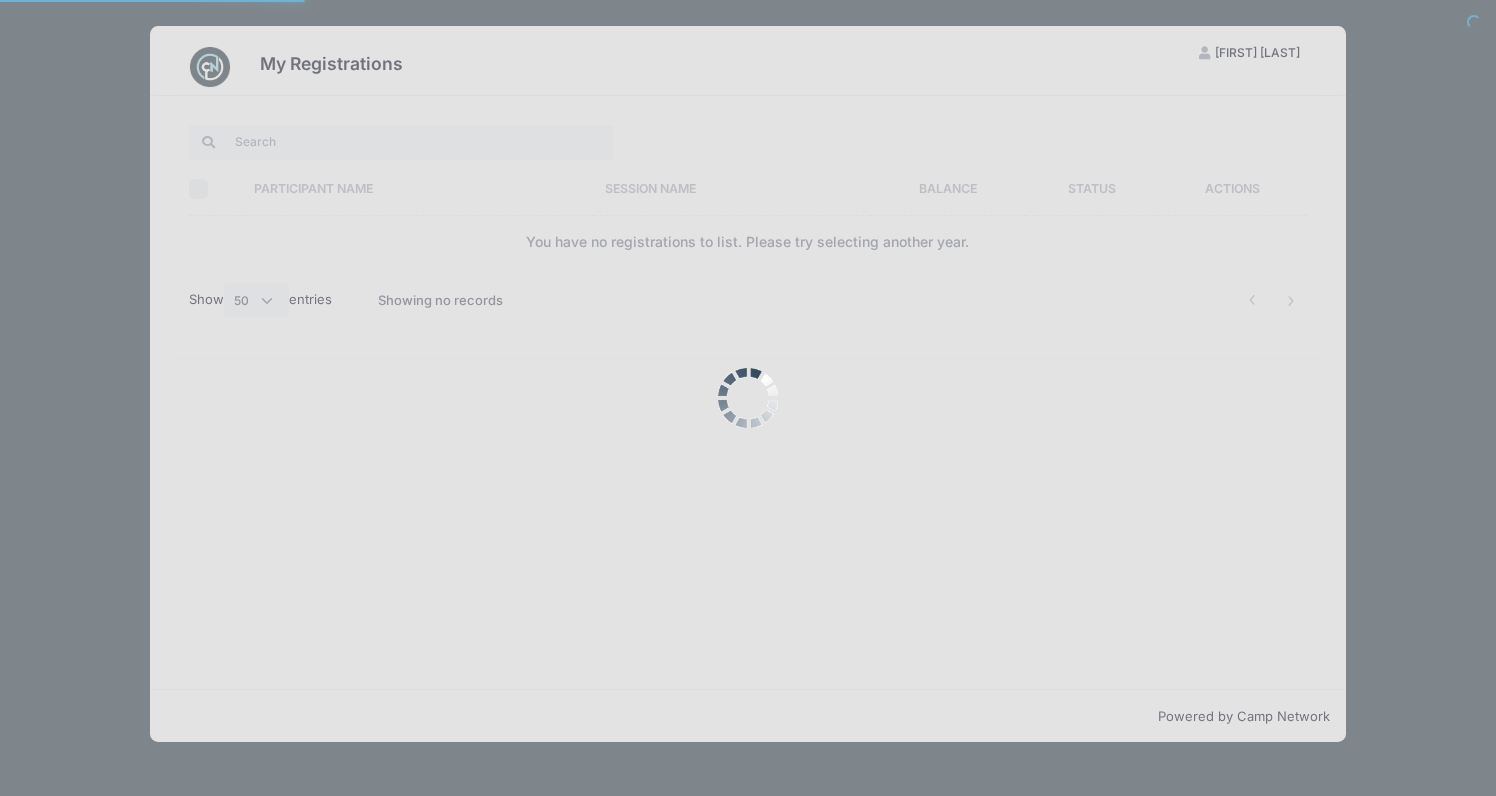 scroll, scrollTop: 0, scrollLeft: 0, axis: both 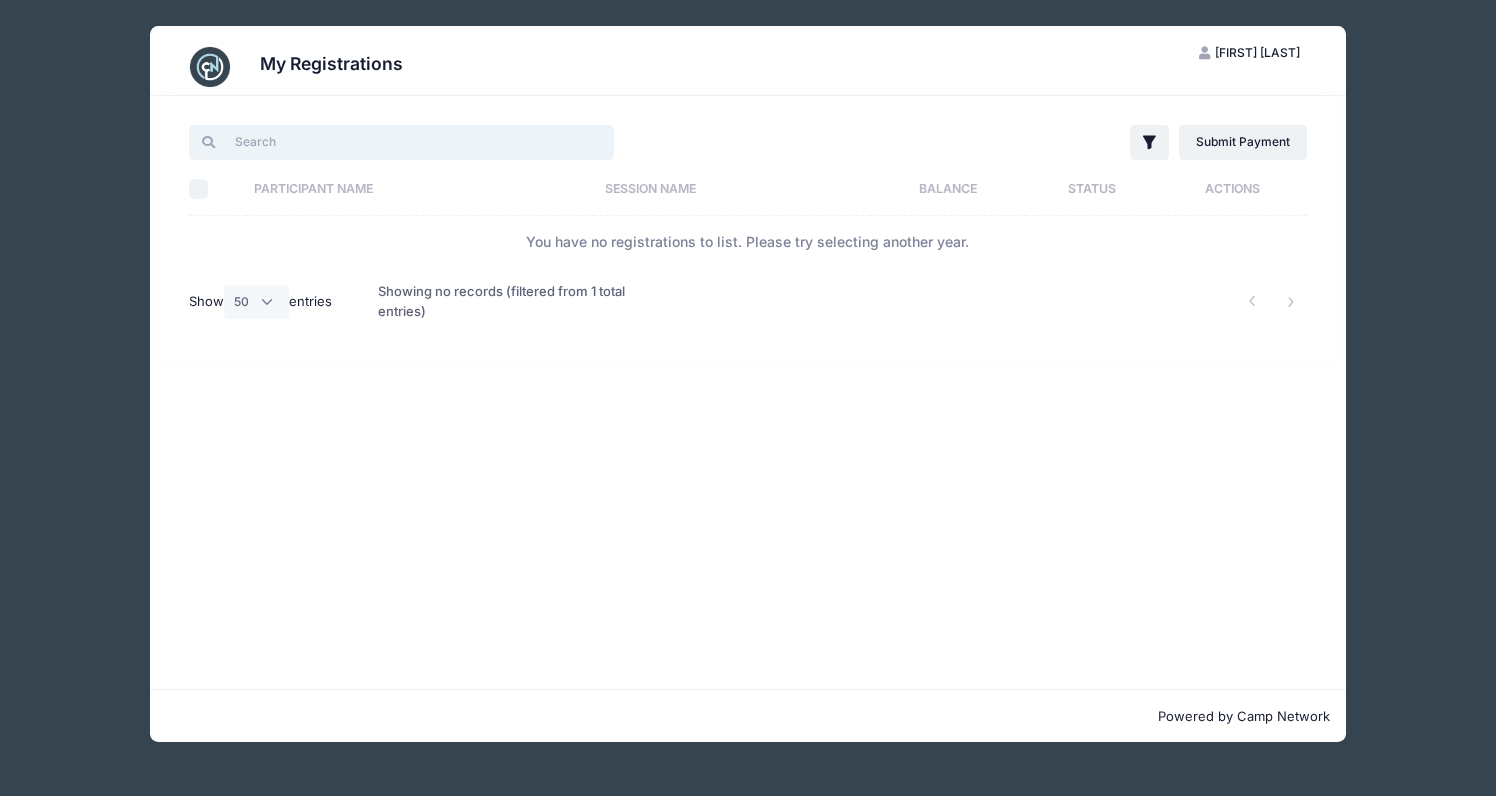 click at bounding box center [401, 142] 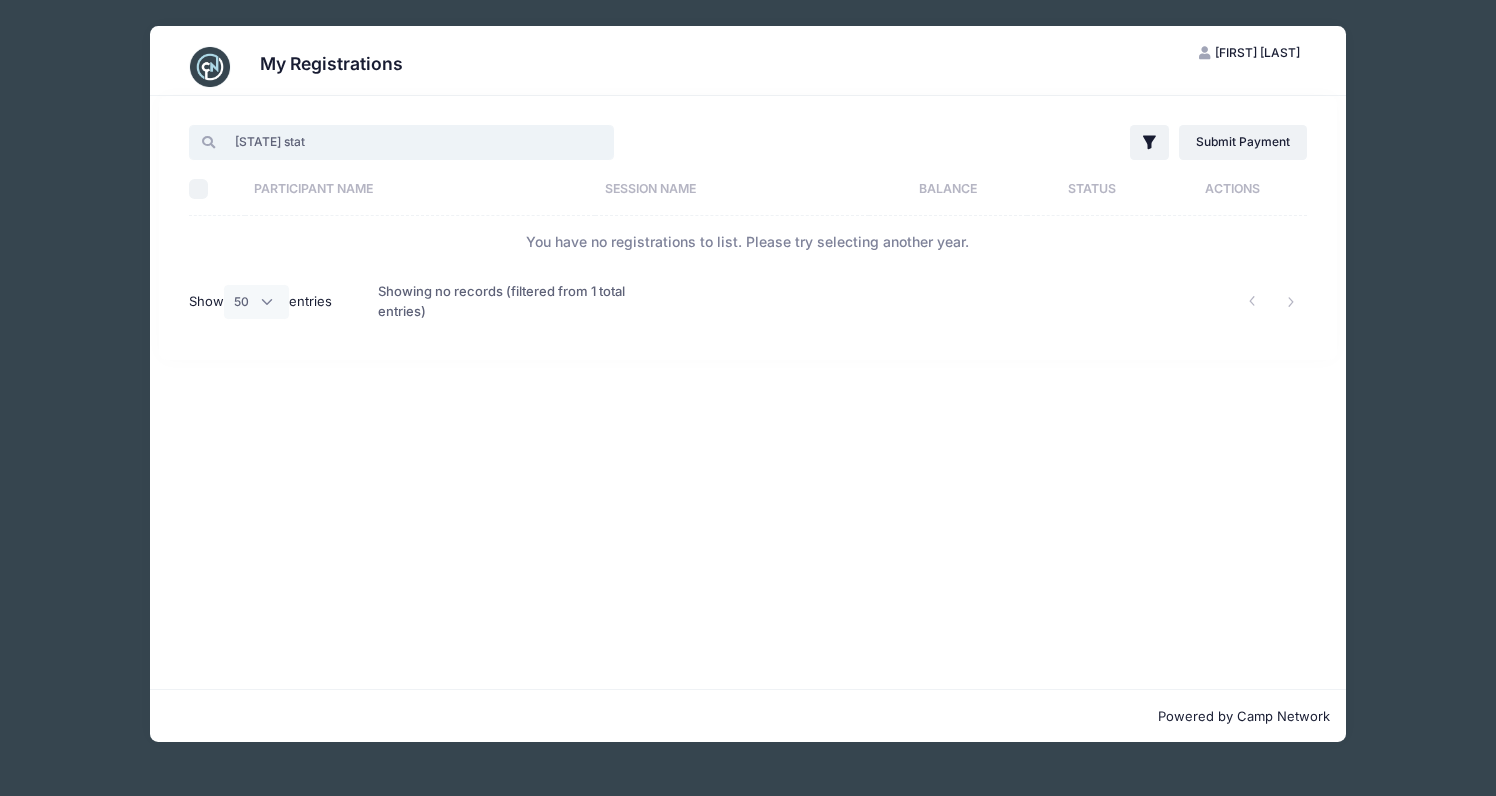 type on "[STATE] state" 